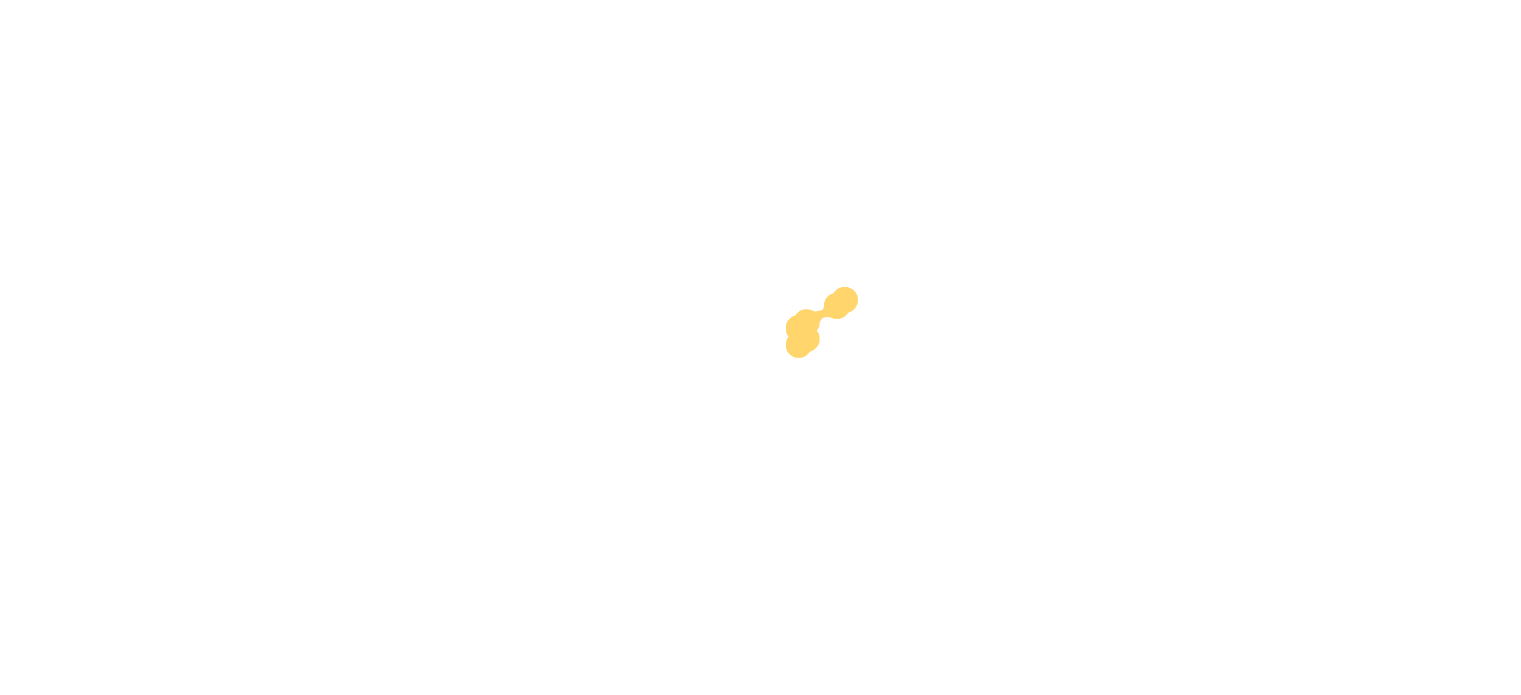 scroll, scrollTop: 0, scrollLeft: 0, axis: both 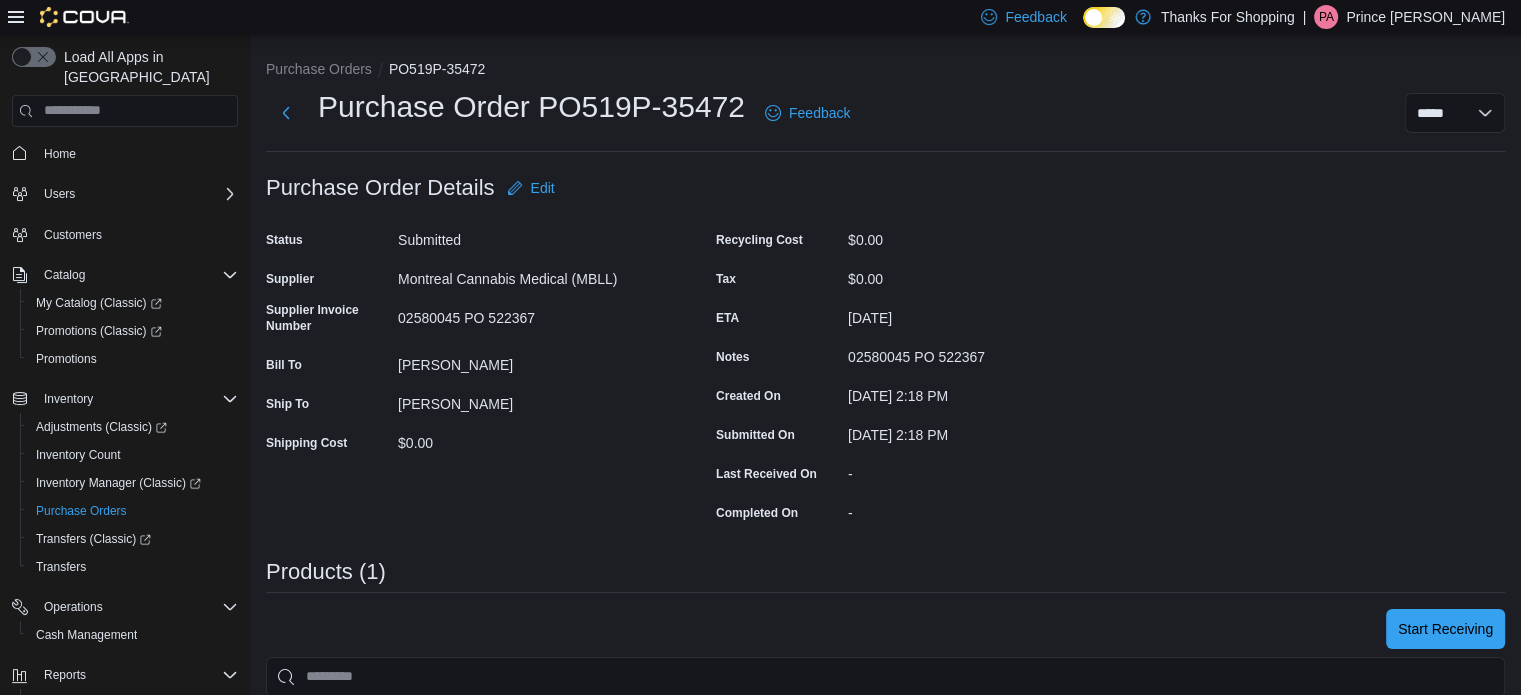 click on "Purchase Order: PO519P-35472 Feedback Purchase Order Details   Edit Status Submitted Supplier Montreal Cannabis Medical (MBLL) Supplier Invoice Number 02580045 PO 522367 Bill To Henderson Ship To Henderson Shipping Cost $0.00 Recycling Cost $0.00 Tax $0.00 ETA July 15, 2025 Notes 02580045 PO 522367
Created On July 8, 2025 2:18 PM Submitted On July 8, 2025 2:18 PM Last Received On - Completed On - Products (1)   Start Receiving Sorting EuiBasicTable with search callback Item Supplier SKU Catalog SKU Qty Ordered Ordered Unit Cost Expected Total Qty Received Received Unit Cost Received Total MTL - Sage N' Sour - Pre-Roll - 3 x 0.5g Supplier SKU 45727 Catalog SKU VCMJRRJG Qty Ordered 24 Ordered Unit Cost $12.12 Expected Total $290.88 Qty Received 0 Received Unit Cost $0.00 Received Total $0.00 0  Total Summary   Totals Expected Subtotal $290.88 Shipping $0.00 Recycling $0.00 Tax $0.00 Total $290.88" at bounding box center [885, 624] 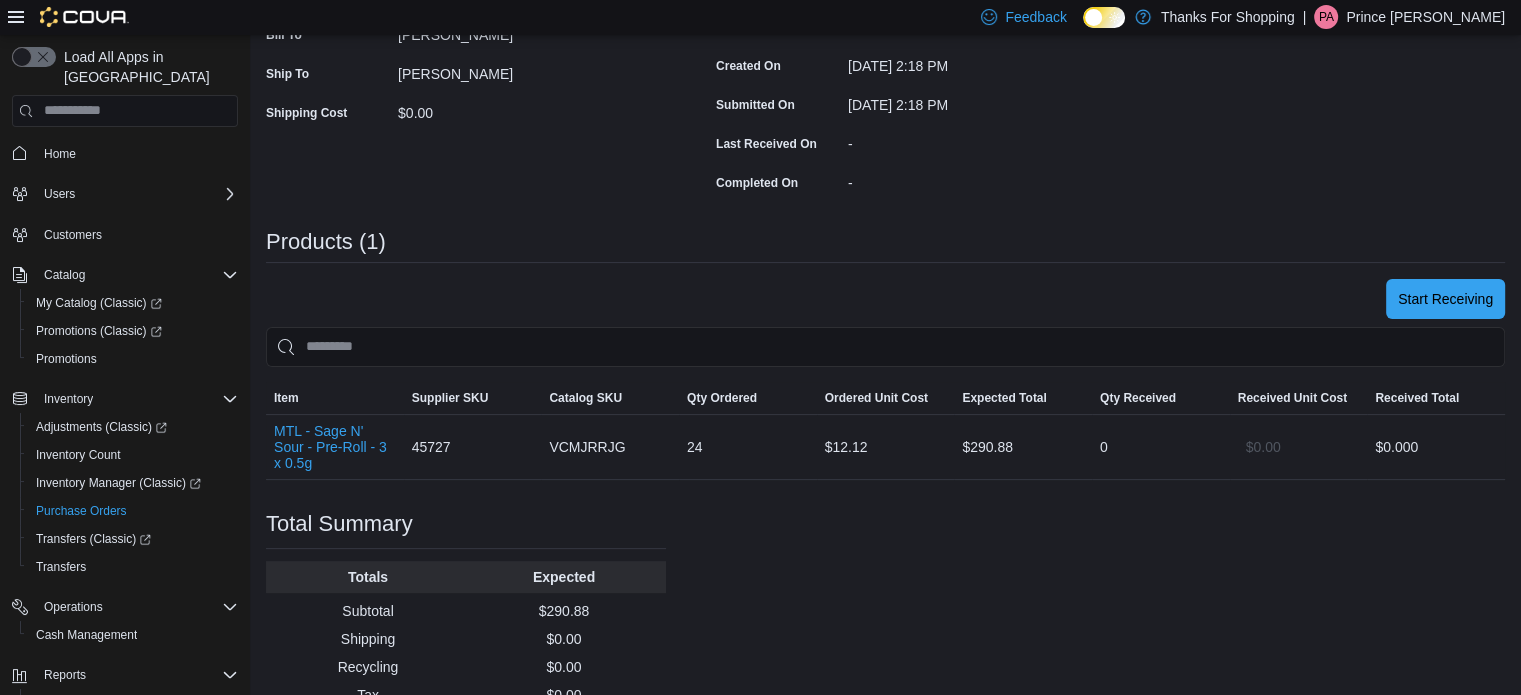 scroll, scrollTop: 392, scrollLeft: 0, axis: vertical 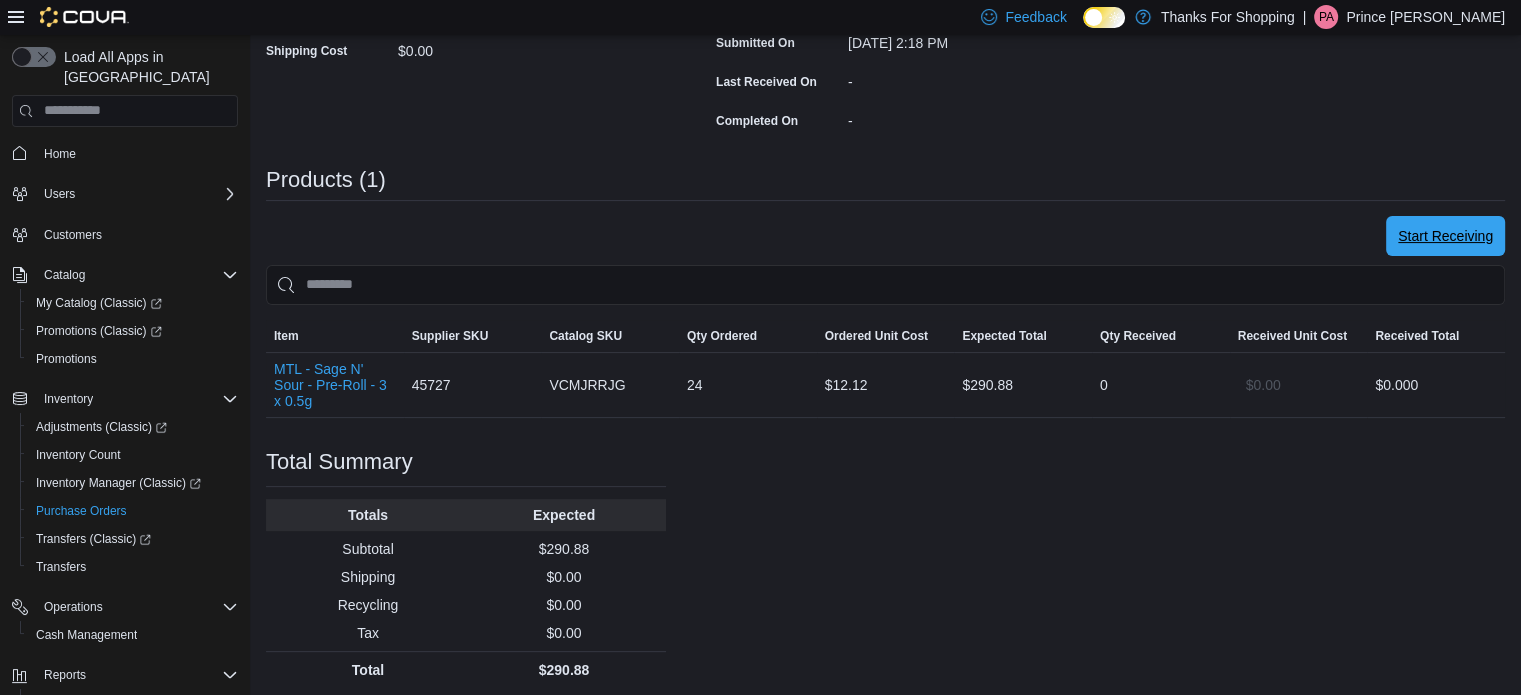 click on "Start Receiving" at bounding box center (1445, 236) 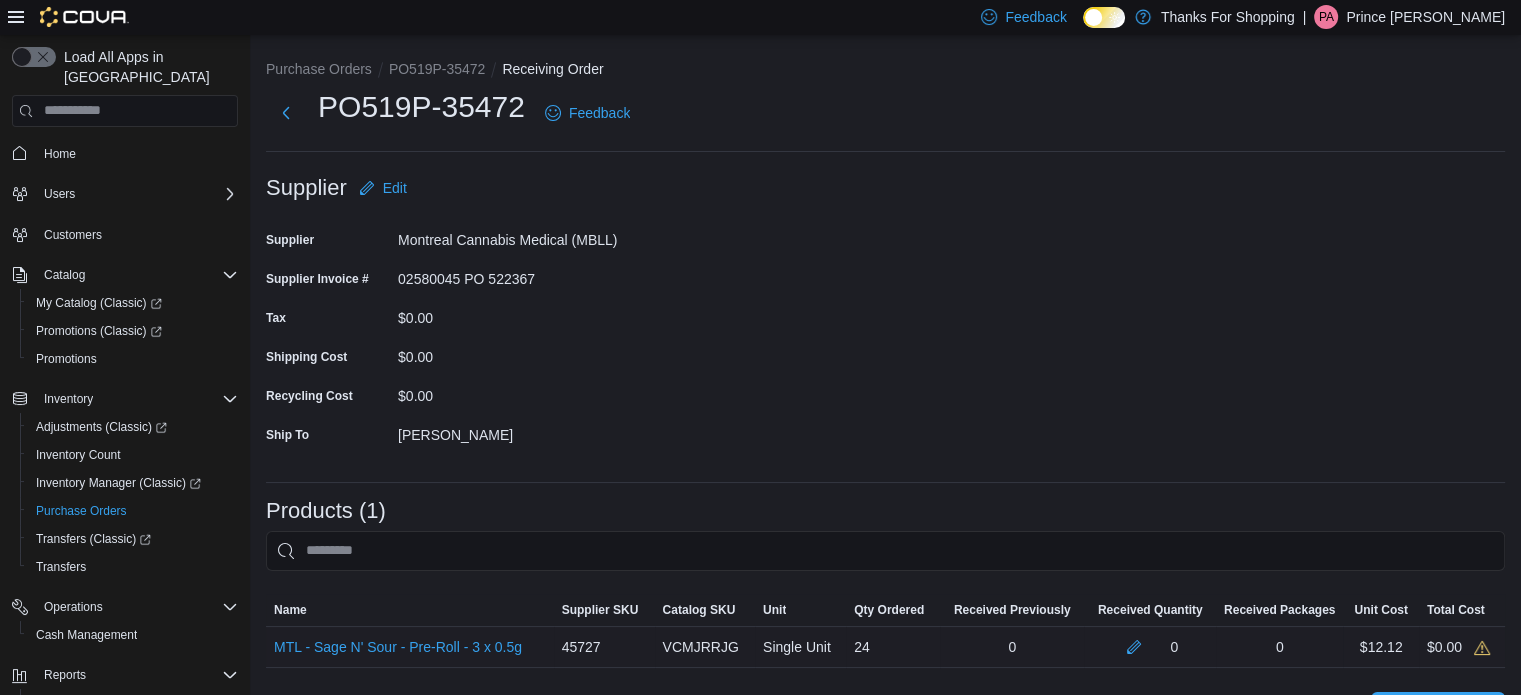 click on "0" at bounding box center (1149, 647) 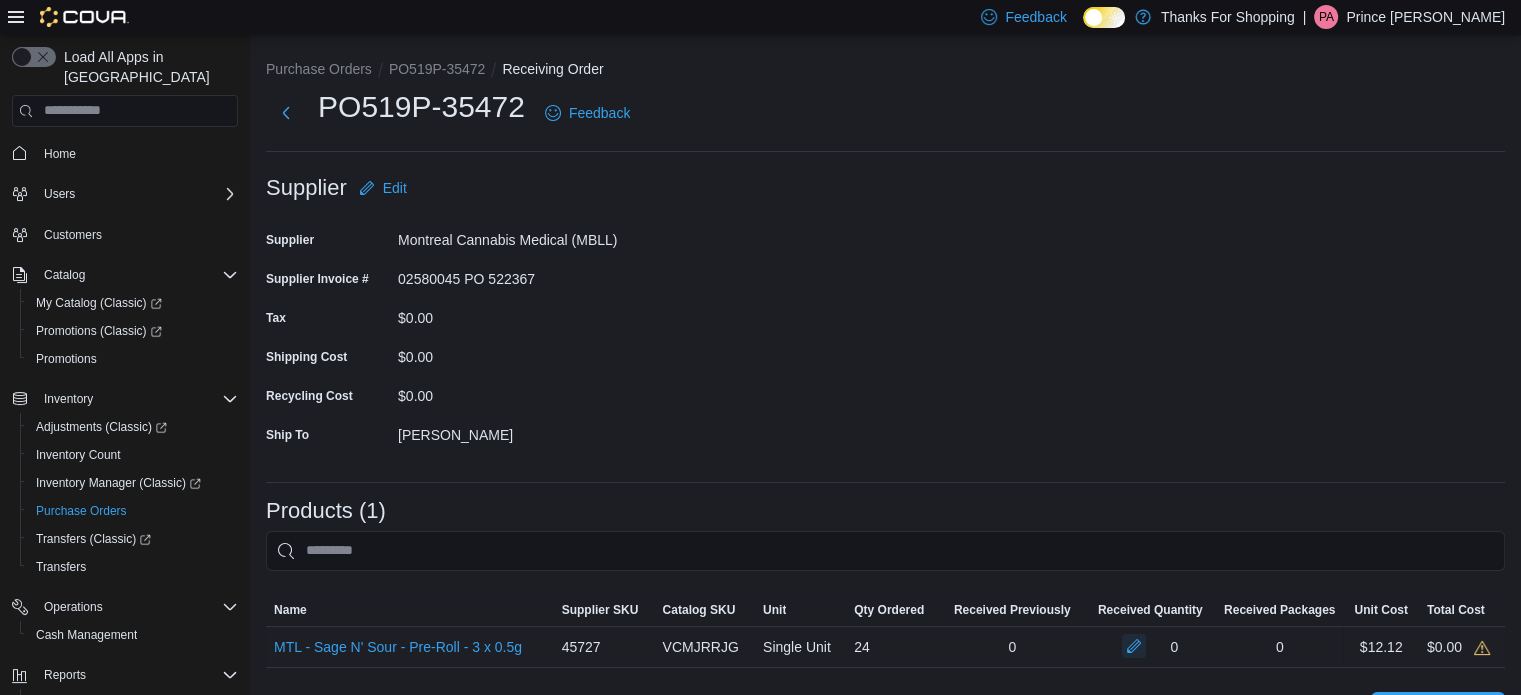 click at bounding box center [1134, 646] 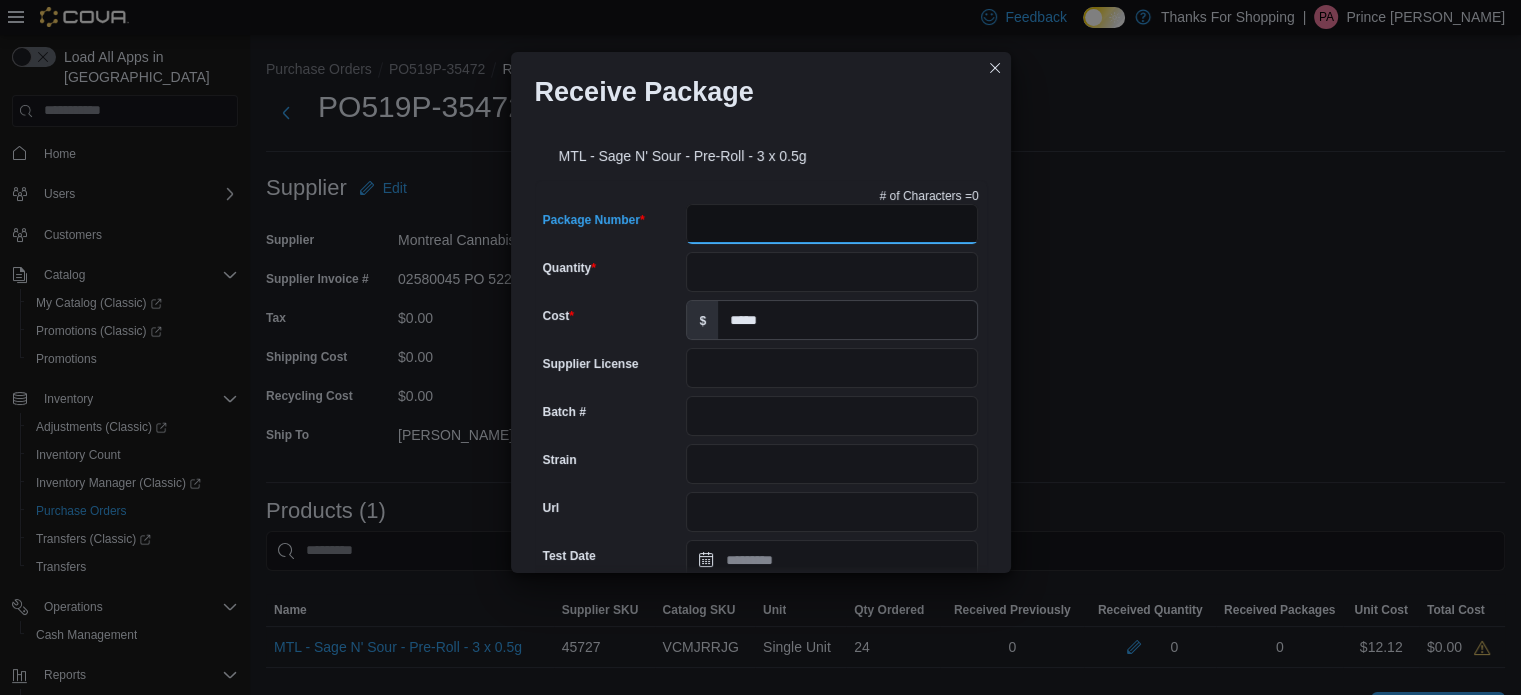 click on "Package Number" at bounding box center [832, 224] 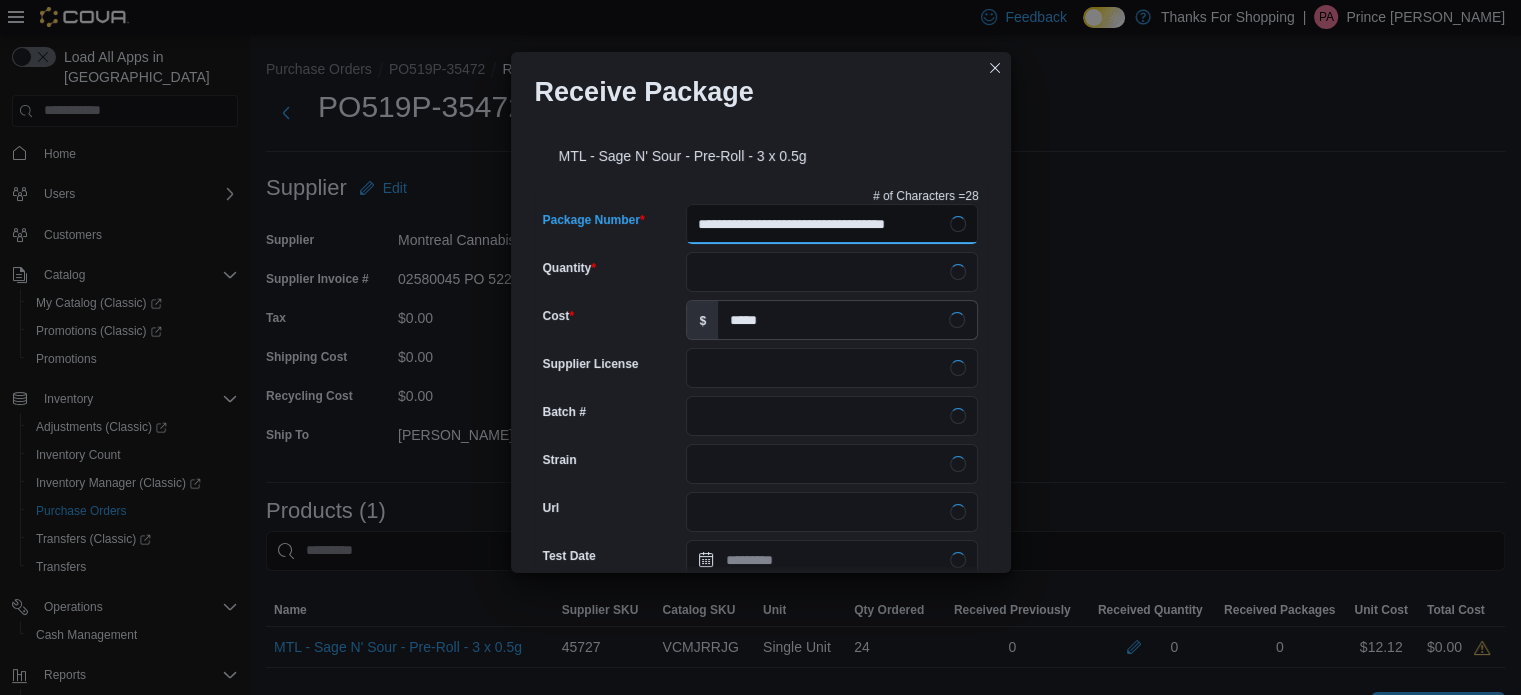 type on "**********" 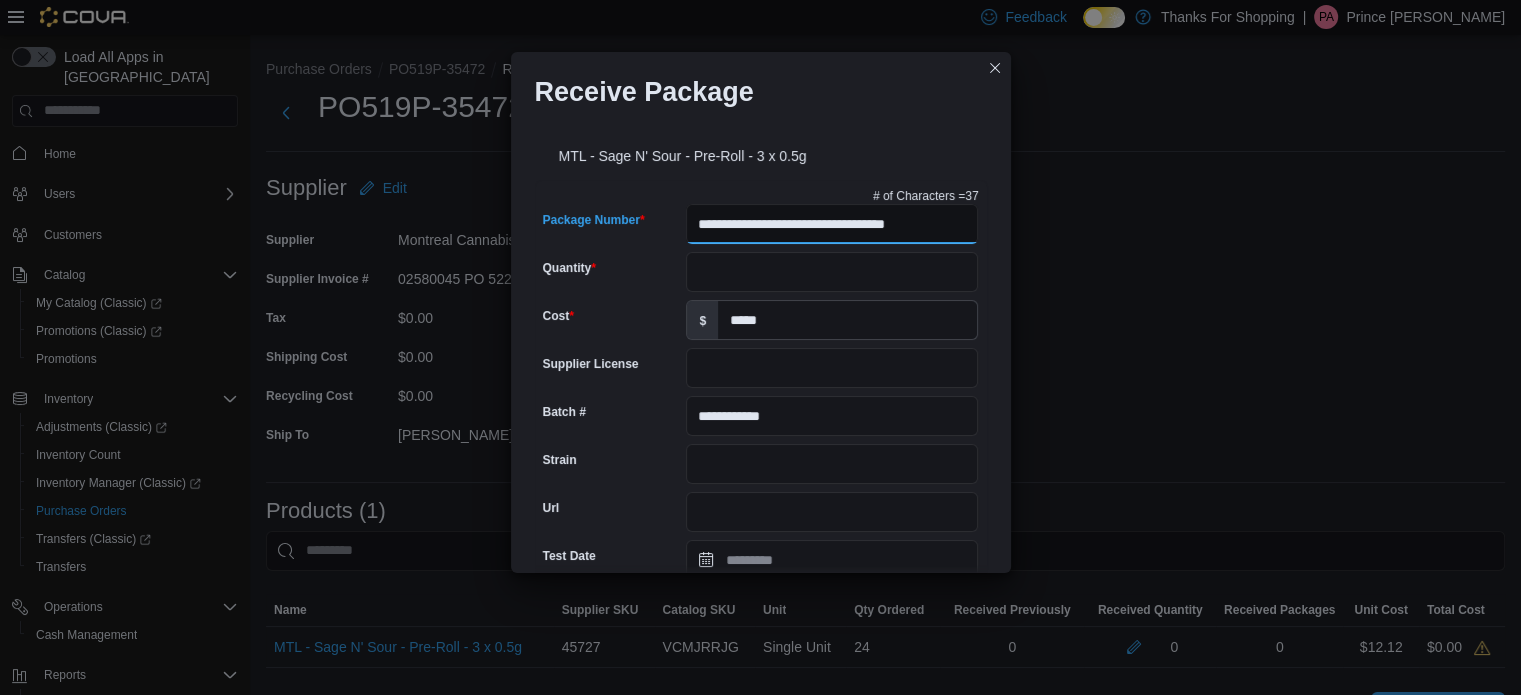 scroll, scrollTop: 0, scrollLeft: 20, axis: horizontal 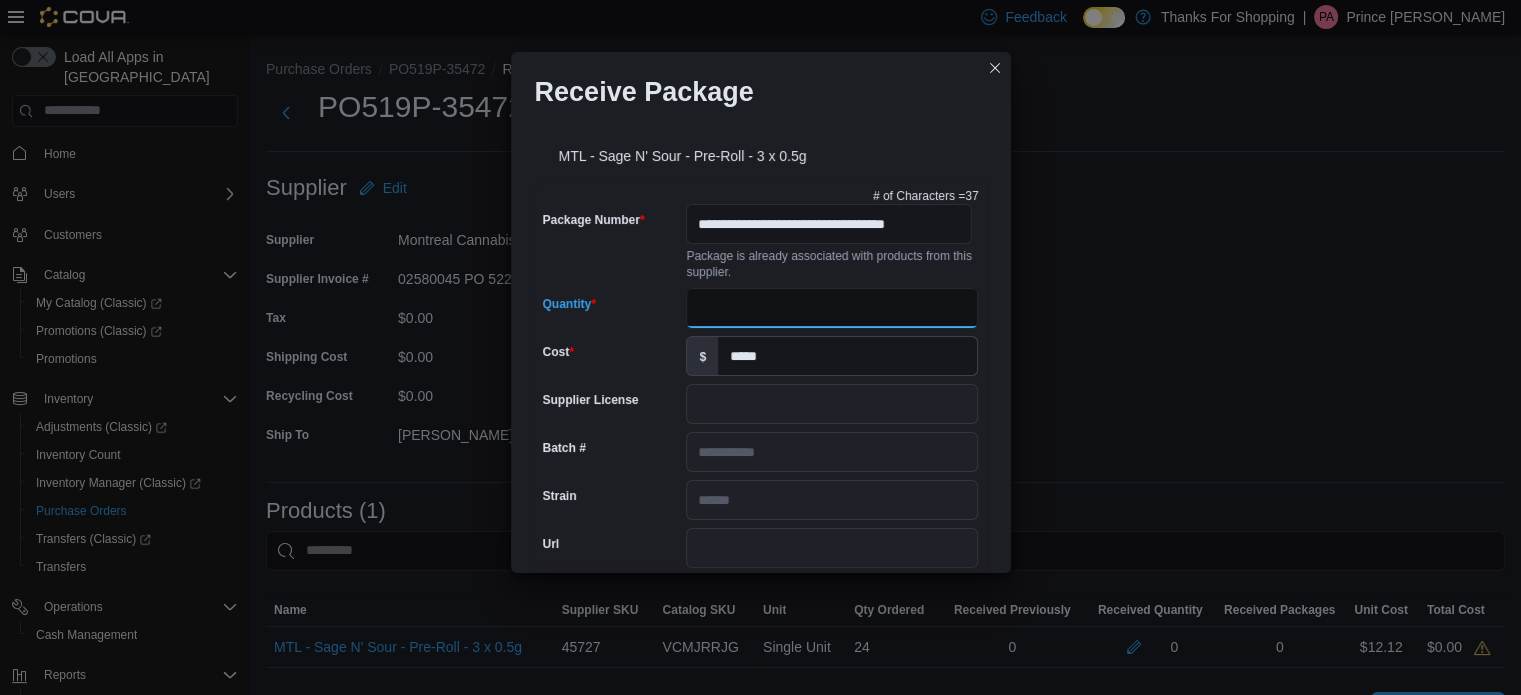 click on "Quantity" at bounding box center [832, 308] 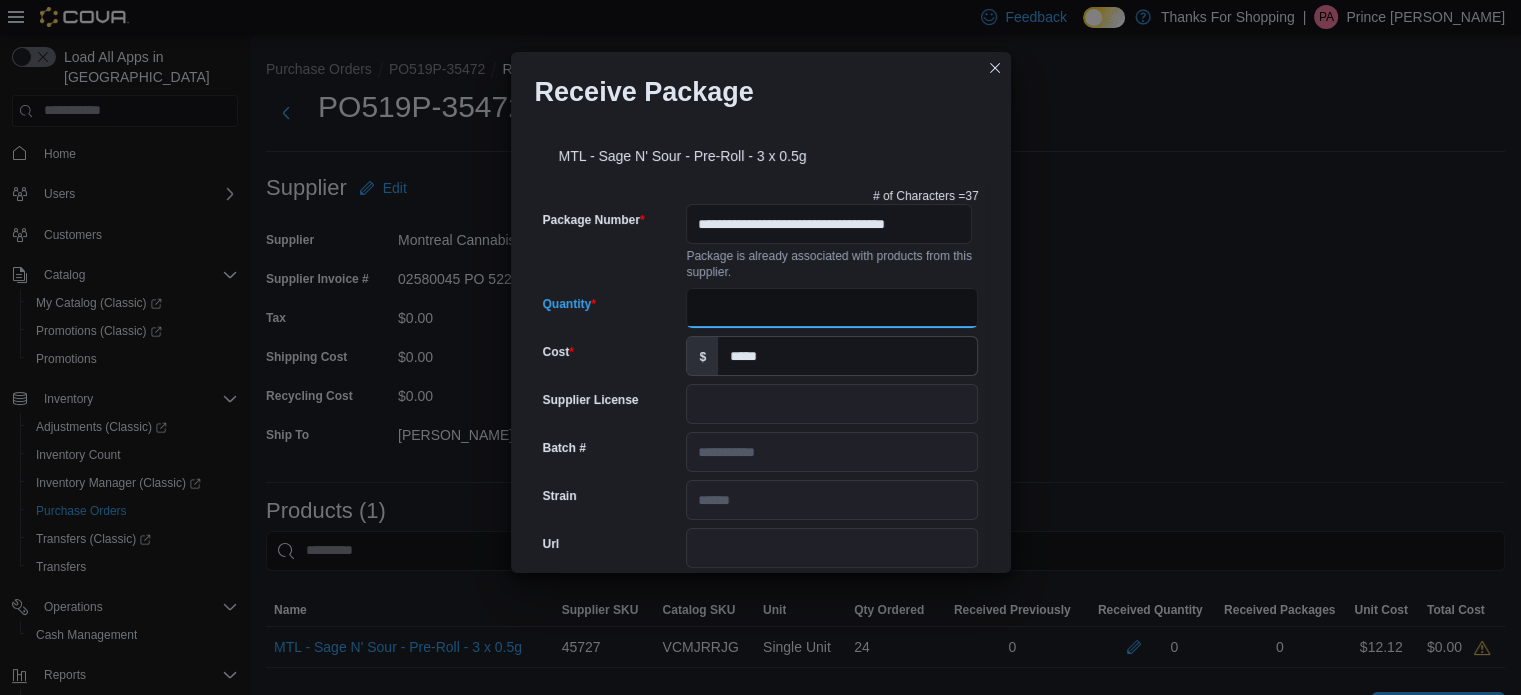 type on "**" 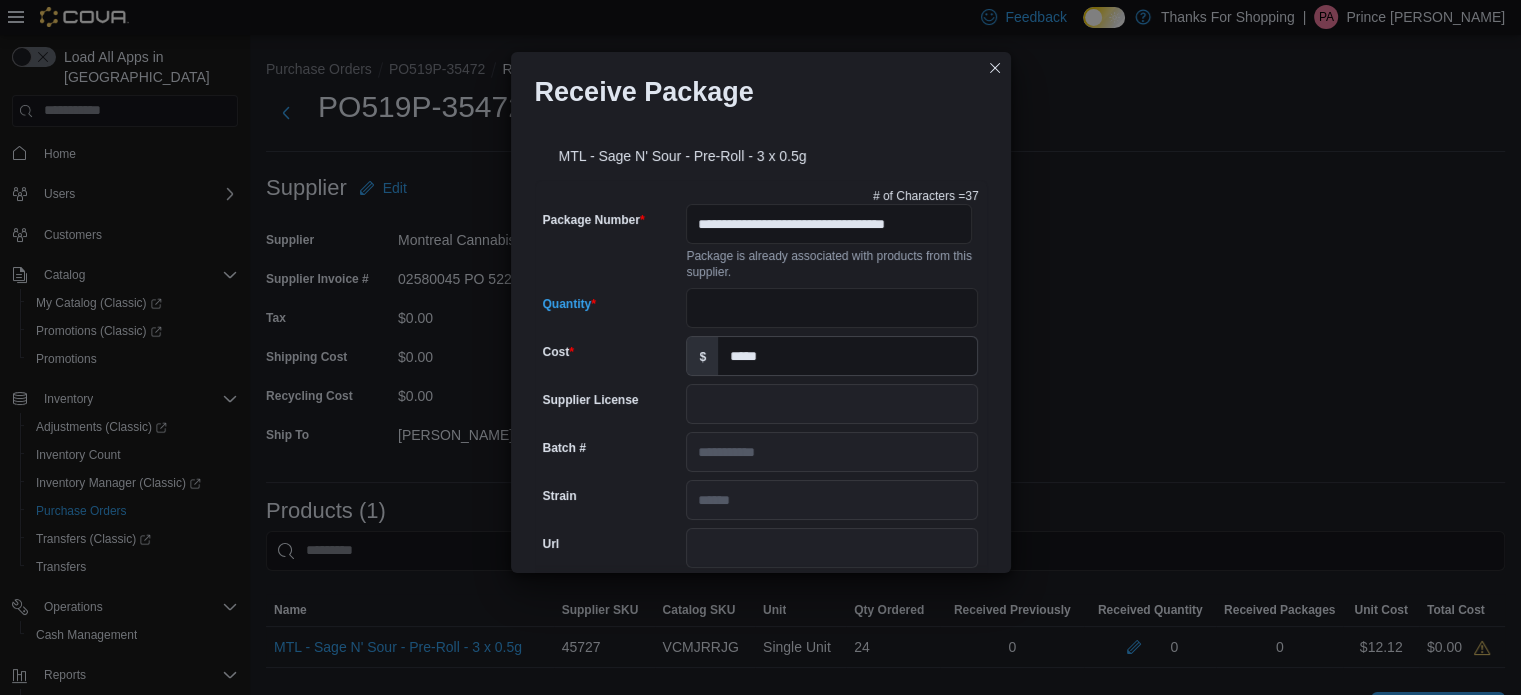 scroll, scrollTop: 658, scrollLeft: 0, axis: vertical 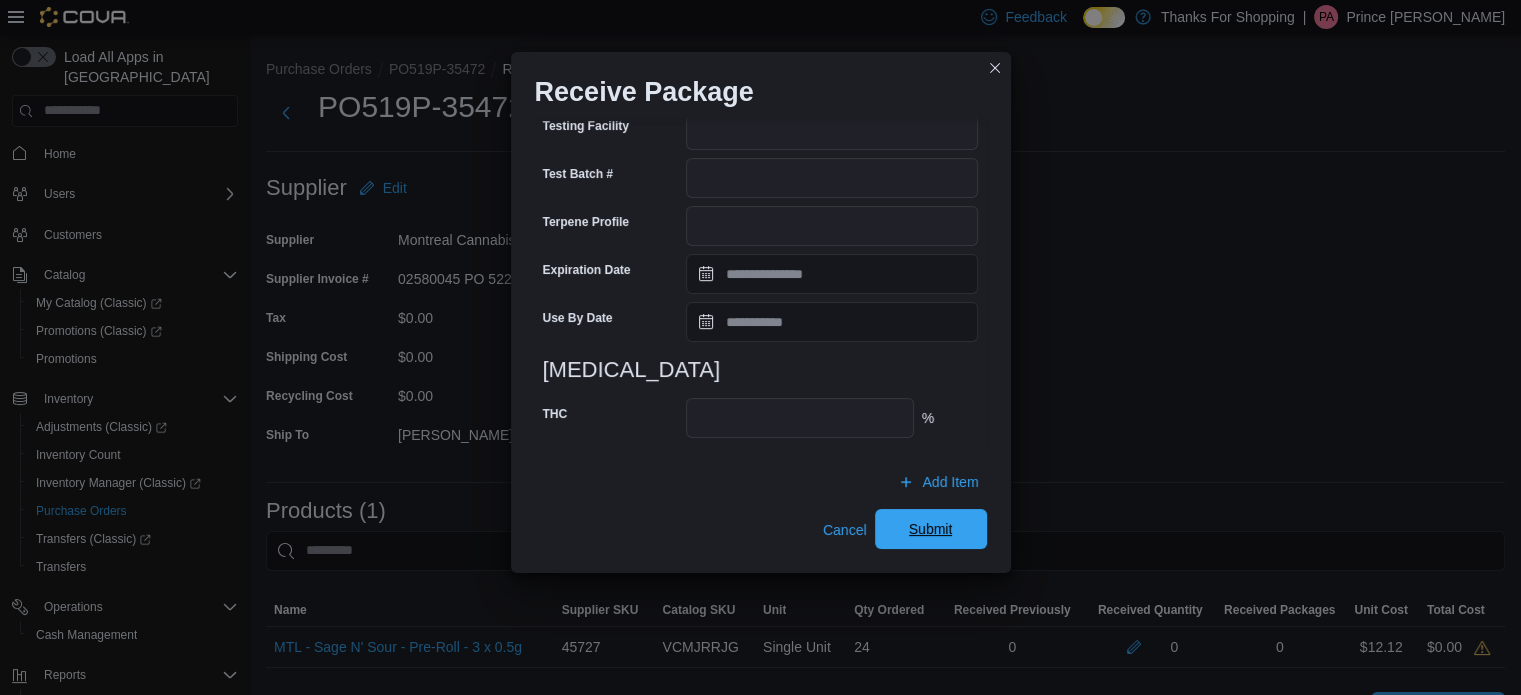 click on "Submit" at bounding box center [931, 529] 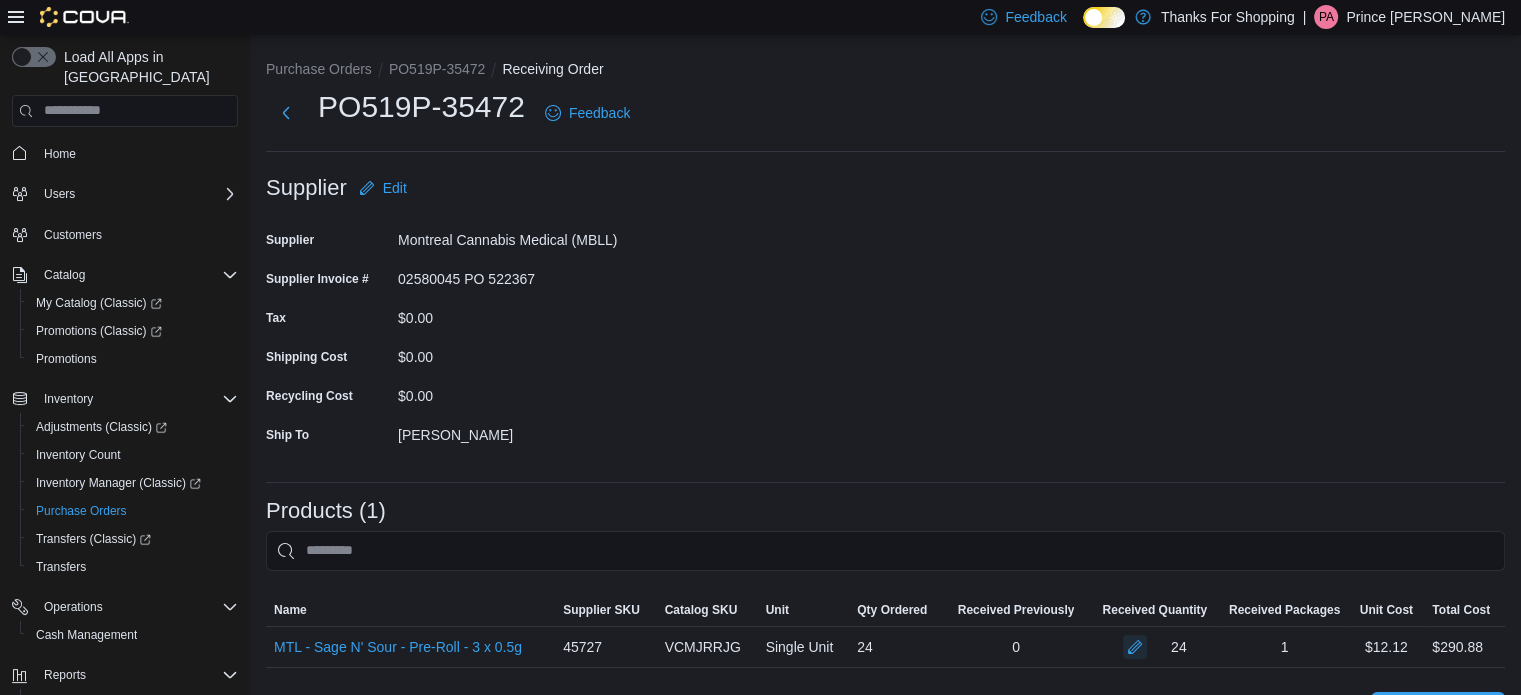scroll, scrollTop: 290, scrollLeft: 0, axis: vertical 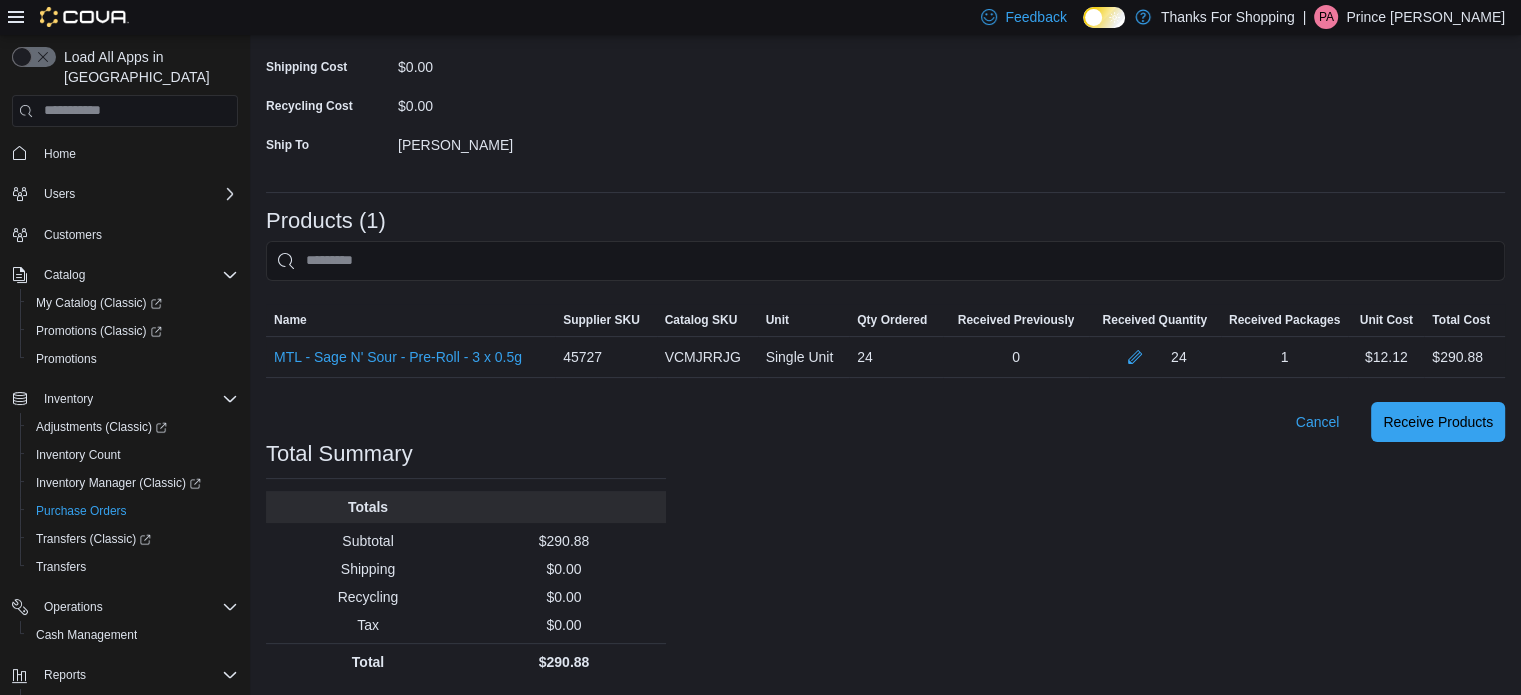 click on "Cancel Receive Products" at bounding box center [885, 422] 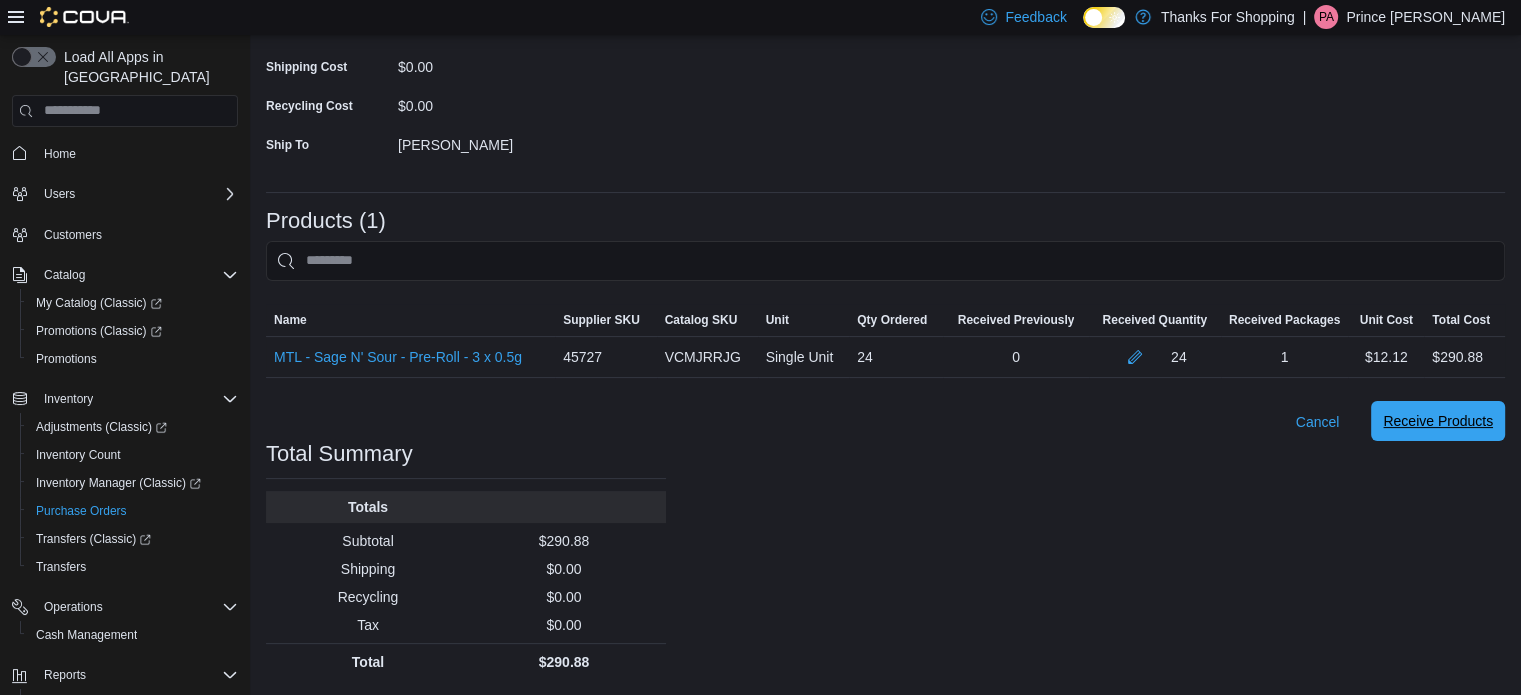 click on "Receive Products" at bounding box center (1438, 421) 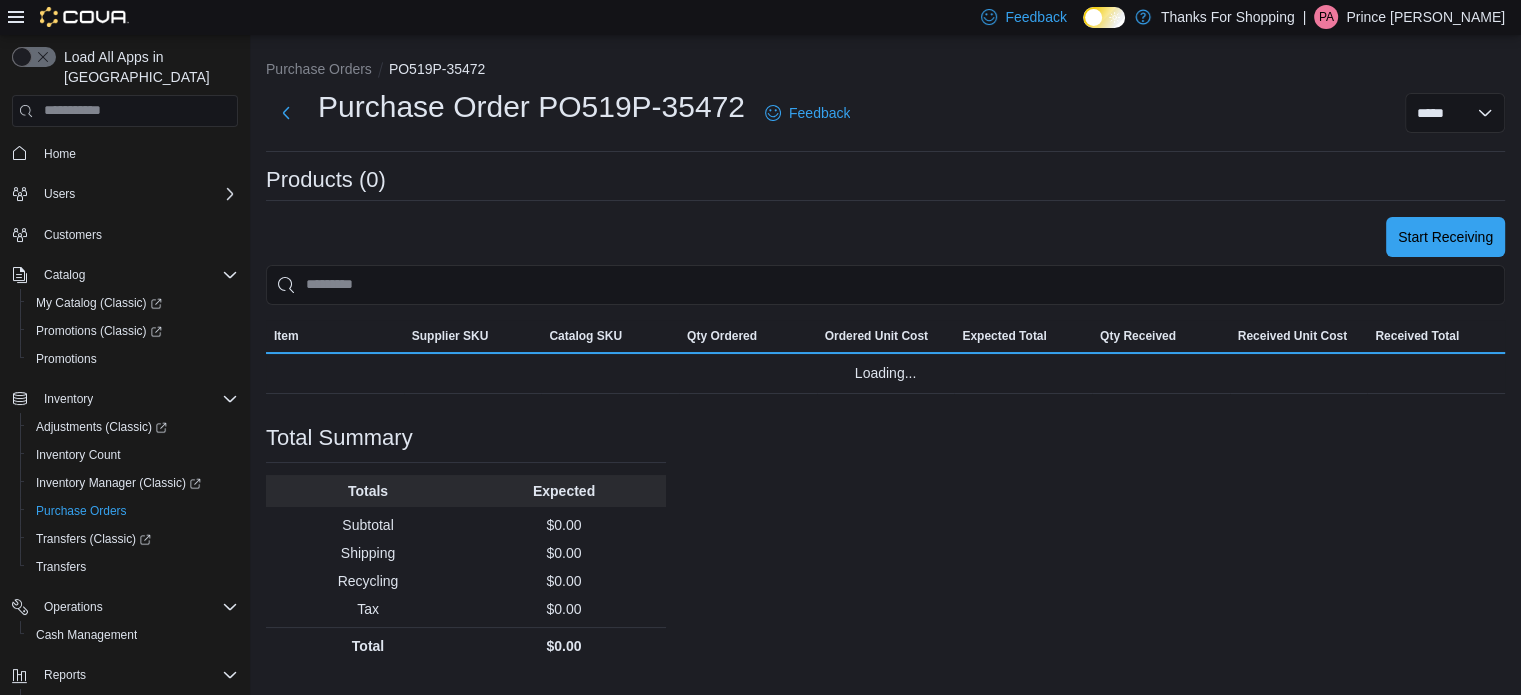 scroll, scrollTop: 0, scrollLeft: 0, axis: both 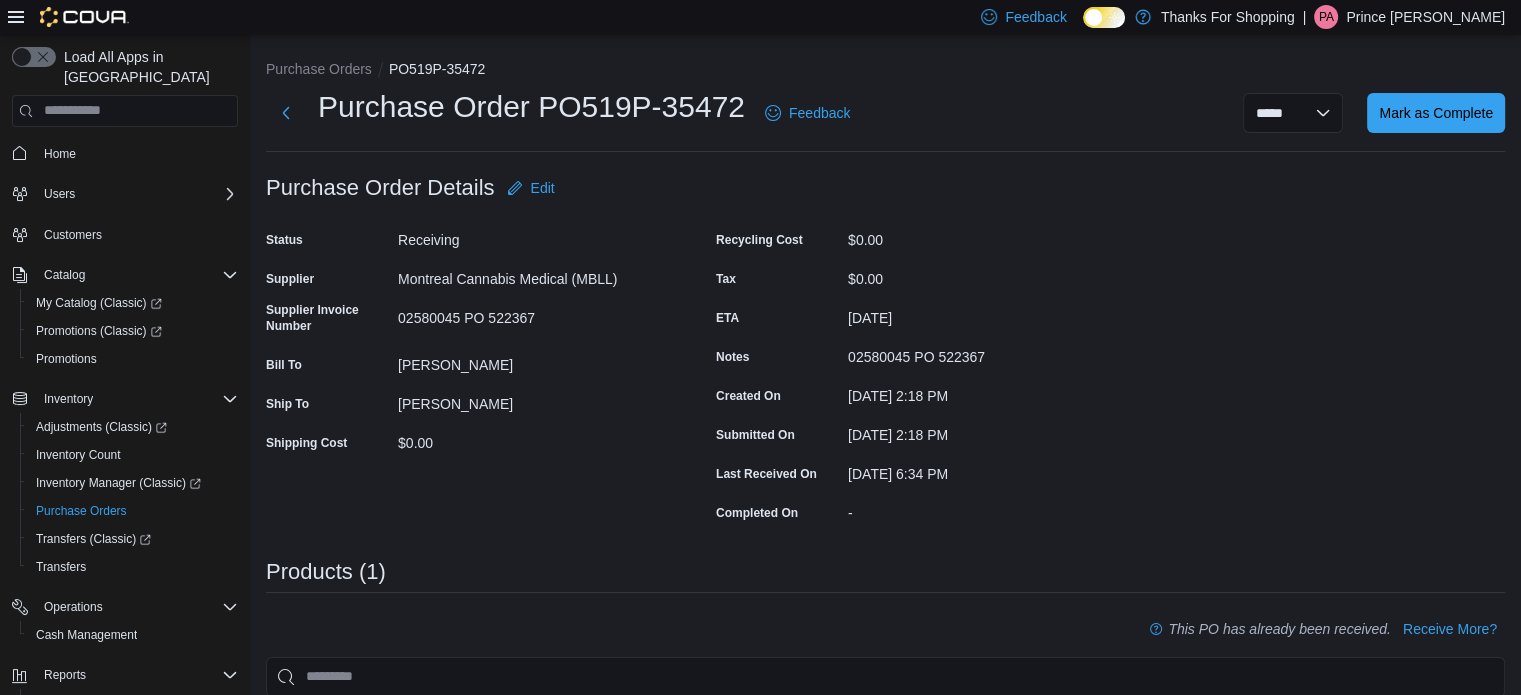 click on "Purchase Order: PO519P-35472 Feedback Purchase Order Details   Edit Status Receiving Supplier Montreal Cannabis Medical (MBLL) Supplier Invoice Number 02580045 PO 522367 Bill To Henderson Ship To Henderson Shipping Cost $0.00 Recycling Cost $0.00 Tax $0.00 ETA July 15, 2025 Notes 02580045 PO 522367
Created On July 8, 2025 2:18 PM Submitted On July 8, 2025 2:18 PM Last Received On July 9, 2025 6:34 PM Completed On - Products (1)   This PO has already been received. Receive More? Sorting EuiBasicTable with search callback Item Supplier SKU Catalog SKU Qty Ordered Ordered Unit Cost Expected Total Qty Received Received Unit Cost Received Total MTL - Sage N' Sour - Pre-Roll - 3 x 0.5g Supplier SKU 45727 Catalog SKU VCMJRRJG Qty Ordered 24 Ordered Unit Cost $12.12 Expected Total $290.88 Qty Received 24 Received Unit Cost $12.12 Received Total $290.88  Total Summary   Totals Expected Received Subtotal $290.88 $290.88 Shipping $0.00 $0.00 Recycling $0.00 $0.00 Tax $0.00 $0.00 Total $290.88 $290.88" at bounding box center (885, 624) 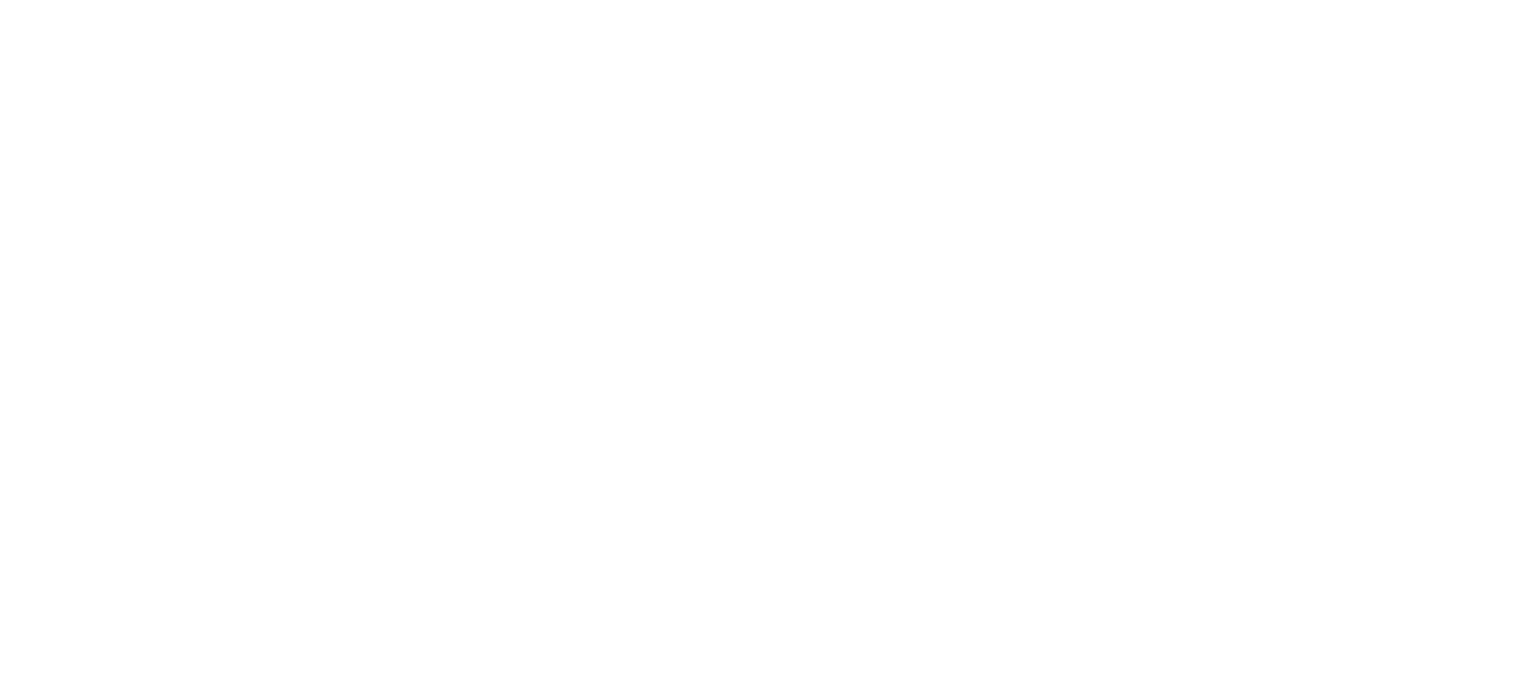 scroll, scrollTop: 0, scrollLeft: 0, axis: both 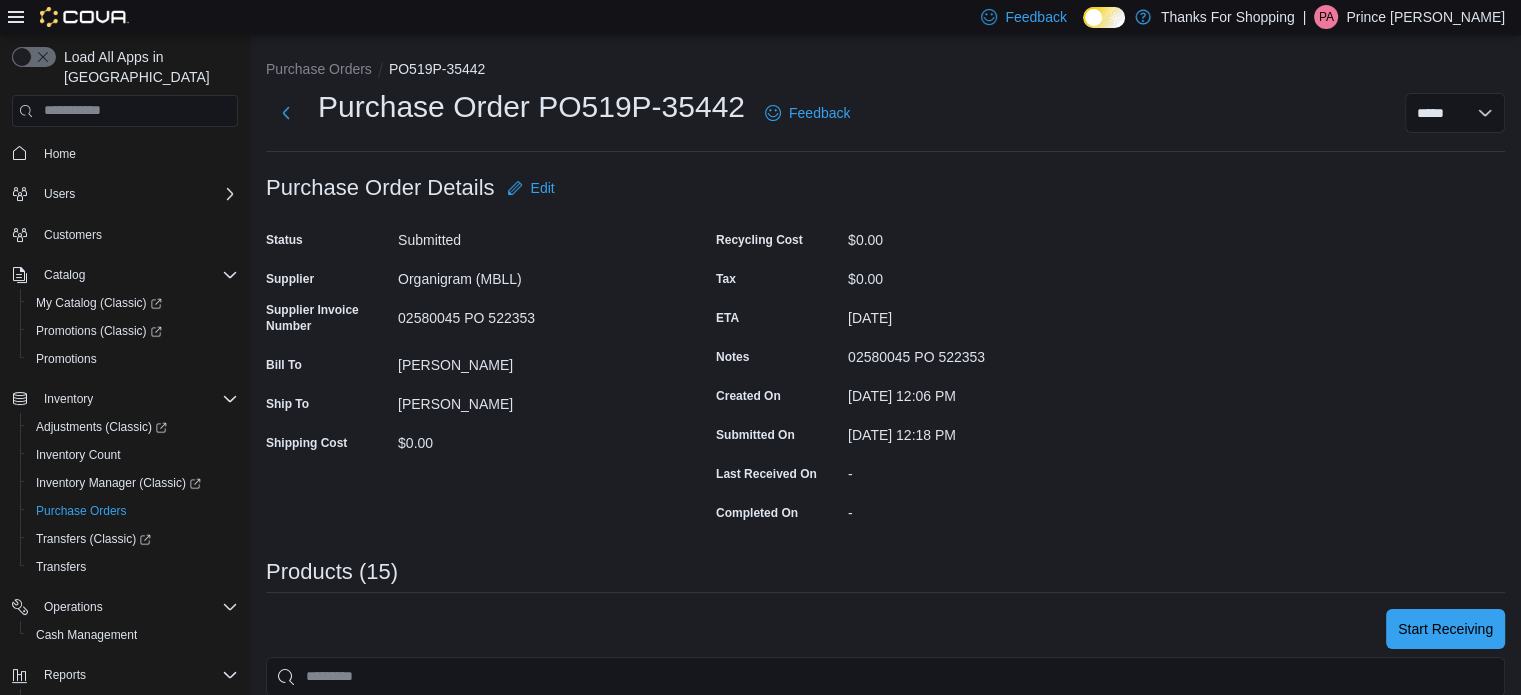 click on "Purchase Order: PO519P-35442 Feedback Purchase Order Details   Edit Status Submitted Supplier Organigram (MBLL) Supplier Invoice Number 02580045 PO 522353 Bill To [PERSON_NAME] Ship To [PERSON_NAME] Shipping Cost $0.00 Recycling Cost $0.00 Tax $0.00 ETA [DATE] Notes 02580045 PO 522353 Created On [DATE] 12:06 PM Submitted On [DATE] 12:18 PM Last Received On - Completed On - Products (15)   Start Receiving Sorting EuiBasicTable with search callback Item Supplier SKU Catalog SKU Qty Ordered Ordered Unit Cost Expected Total Qty Received Received Unit Cost Received Total Monjour Bare - Orchard Medley CBD - Edible - 5 x 30mg Supplier SKU 62388 Catalog SKU NWUVHT1D Qty Ordered 24 Ordered Unit Cost $3.33 Expected Total $79.92 Qty Received 0 Received Unit Cost $0.00 Received Total $0.00 0 Shred'Ems - Cloudberry Snoozers 1:1 - Edible - 4 x 2.5mg Supplier SKU 55494 Catalog SKU N13T1E0Z Qty Ordered 24 Ordered Unit Cost $2.97 Expected Total $71.28 Qty Received 0 Received Unit Cost $0.00 Received Total $0.00 0 0" at bounding box center [885, 1175] 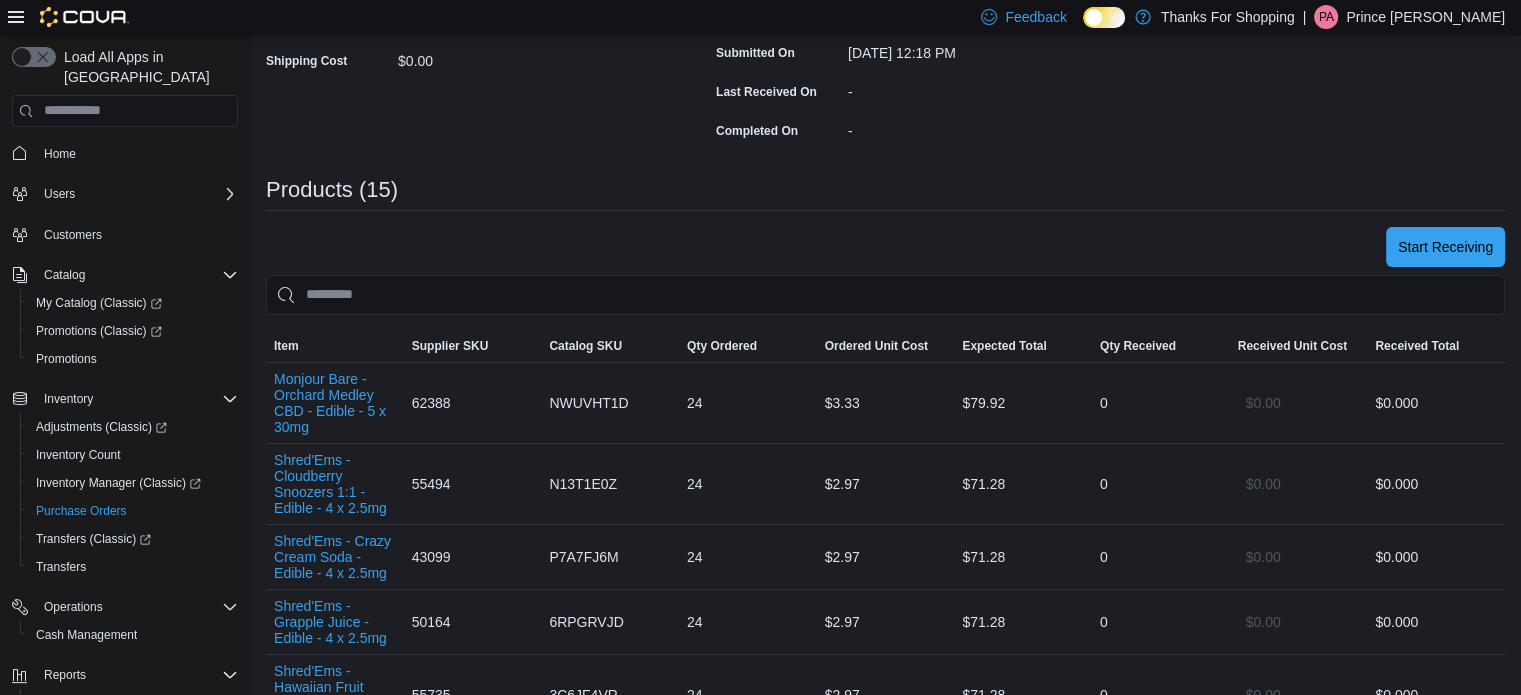 scroll, scrollTop: 376, scrollLeft: 0, axis: vertical 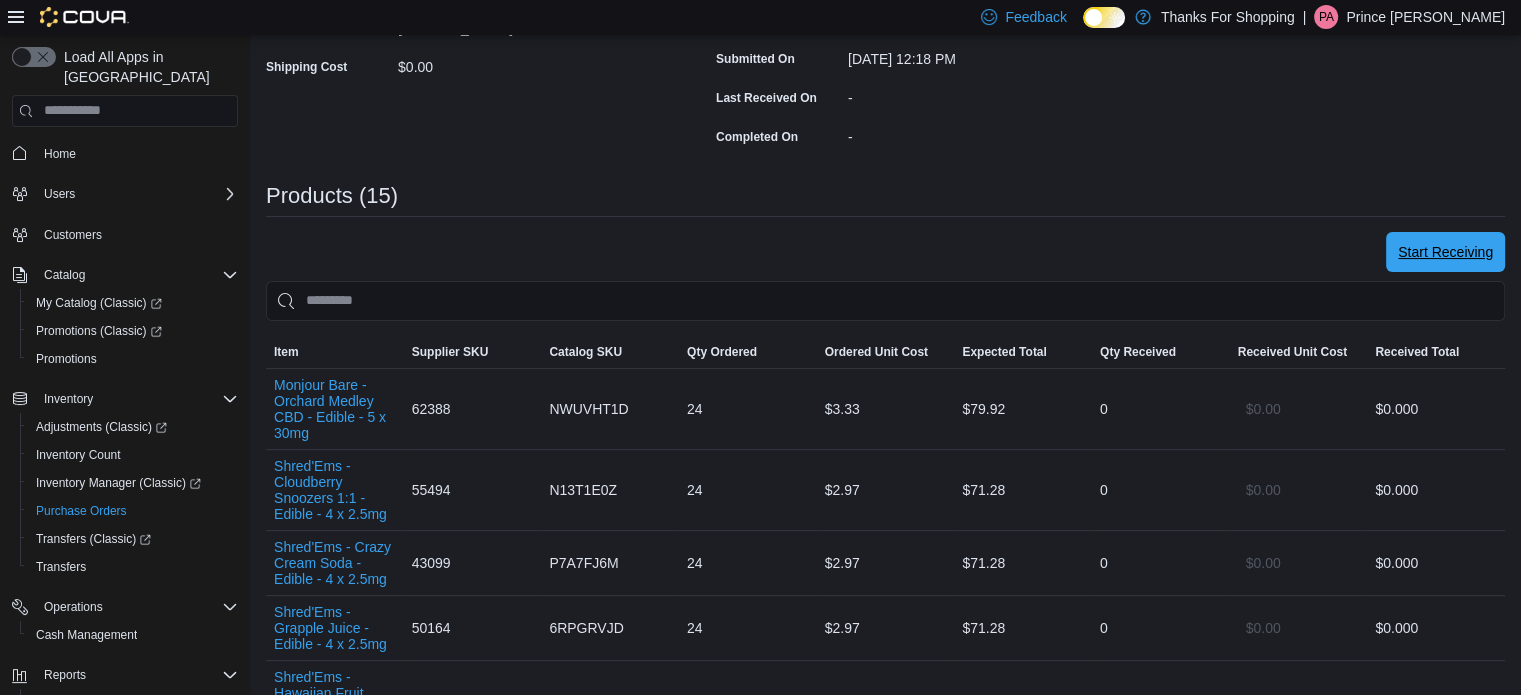 click on "Start Receiving" at bounding box center [1445, 252] 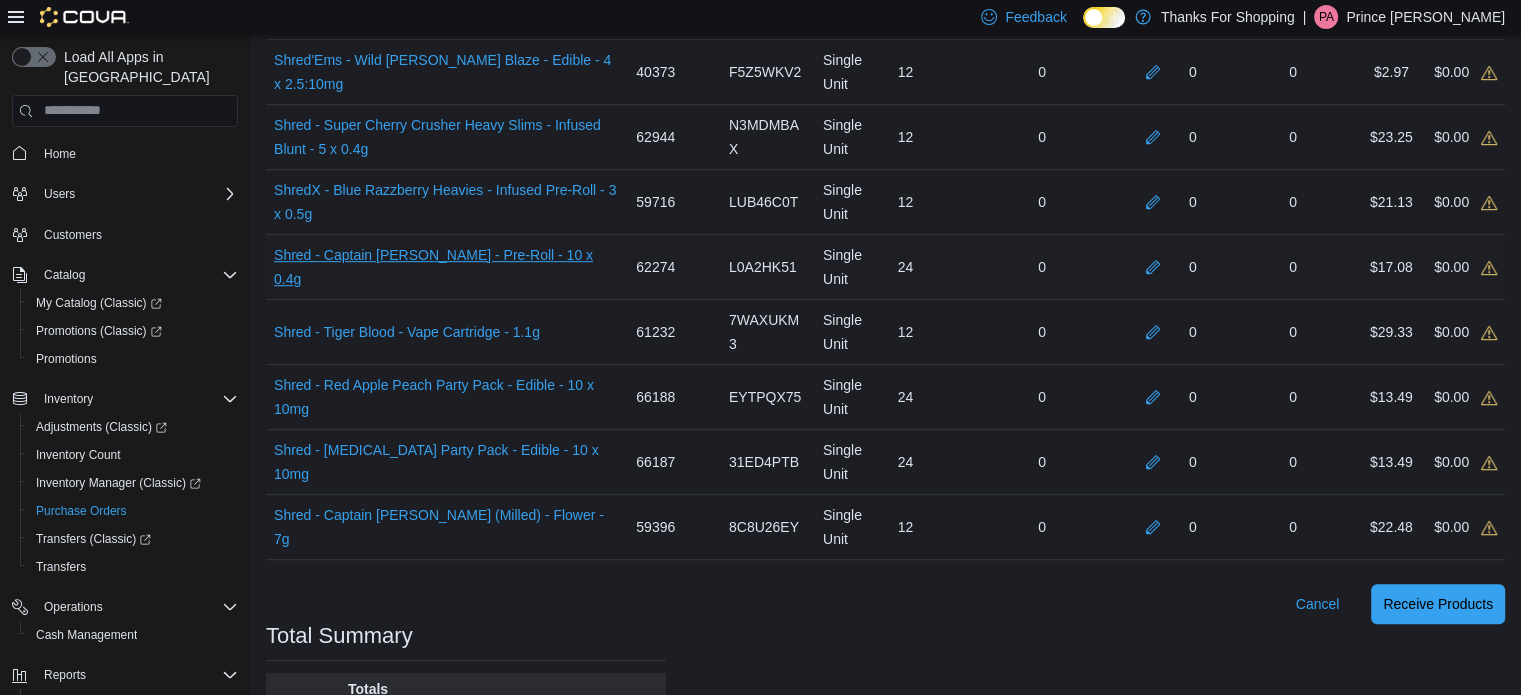 scroll, scrollTop: 1012, scrollLeft: 0, axis: vertical 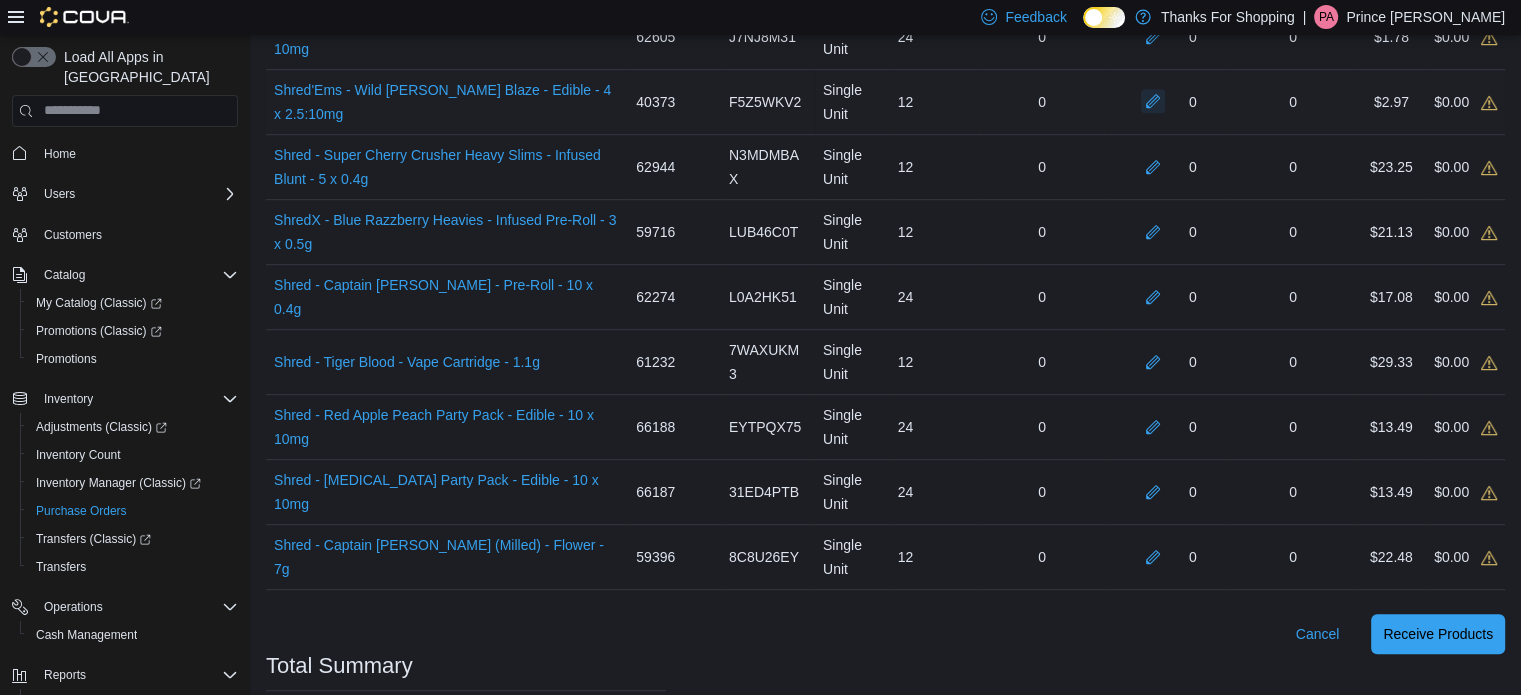 click at bounding box center [1153, 101] 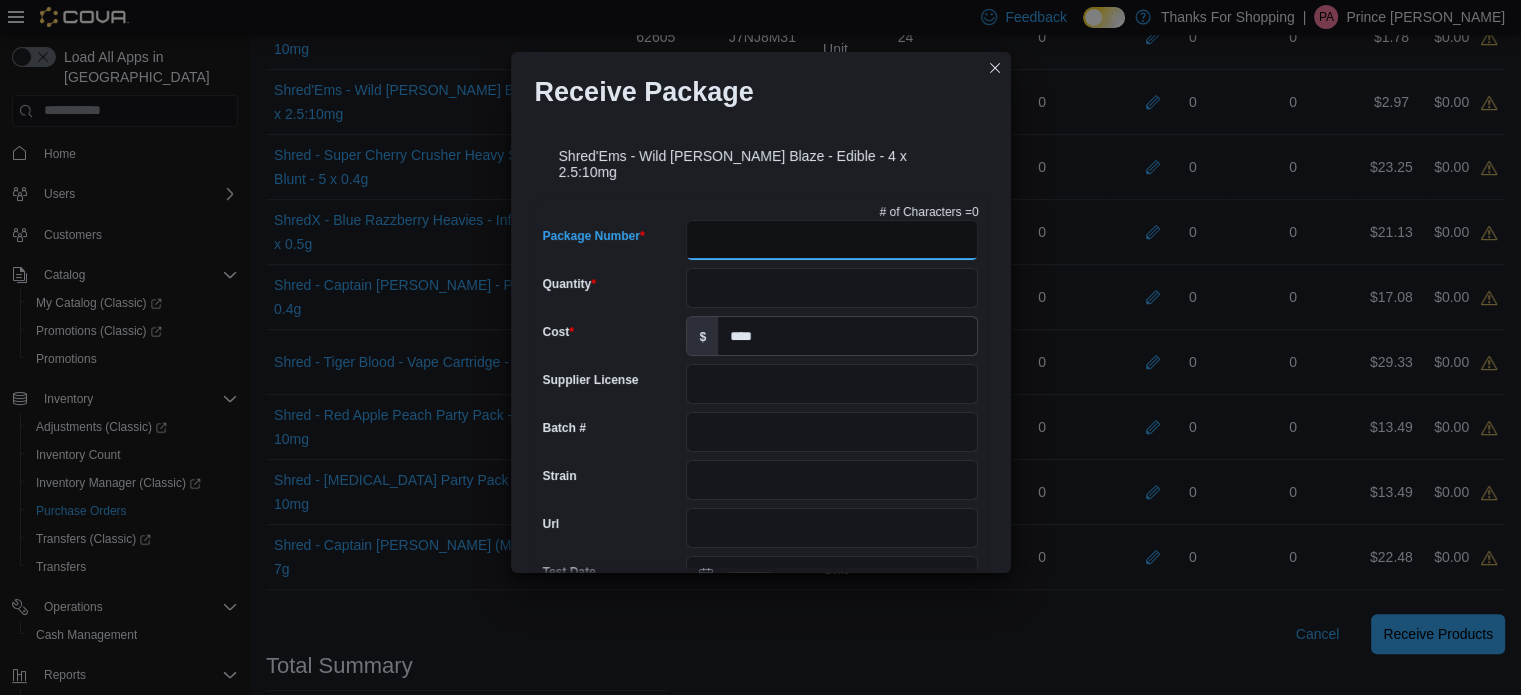 click on "Package Number" at bounding box center (832, 240) 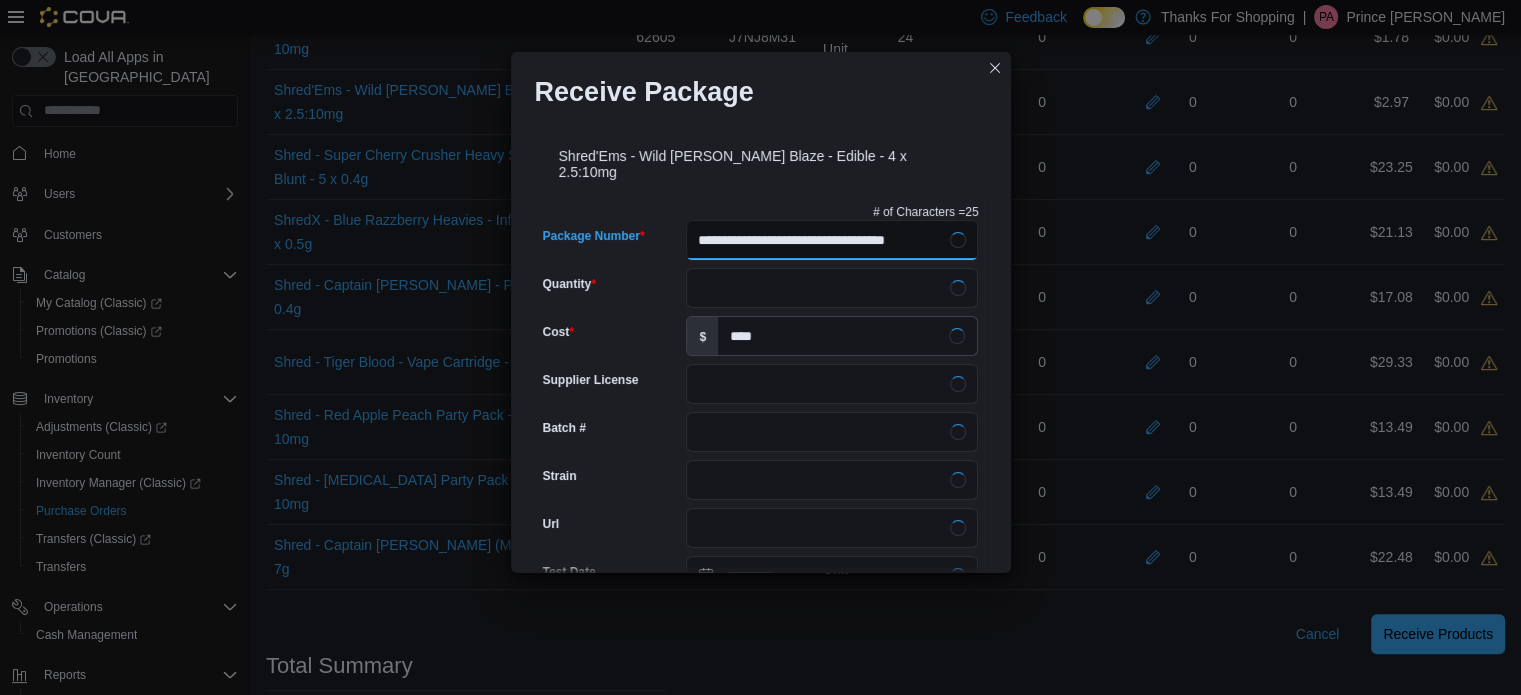type on "**********" 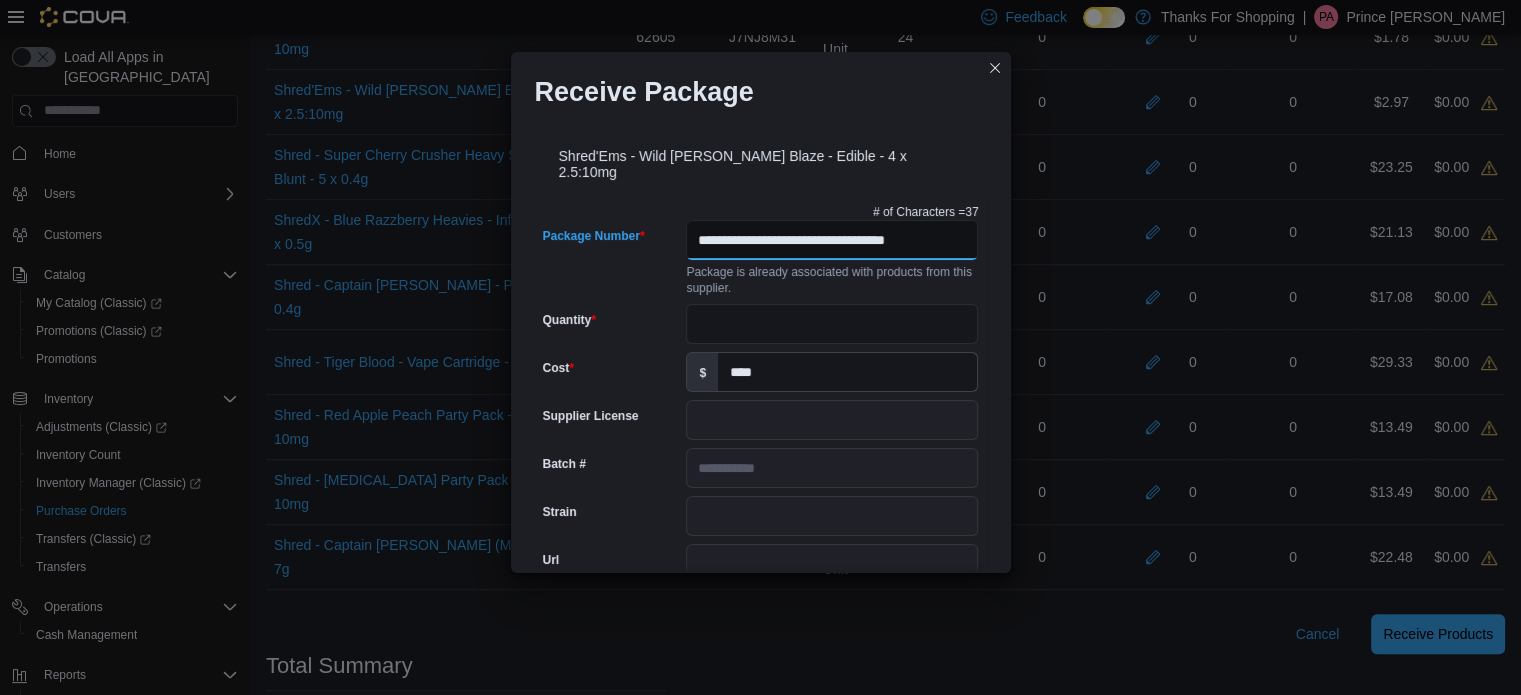 scroll, scrollTop: 0, scrollLeft: 18, axis: horizontal 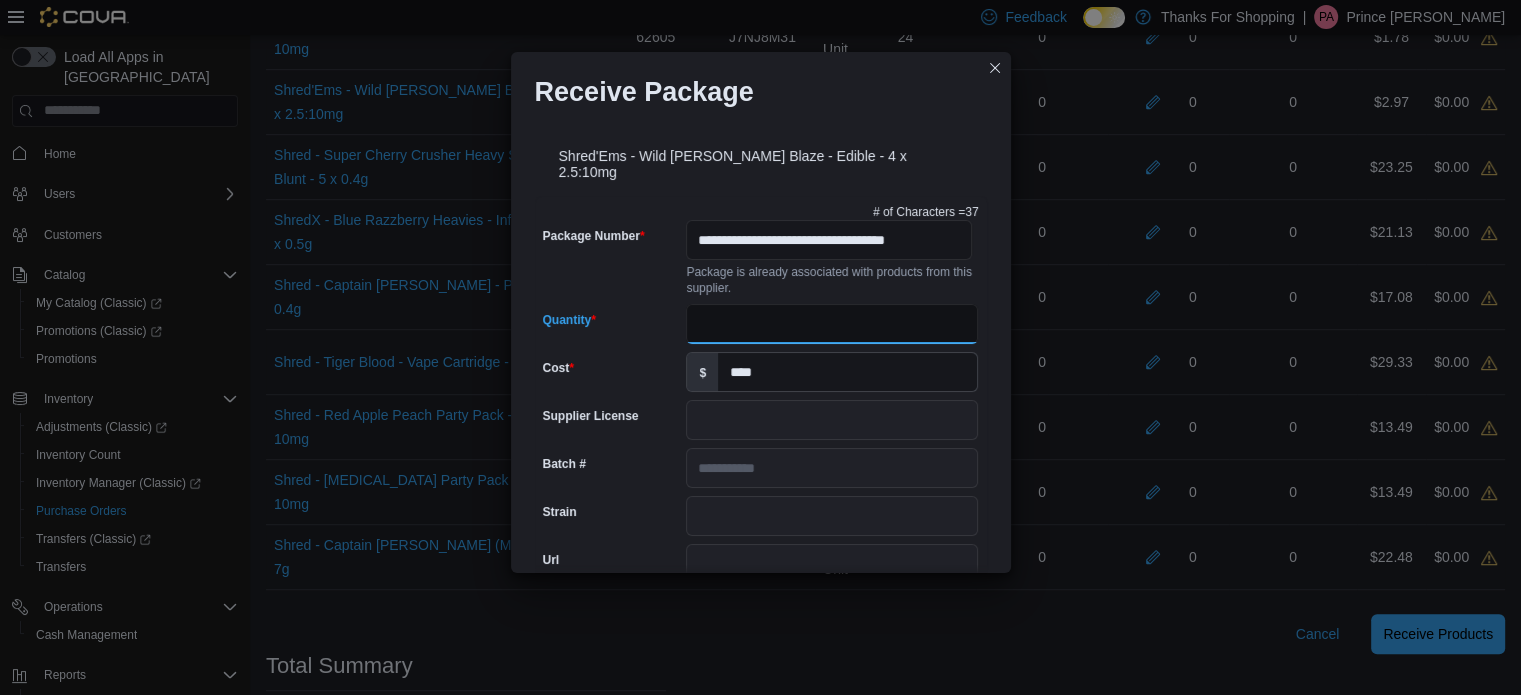 type on "**" 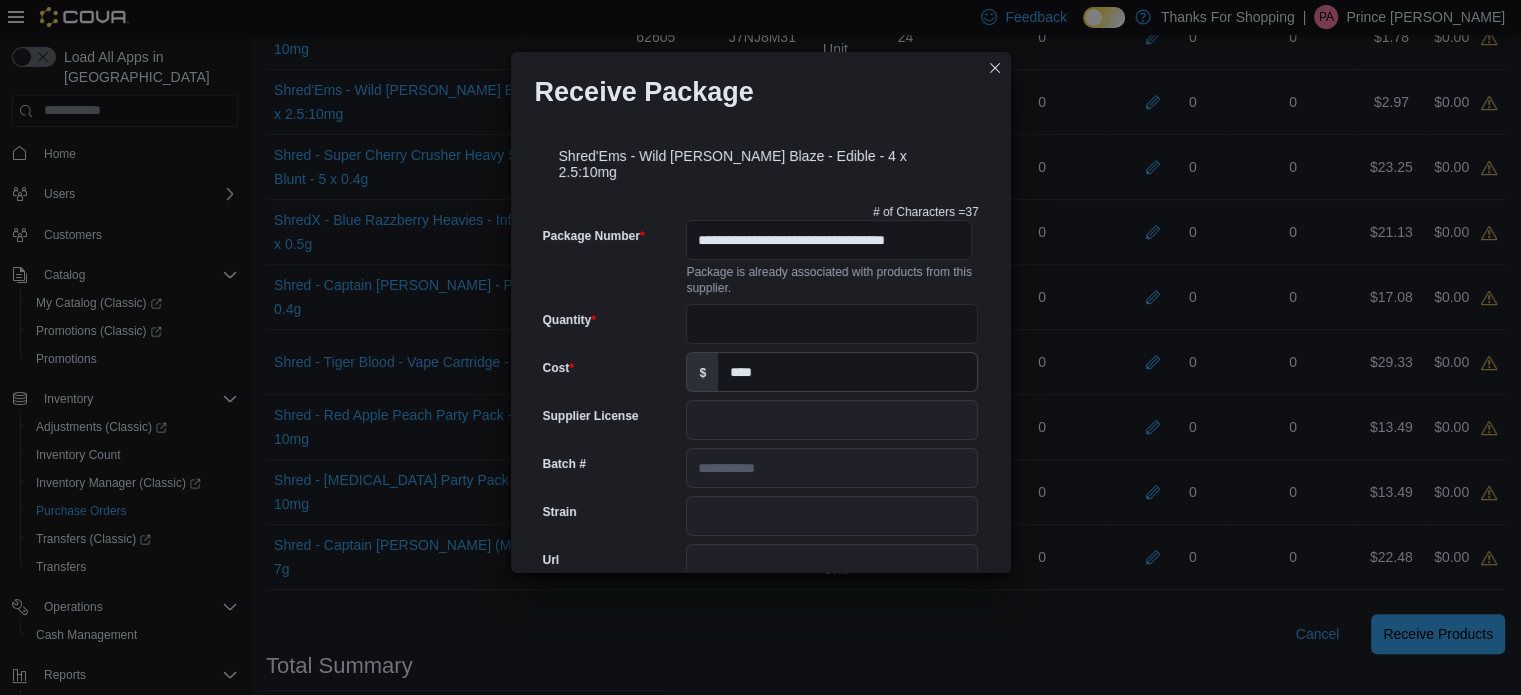 scroll, scrollTop: 802, scrollLeft: 0, axis: vertical 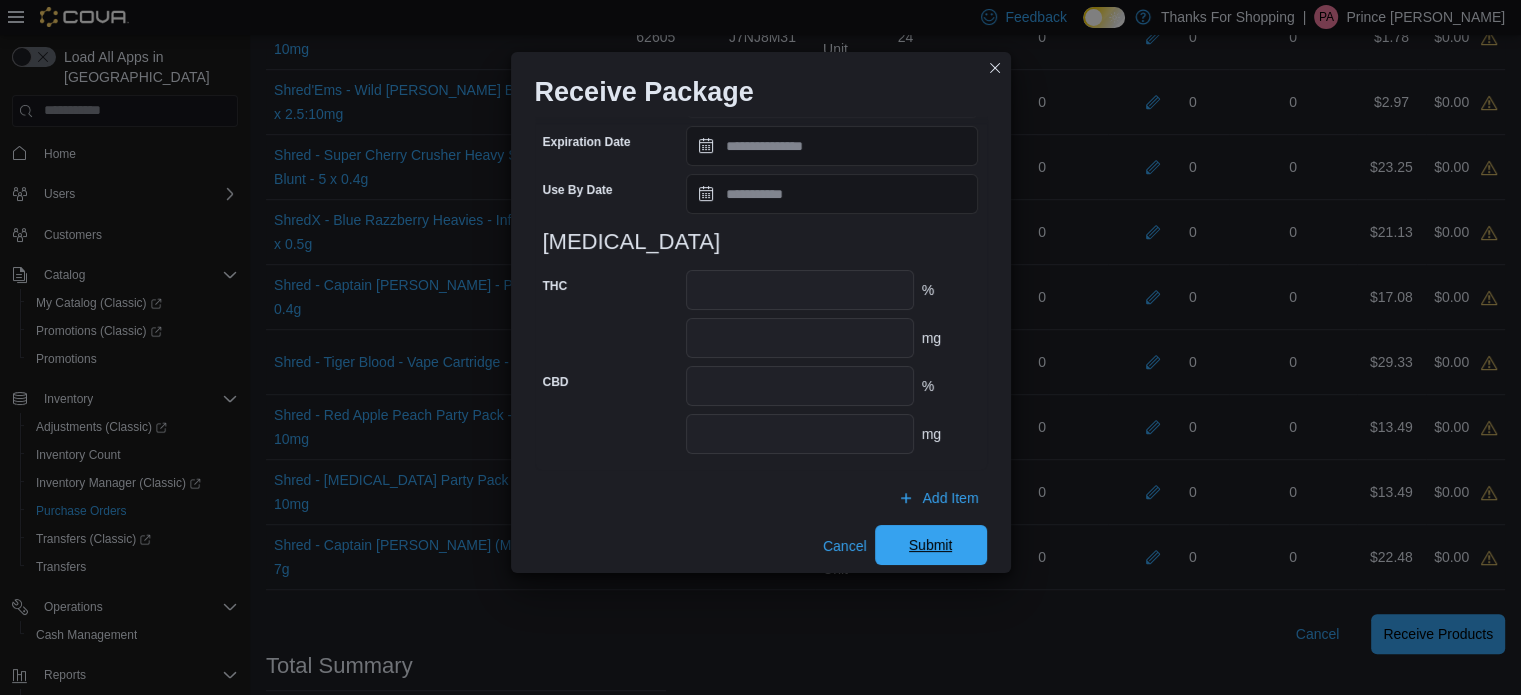 click on "Submit" at bounding box center [931, 545] 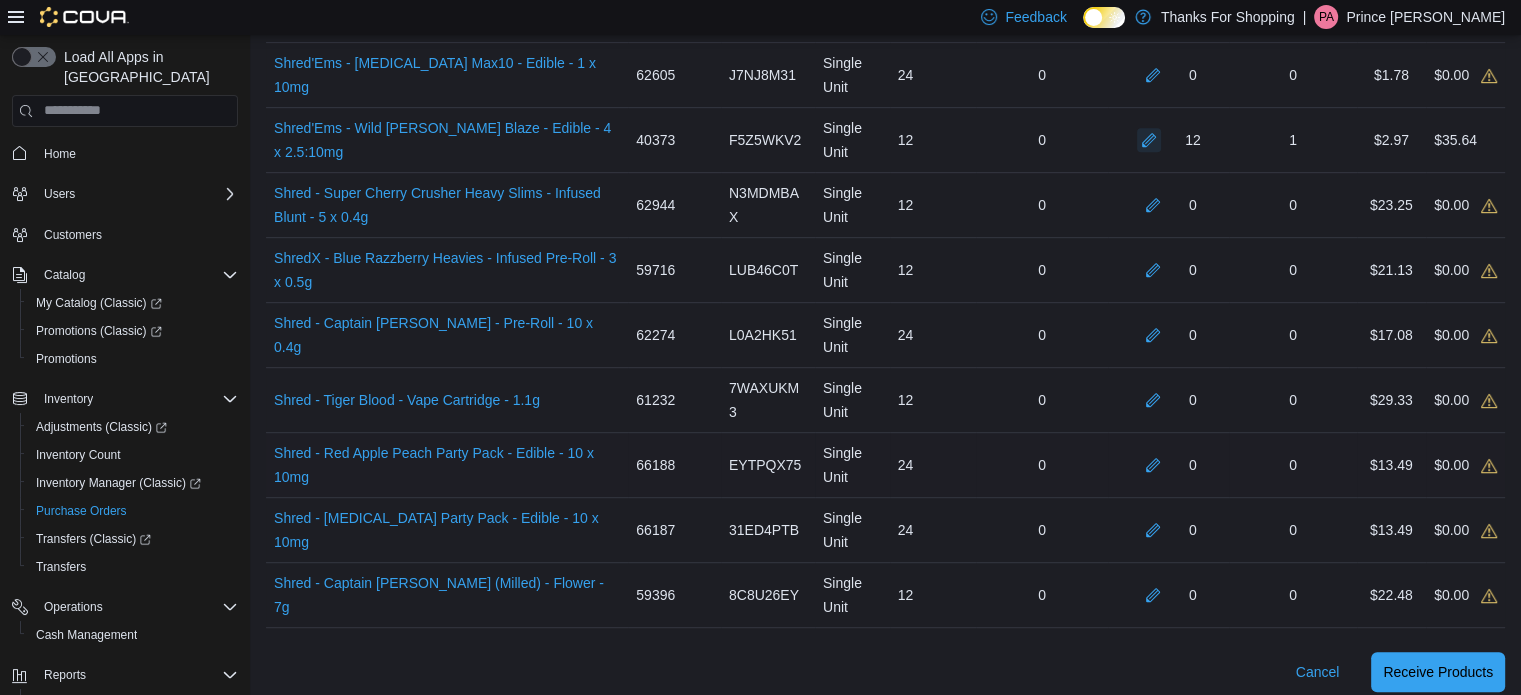 scroll, scrollTop: 968, scrollLeft: 0, axis: vertical 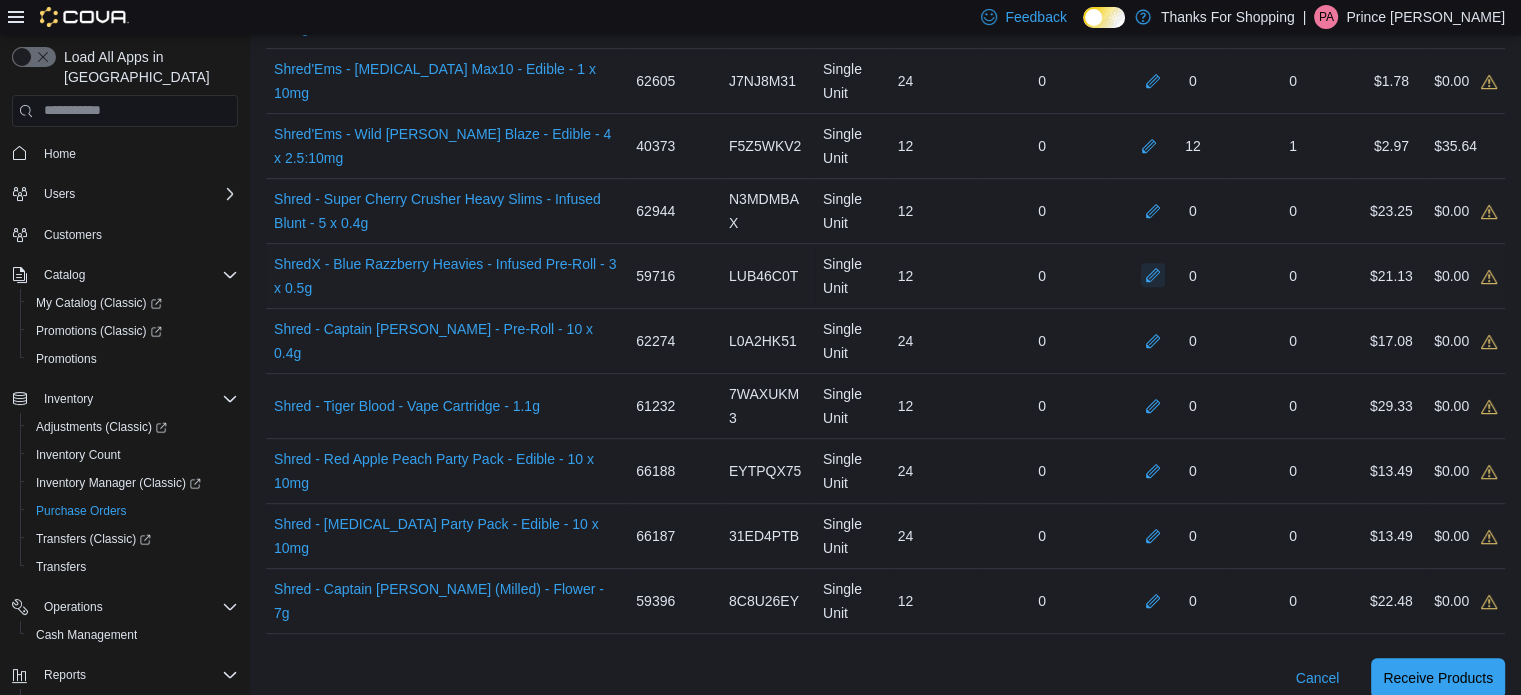 click at bounding box center (1153, 275) 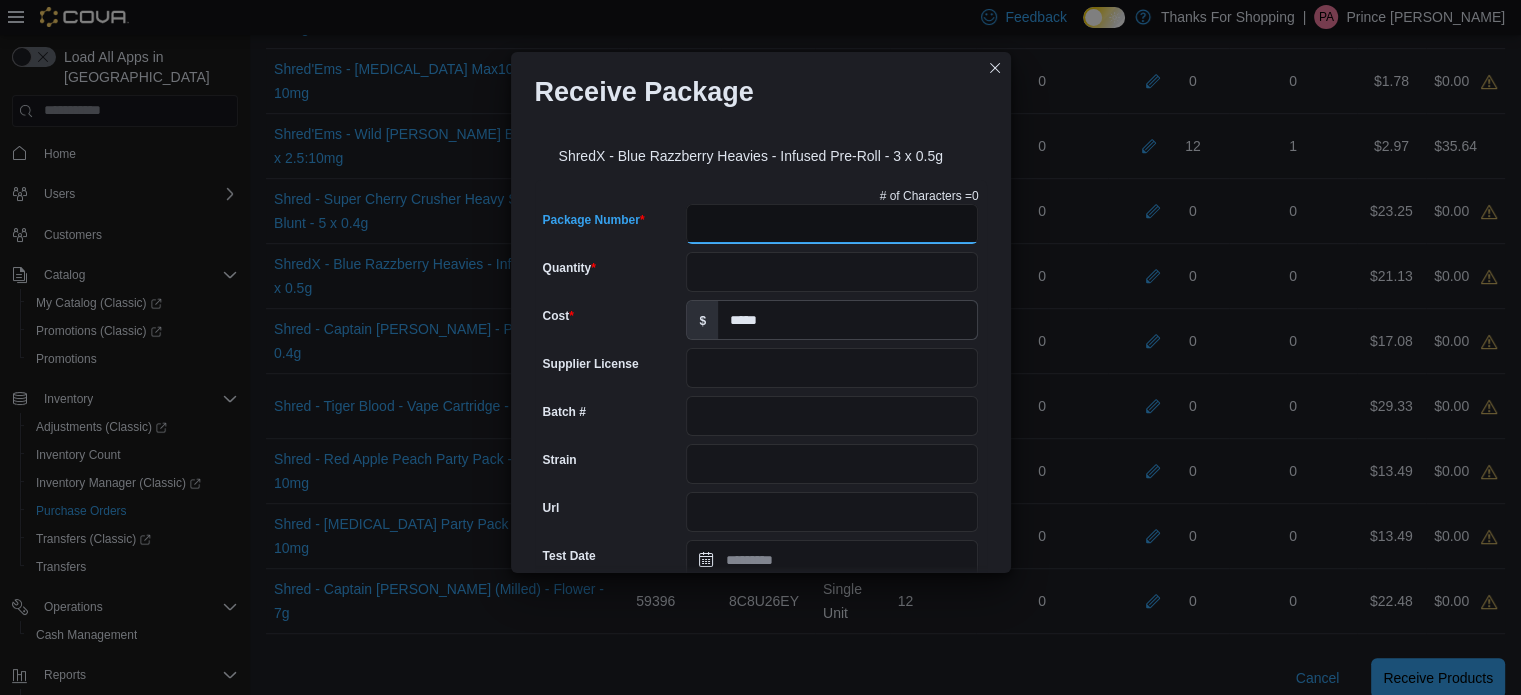 click on "Package Number" at bounding box center [832, 224] 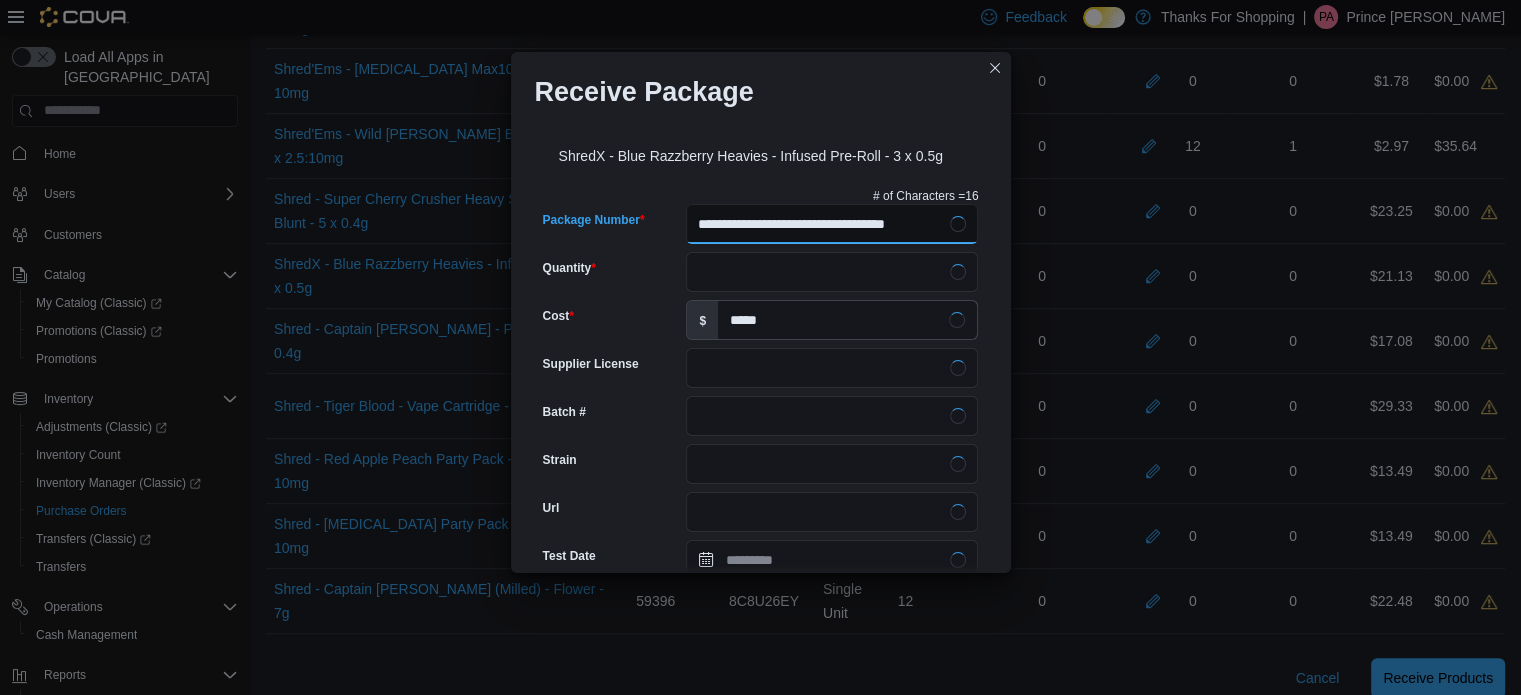 type on "**********" 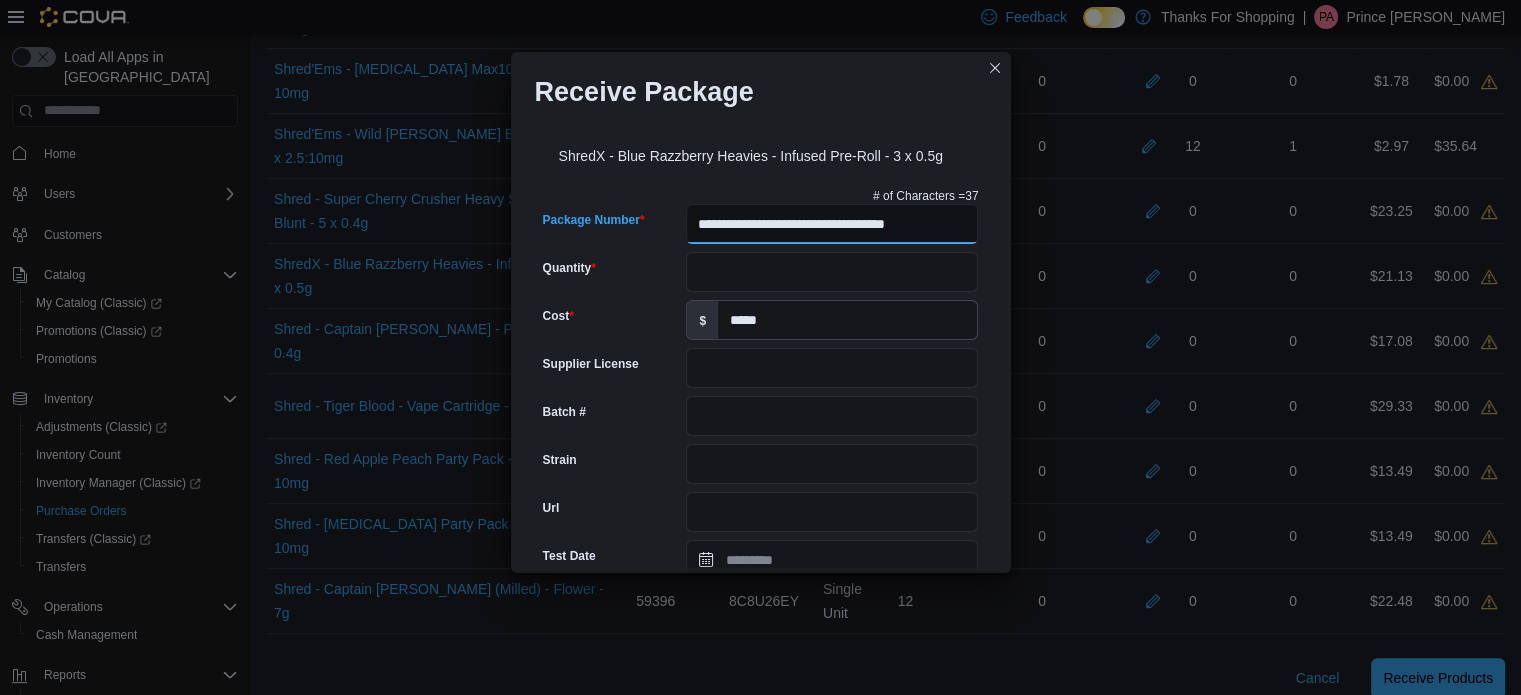 scroll, scrollTop: 0, scrollLeft: 18, axis: horizontal 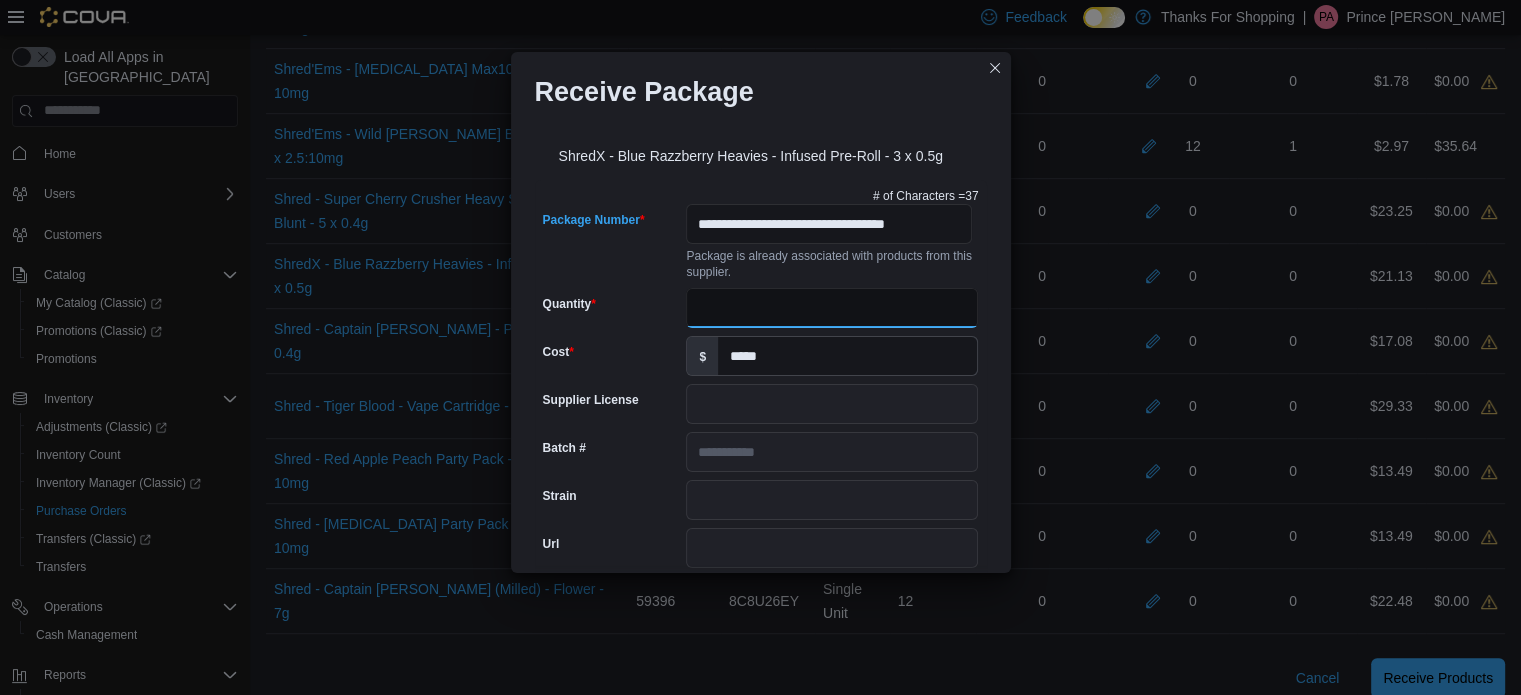 click on "Quantity" at bounding box center (832, 308) 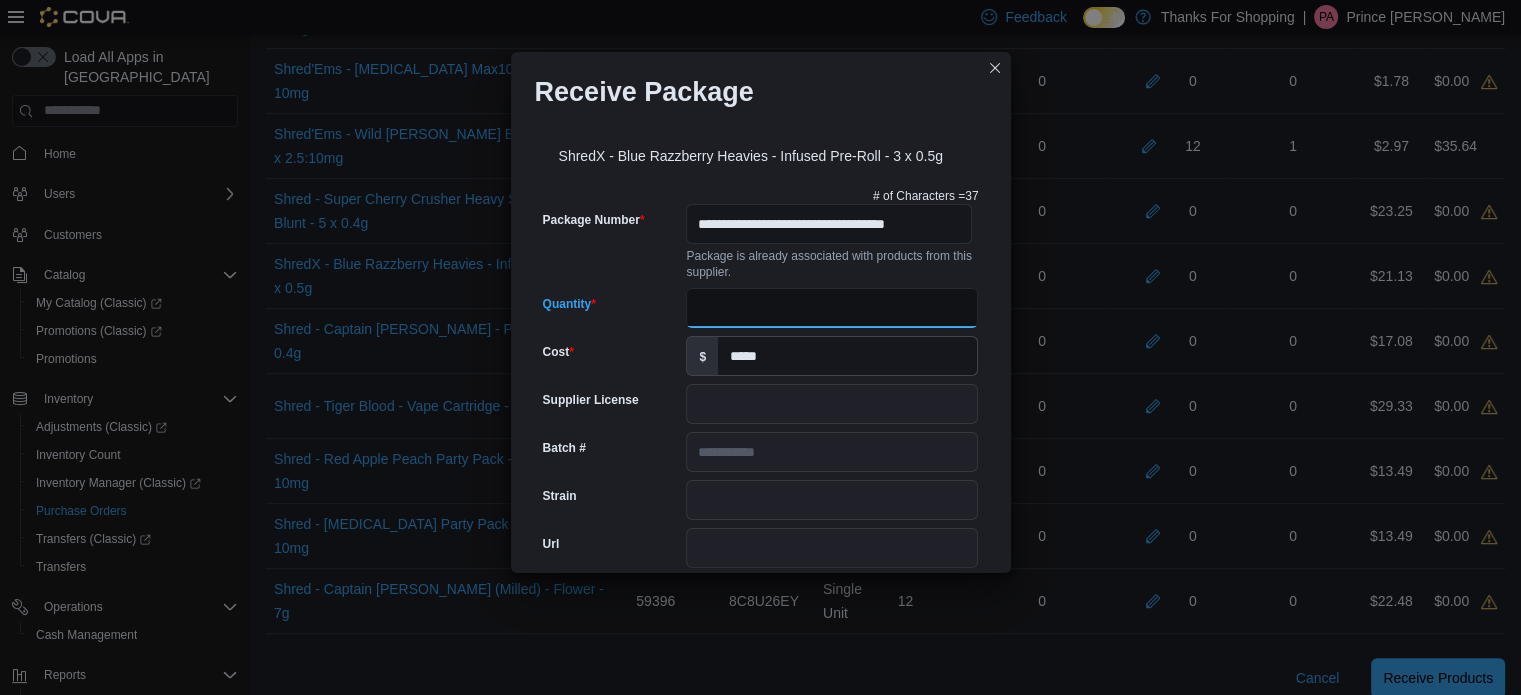 scroll, scrollTop: 722, scrollLeft: 0, axis: vertical 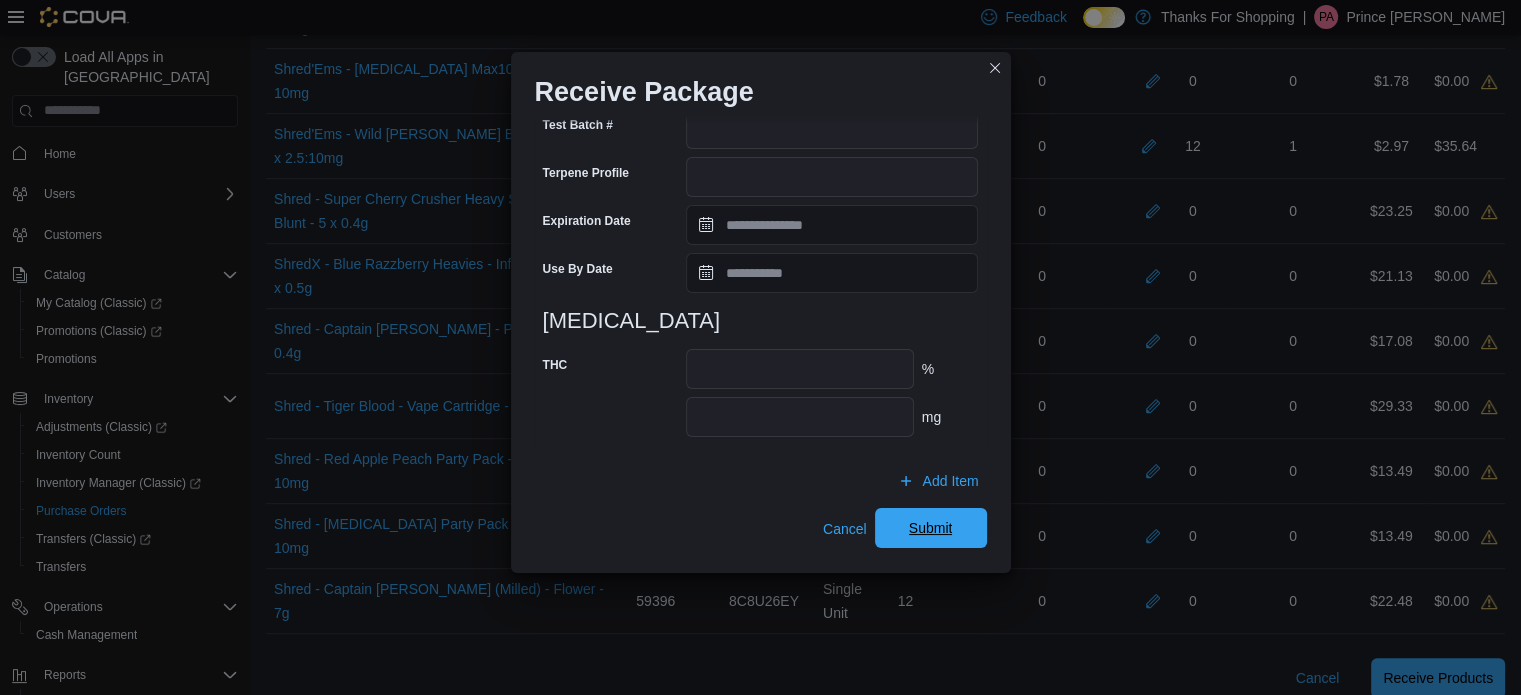 type on "**" 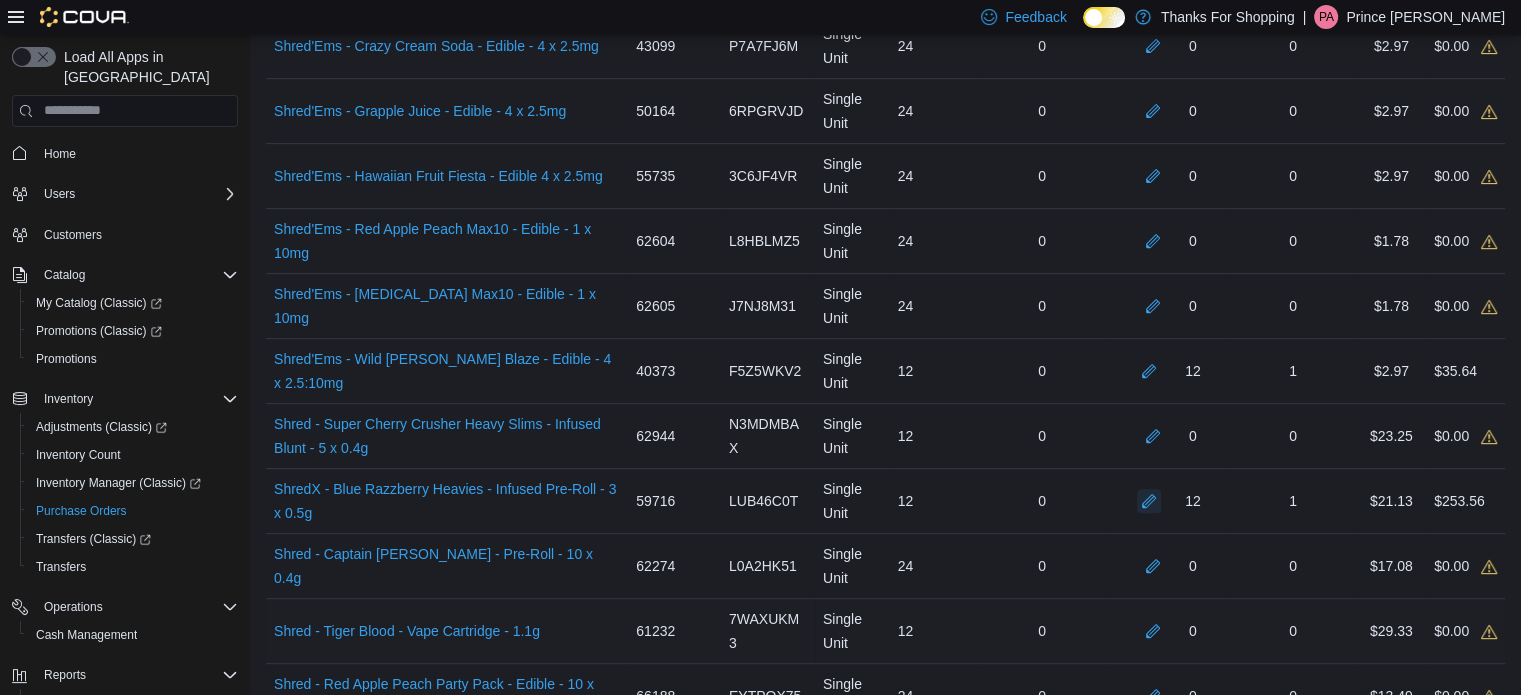 scroll, scrollTop: 736, scrollLeft: 0, axis: vertical 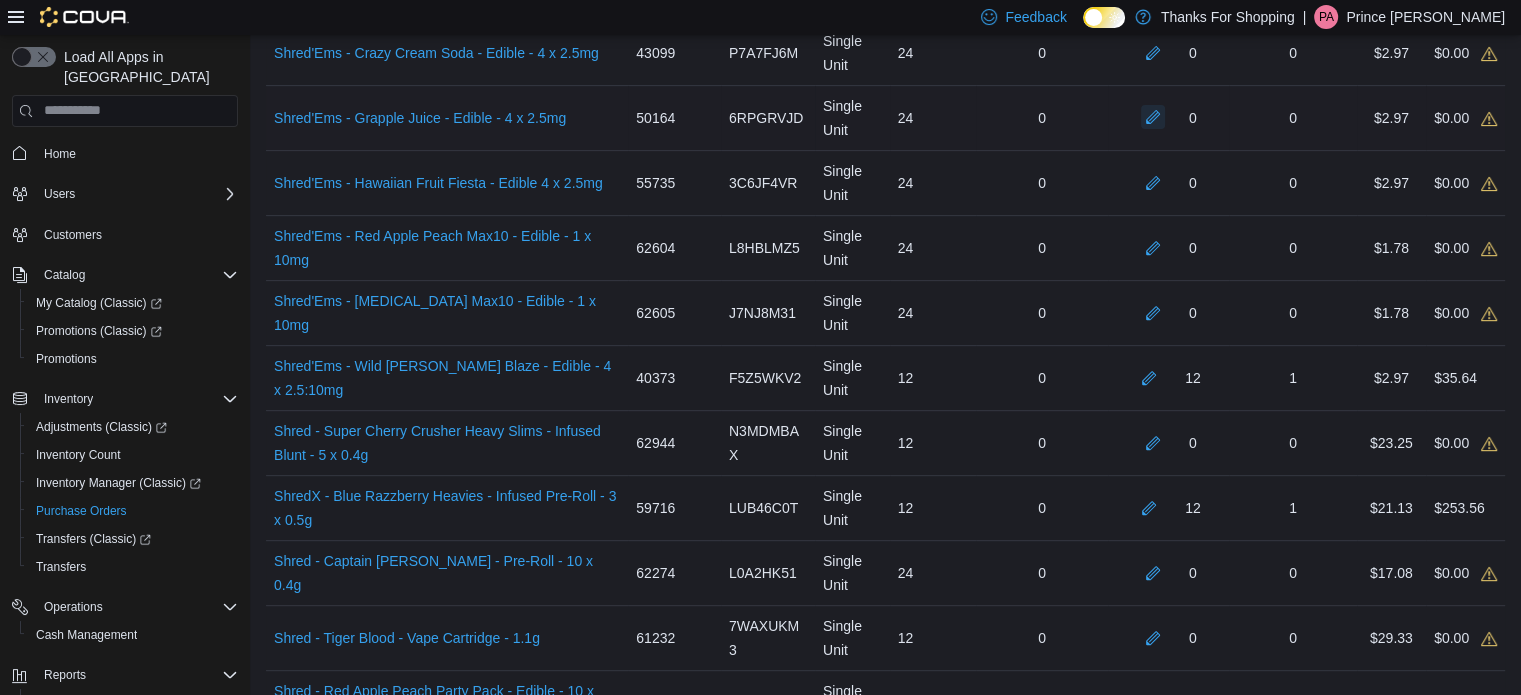 click at bounding box center (1153, 117) 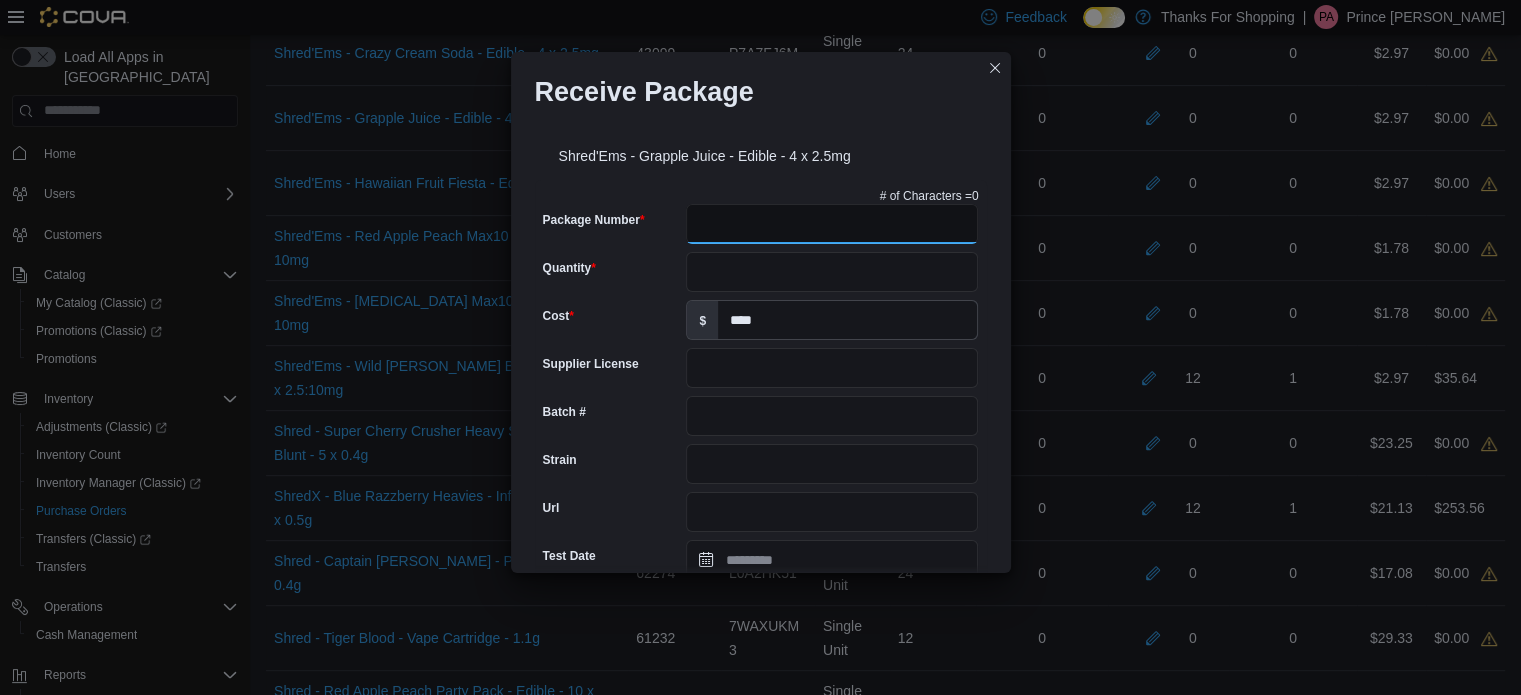 click on "Package Number" at bounding box center [832, 224] 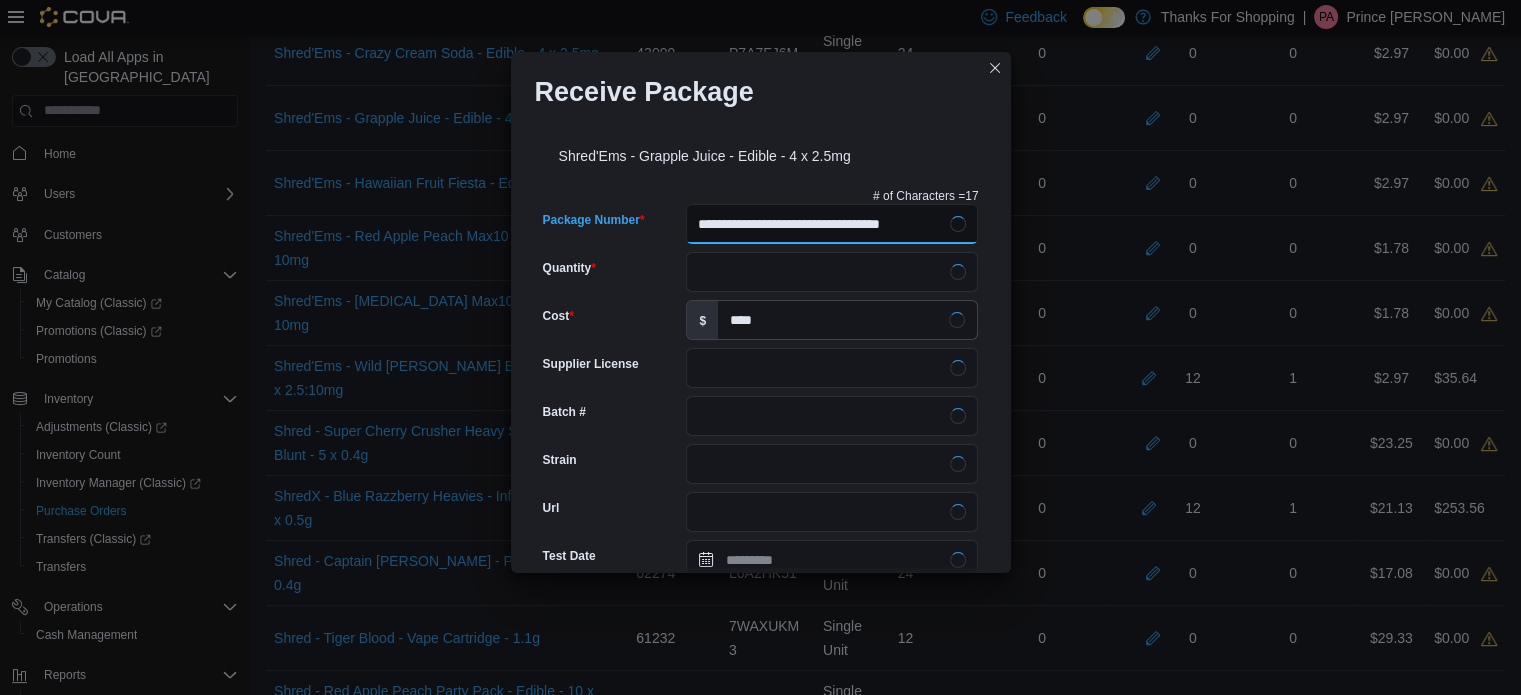 type on "**********" 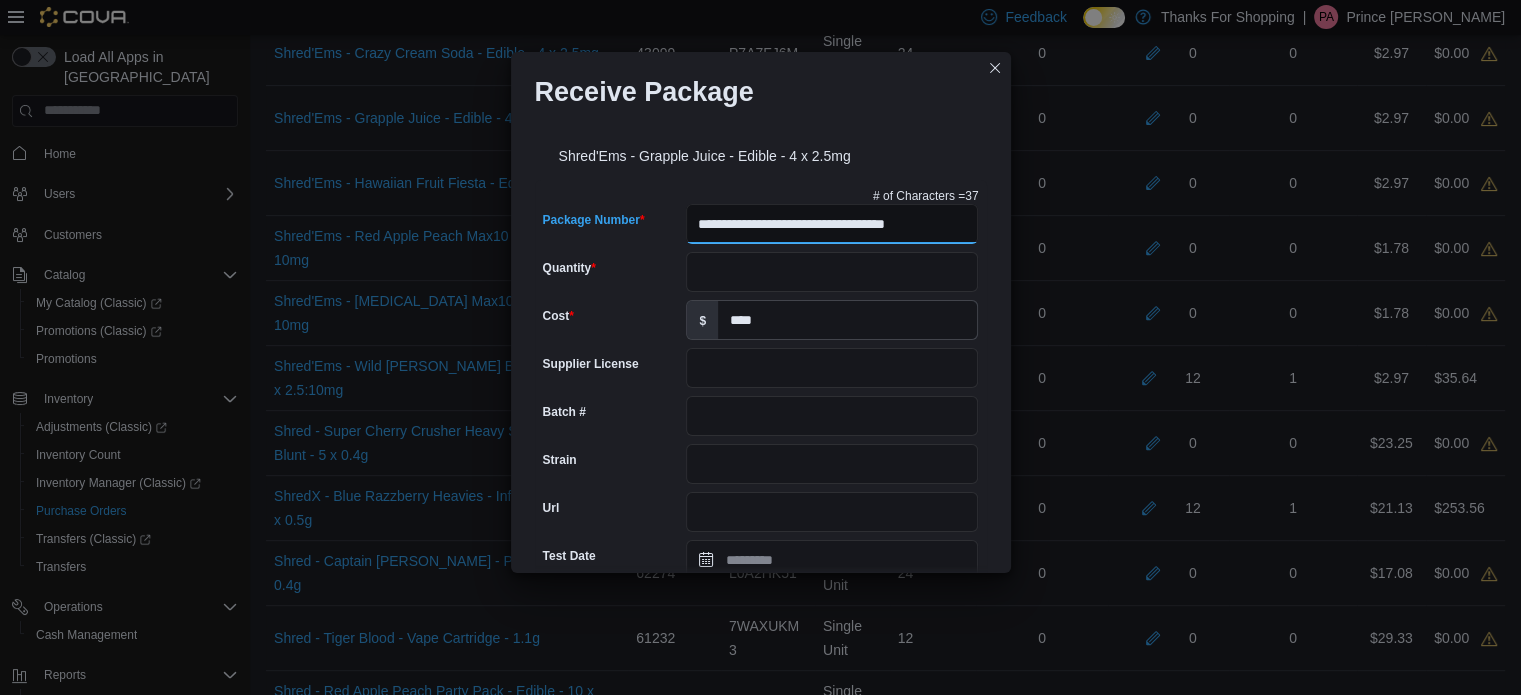 scroll, scrollTop: 0, scrollLeft: 18, axis: horizontal 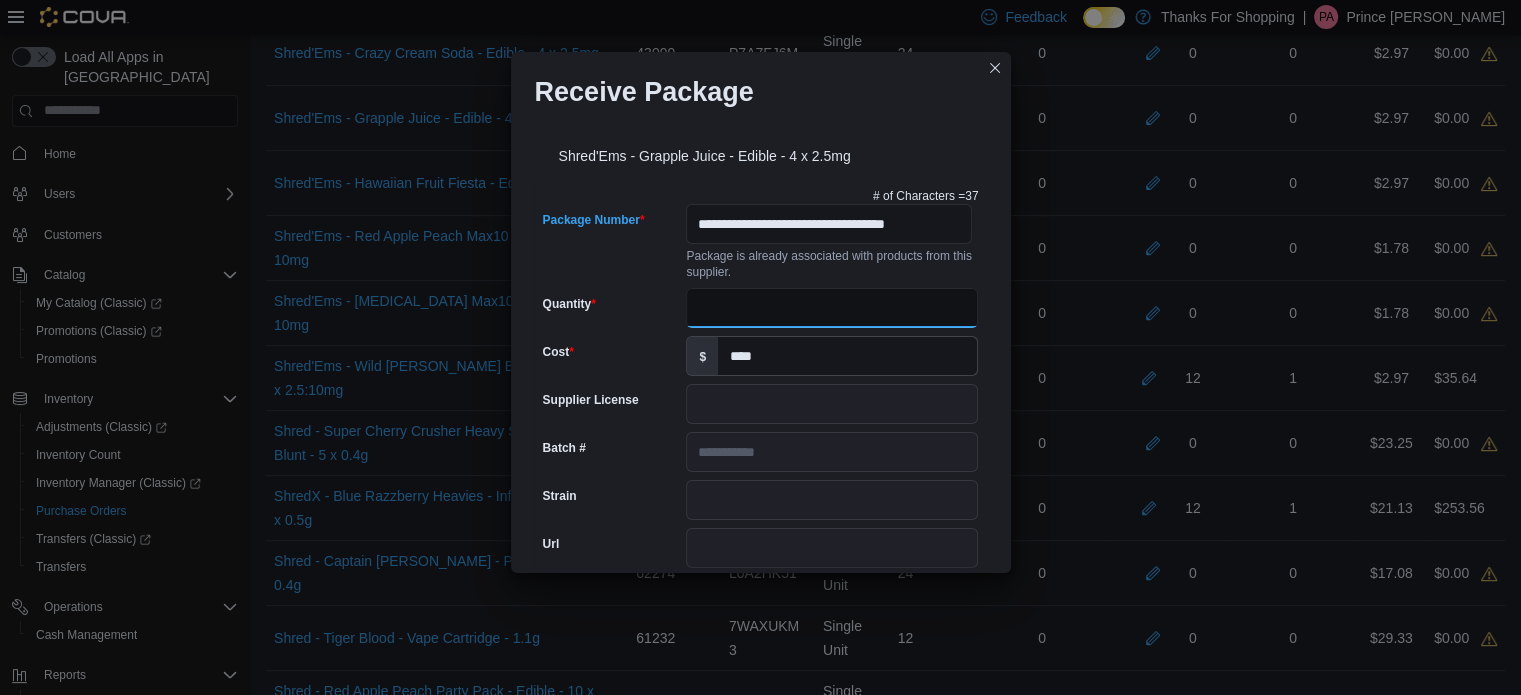click on "Quantity" at bounding box center (832, 308) 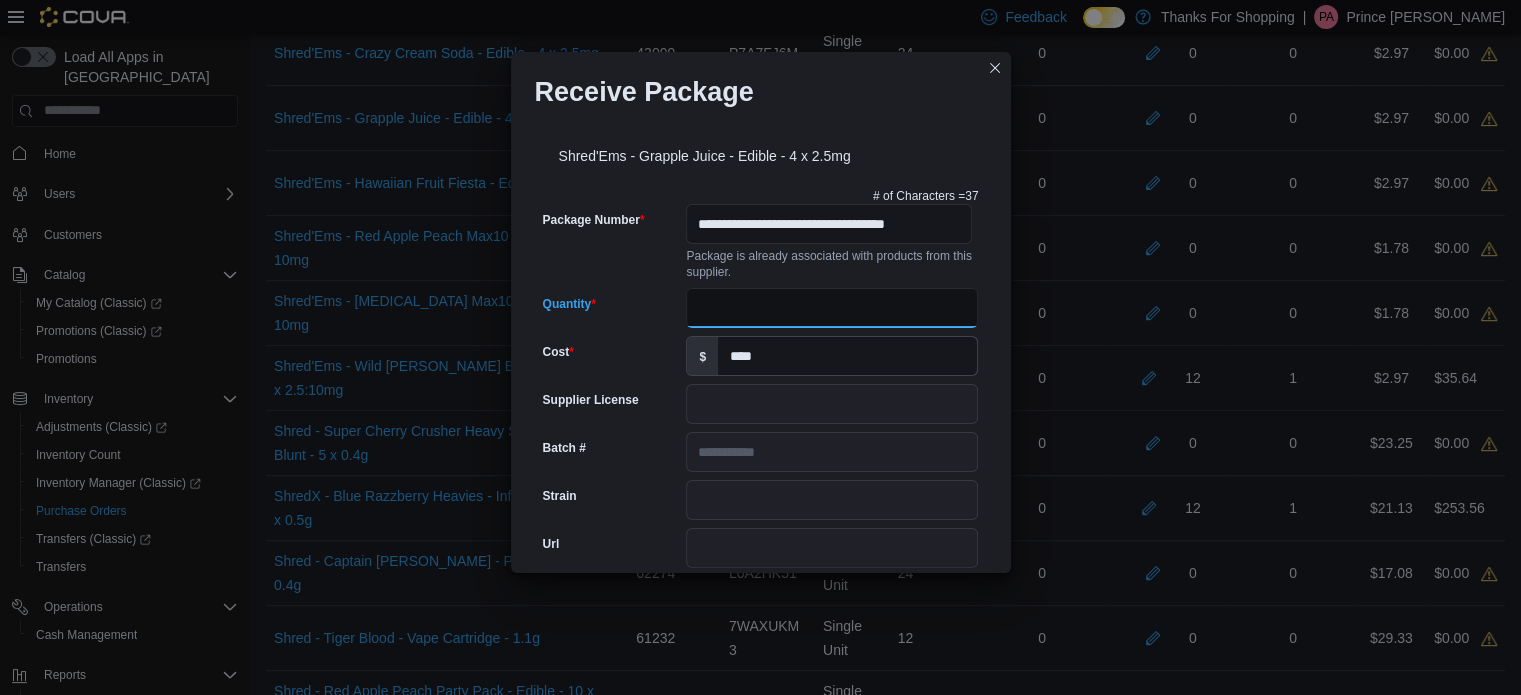 type on "*" 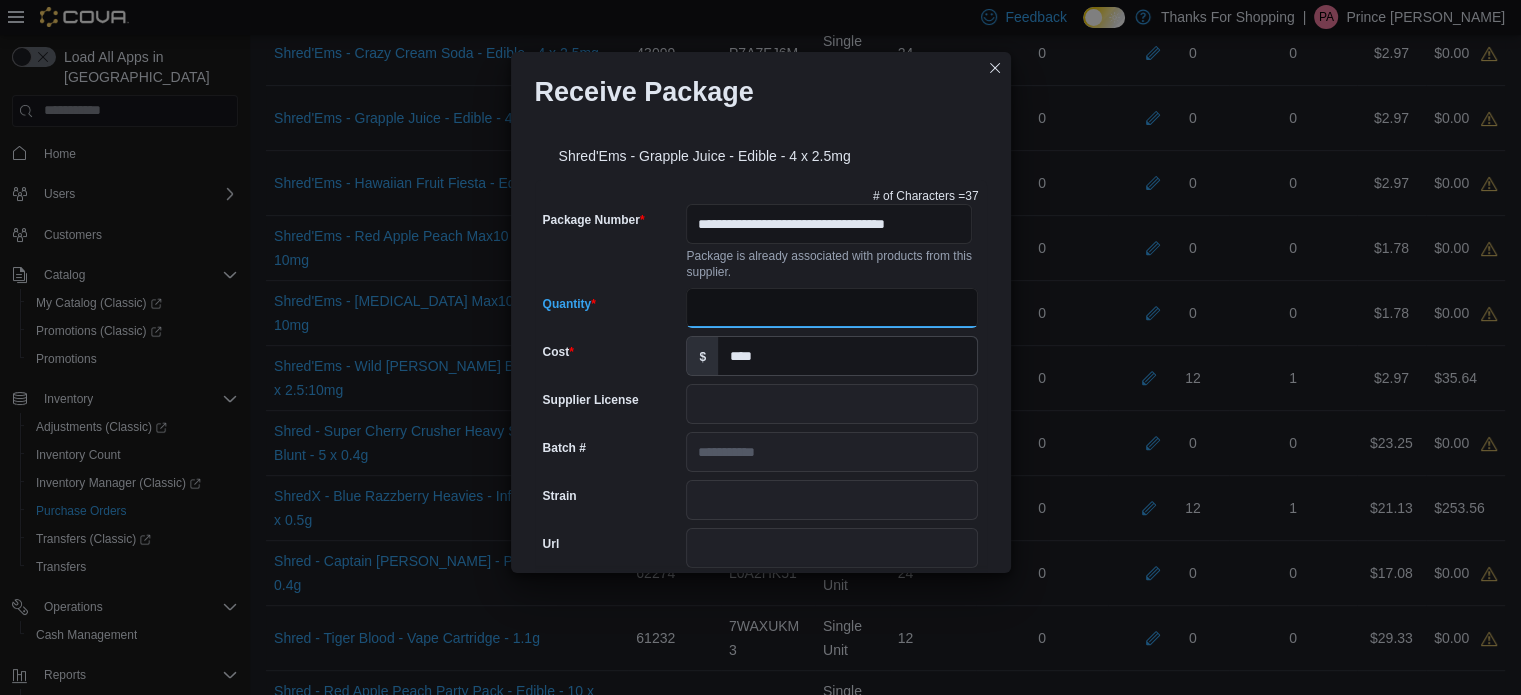 type on "**" 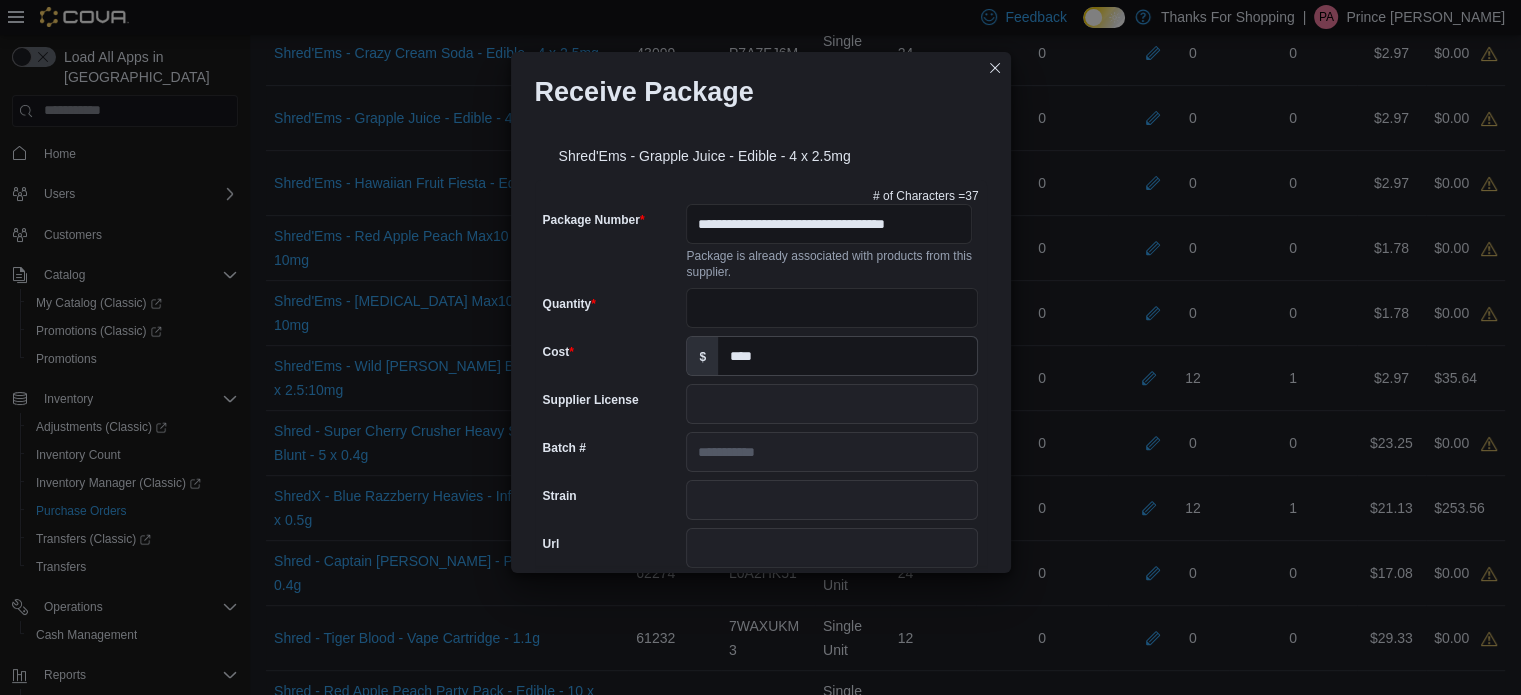 scroll, scrollTop: 802, scrollLeft: 0, axis: vertical 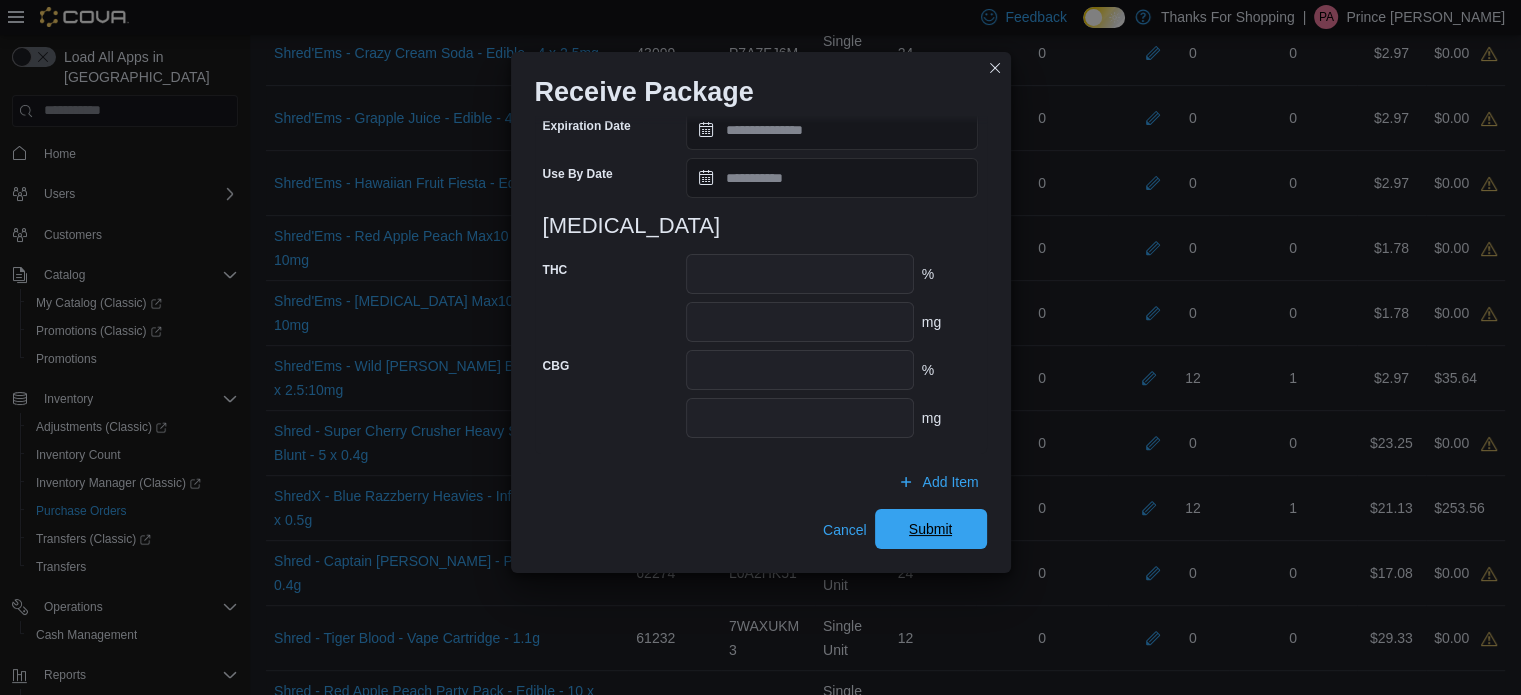 click on "Submit" at bounding box center [931, 529] 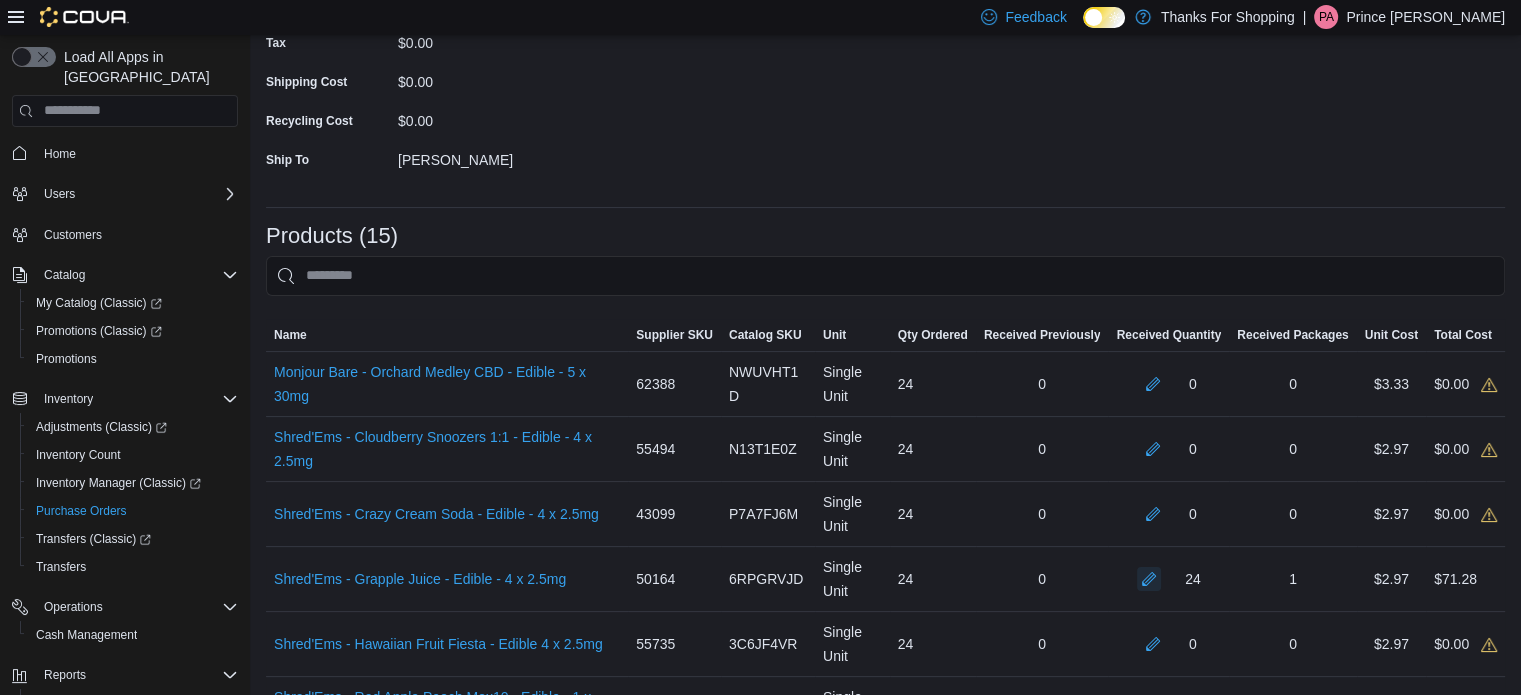scroll, scrollTop: 276, scrollLeft: 0, axis: vertical 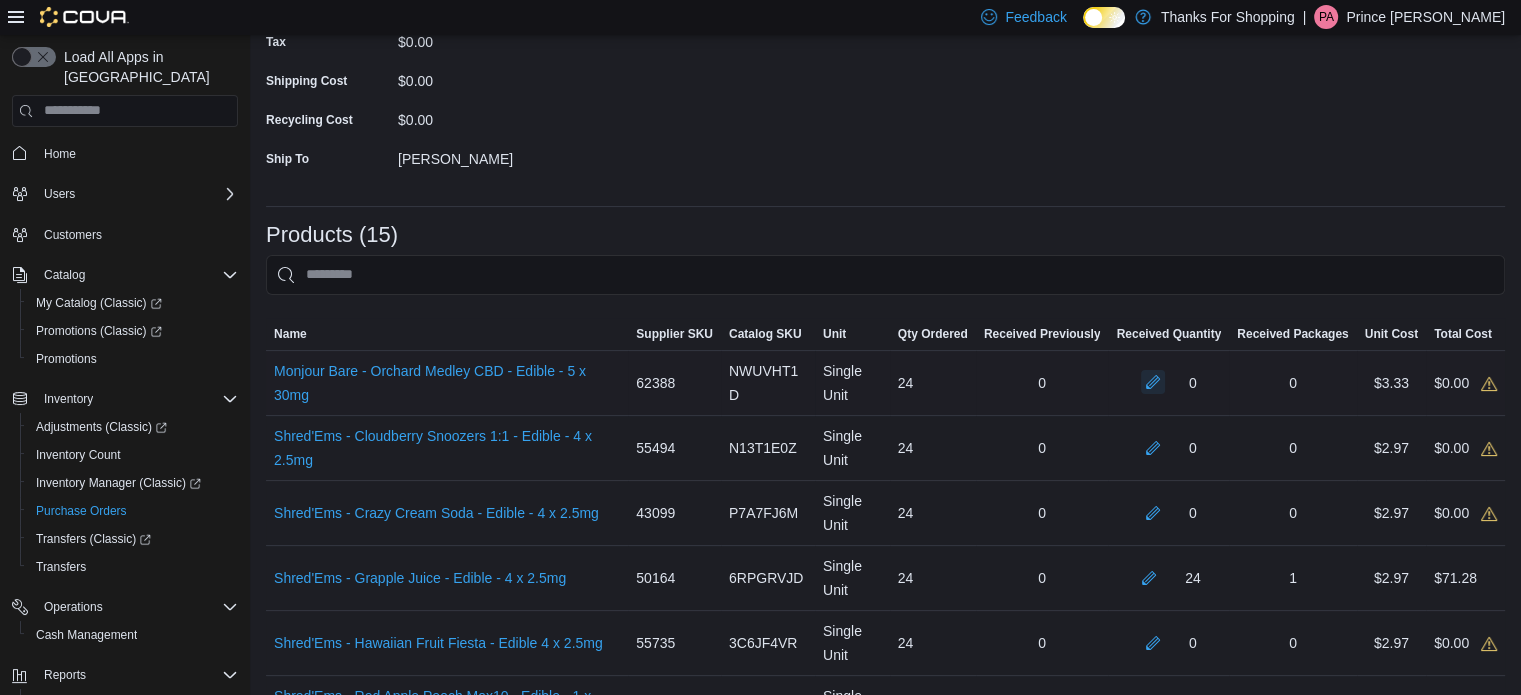 click at bounding box center [1153, 382] 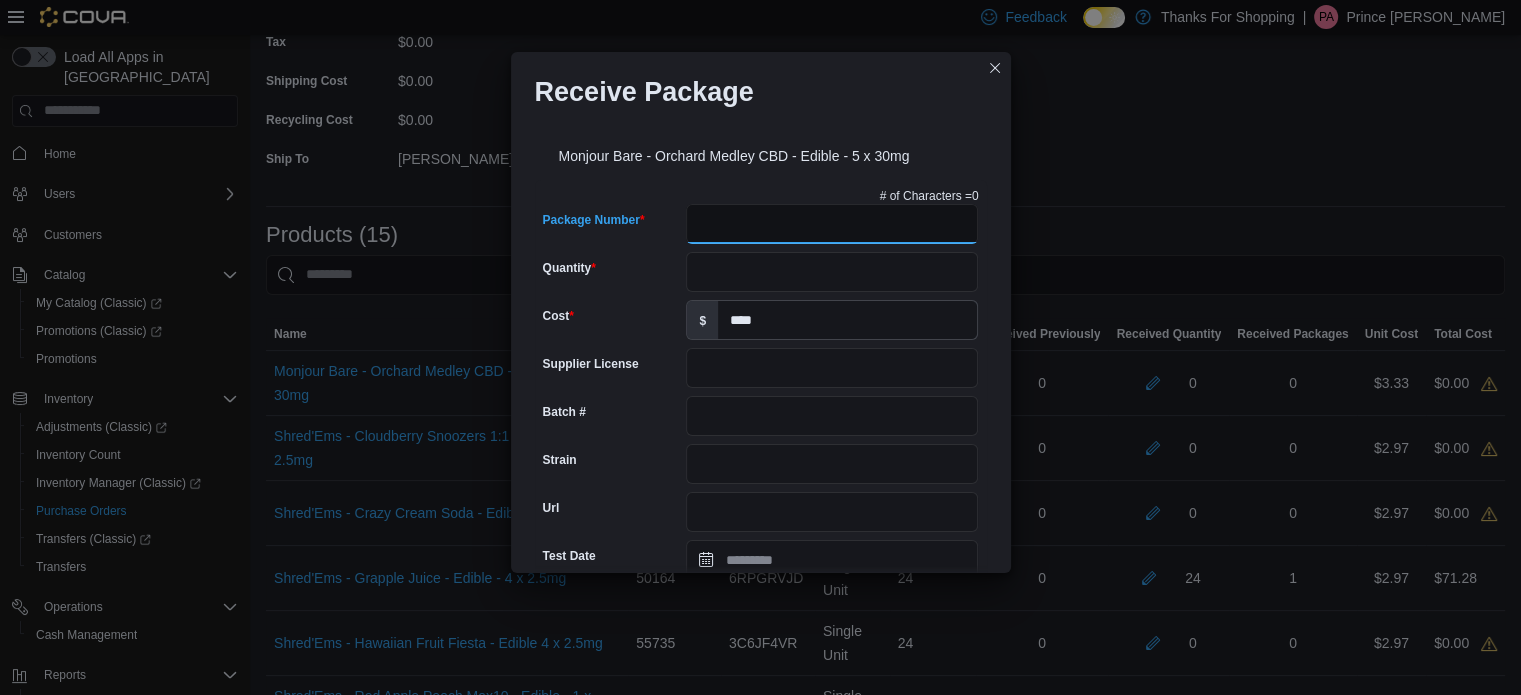 click on "Package Number" at bounding box center (832, 224) 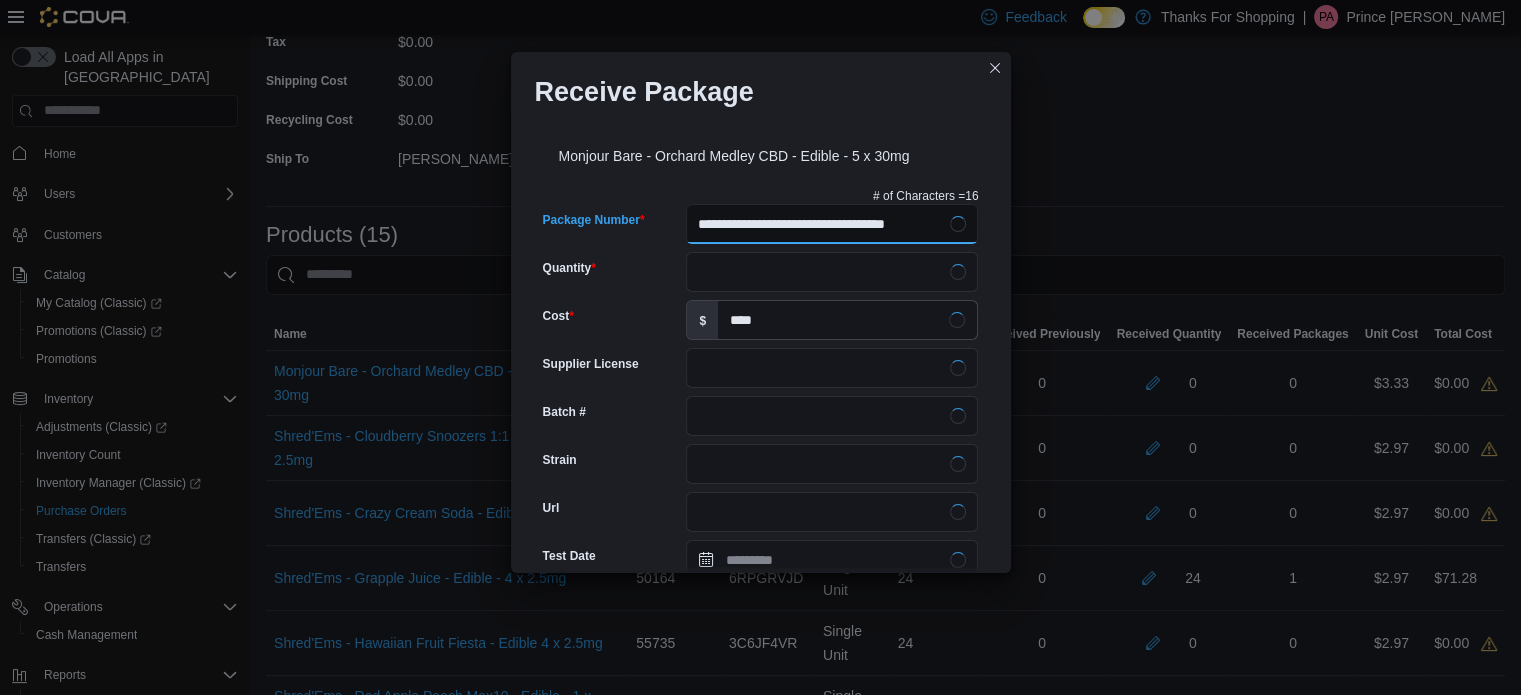 type on "**********" 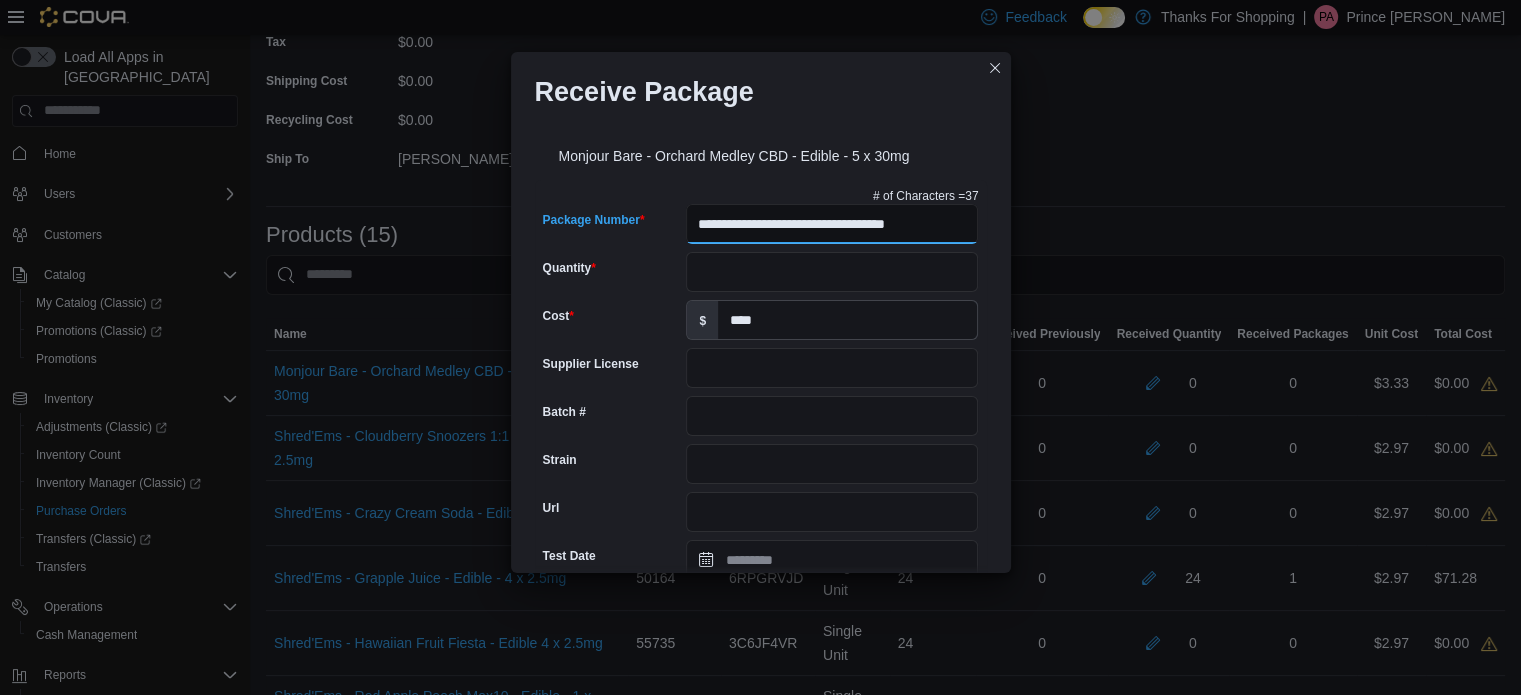 scroll, scrollTop: 0, scrollLeft: 18, axis: horizontal 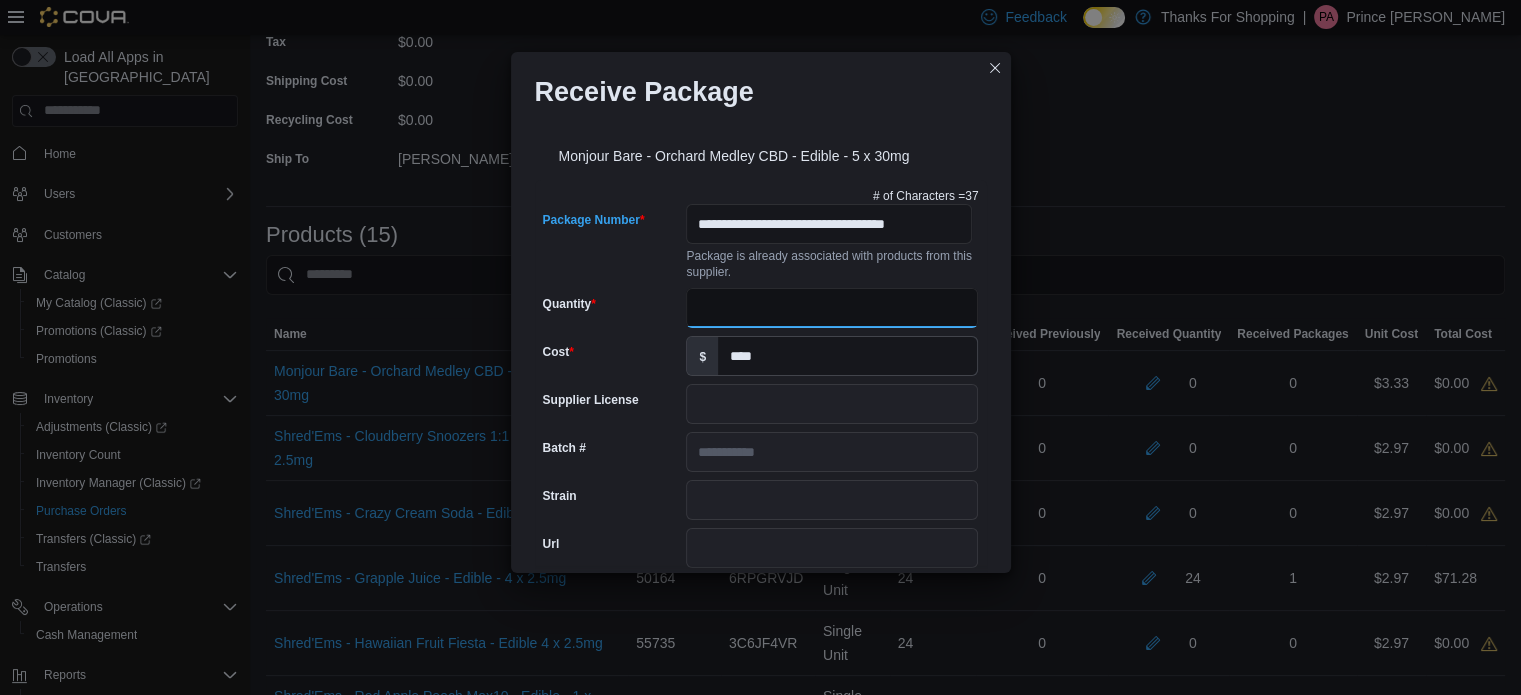 click on "Quantity" at bounding box center (832, 308) 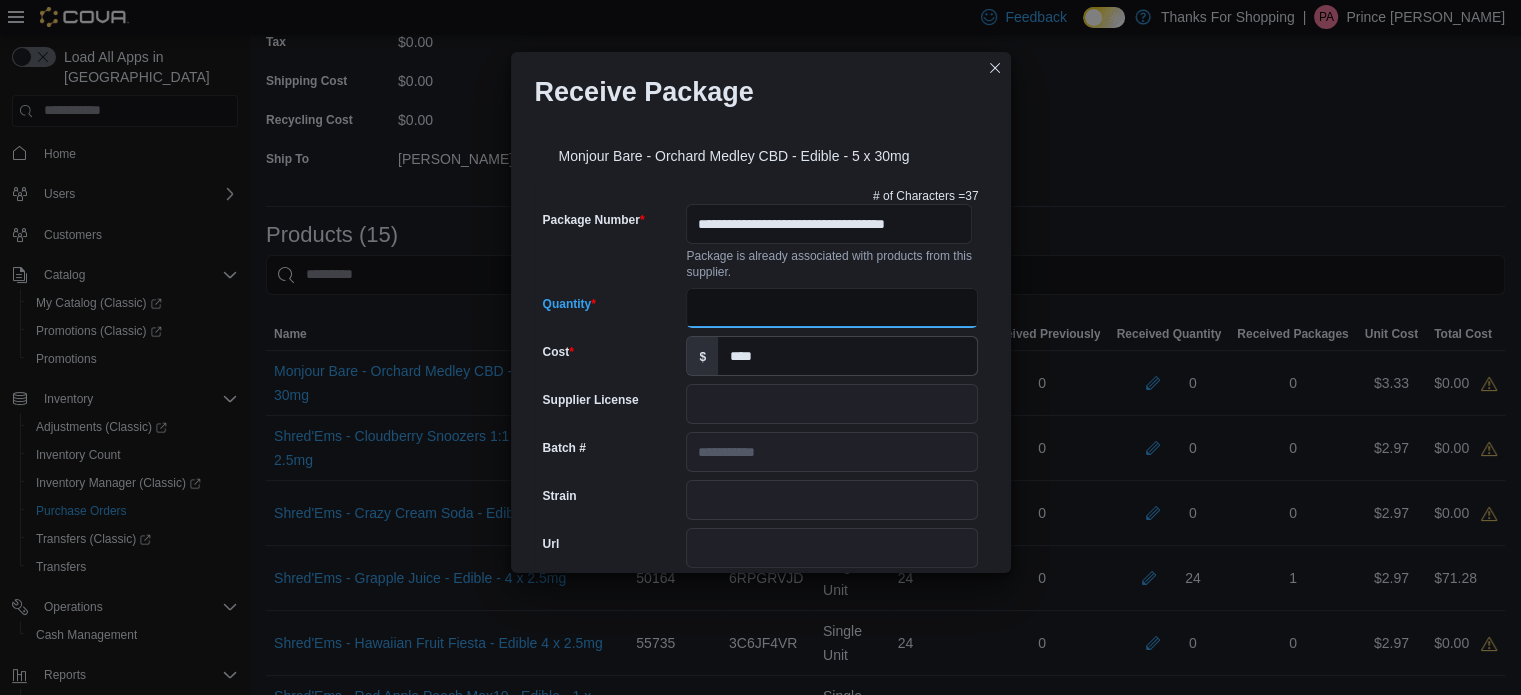 scroll, scrollTop: 0, scrollLeft: 0, axis: both 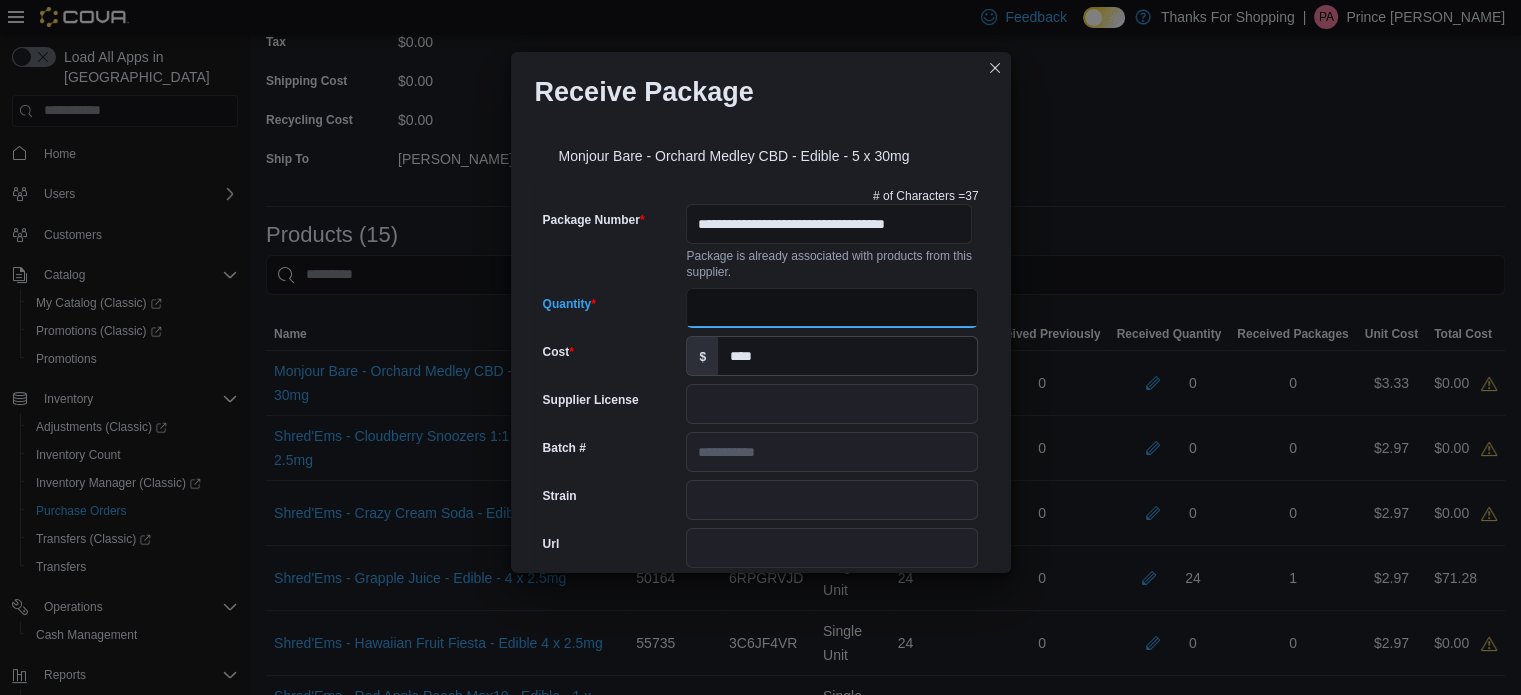 type on "**" 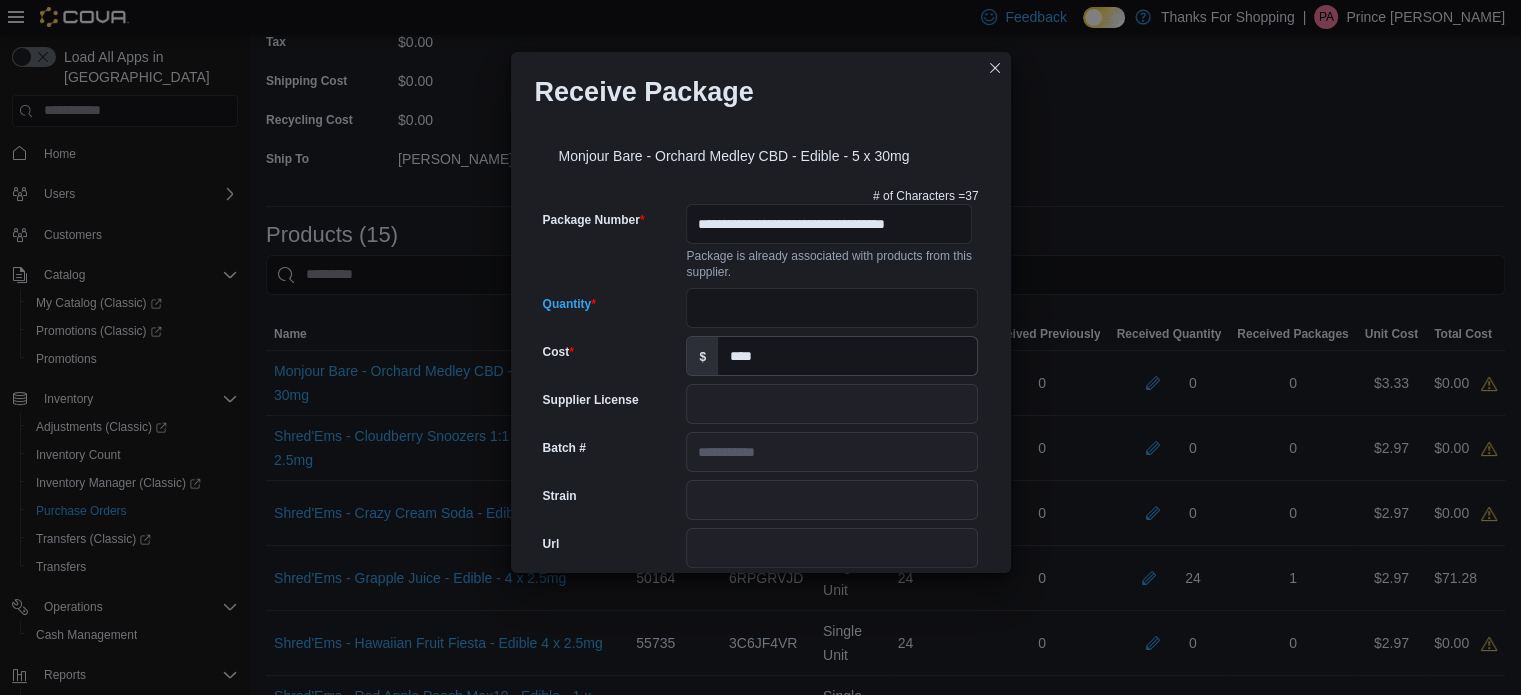 scroll, scrollTop: 706, scrollLeft: 0, axis: vertical 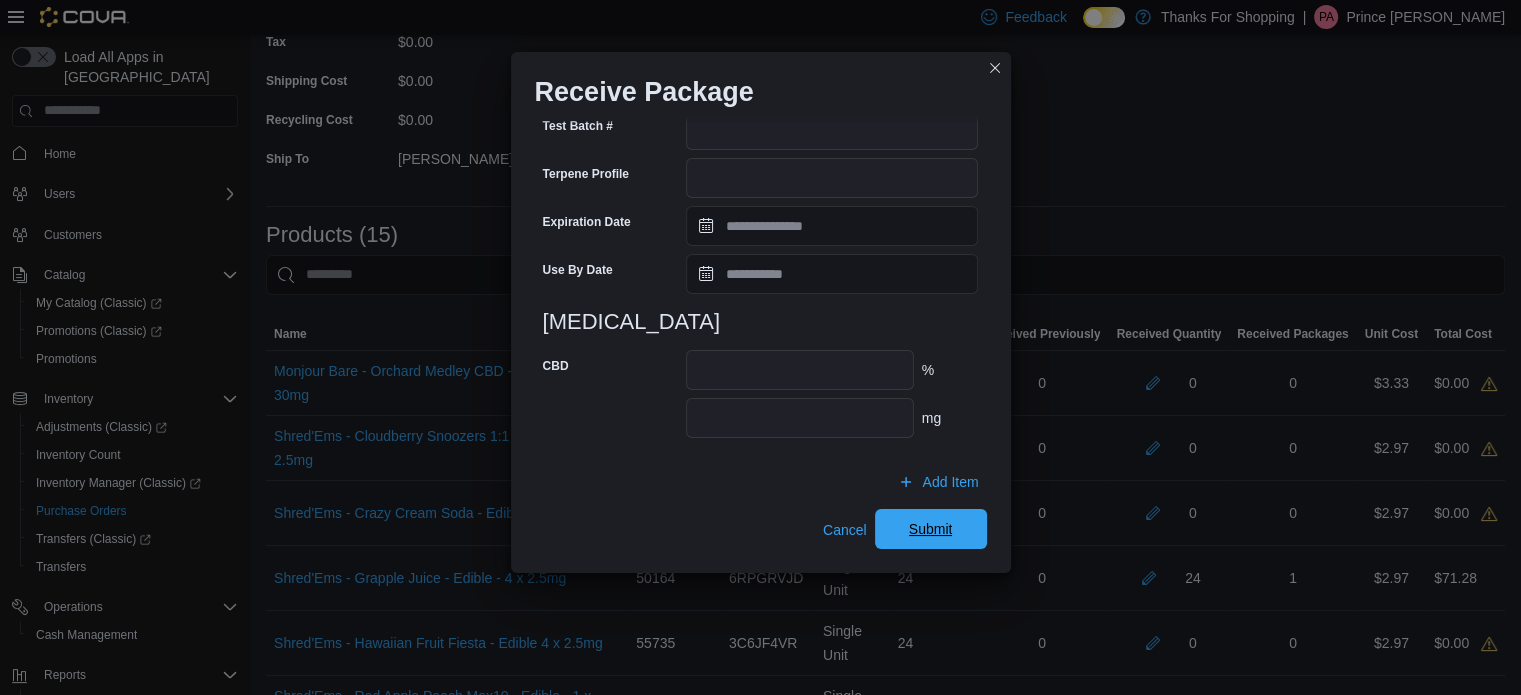 click on "Submit" at bounding box center (931, 529) 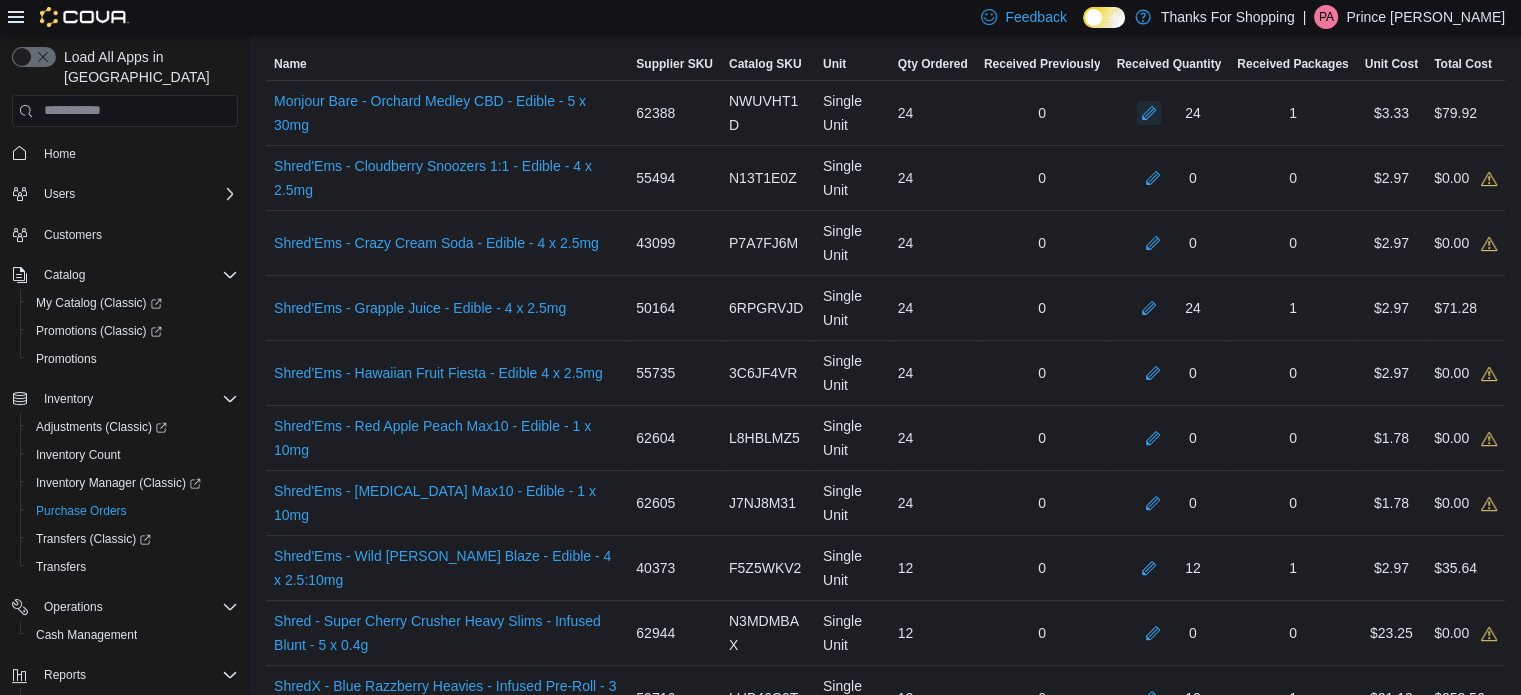 scroll, scrollTop: 576, scrollLeft: 0, axis: vertical 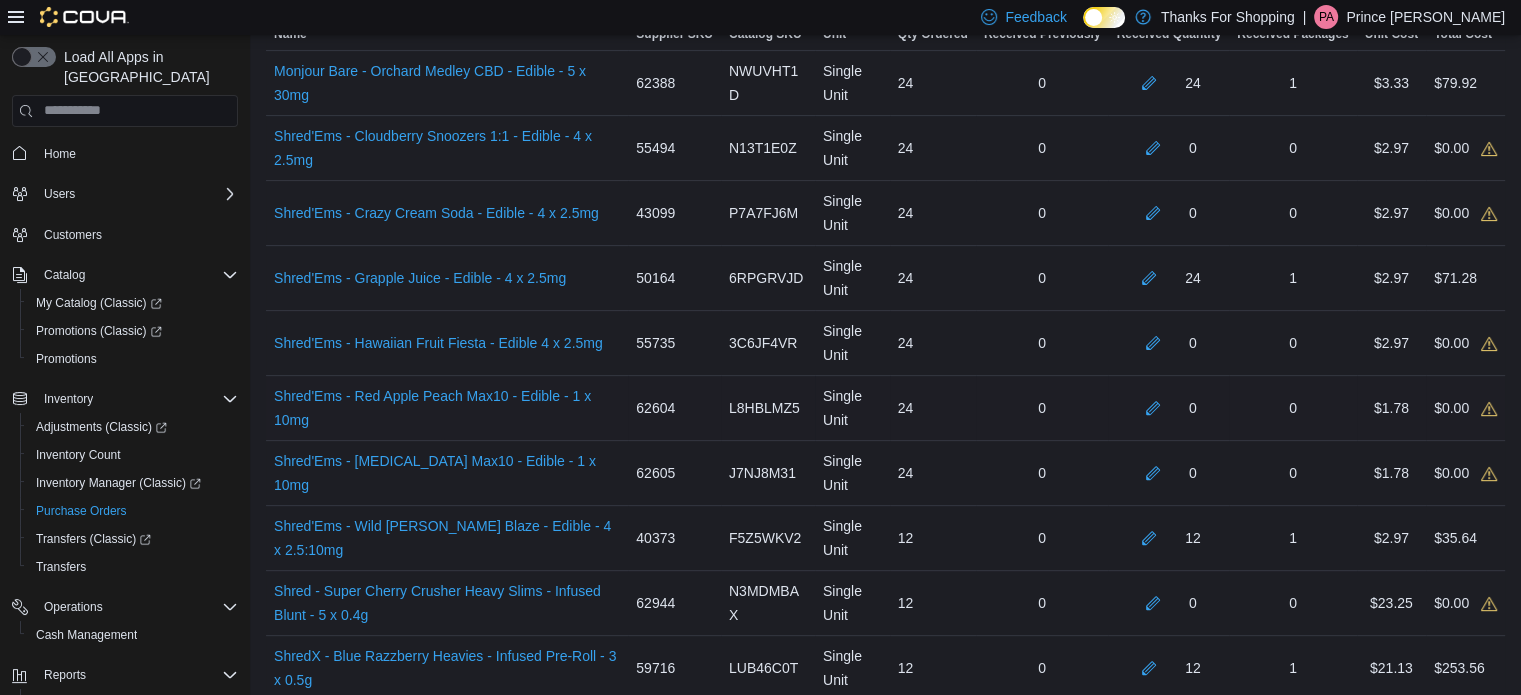click on "0" at bounding box center [1168, 408] 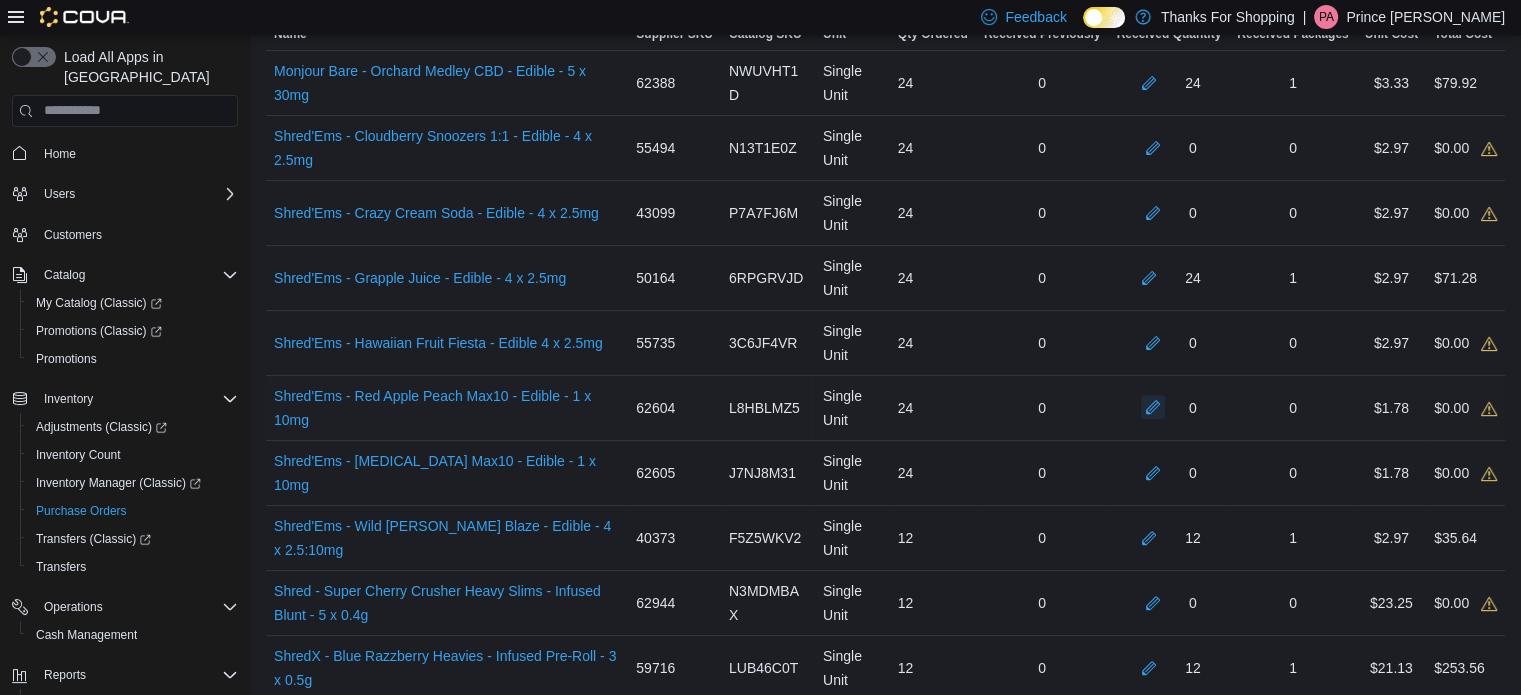 click at bounding box center (1153, 407) 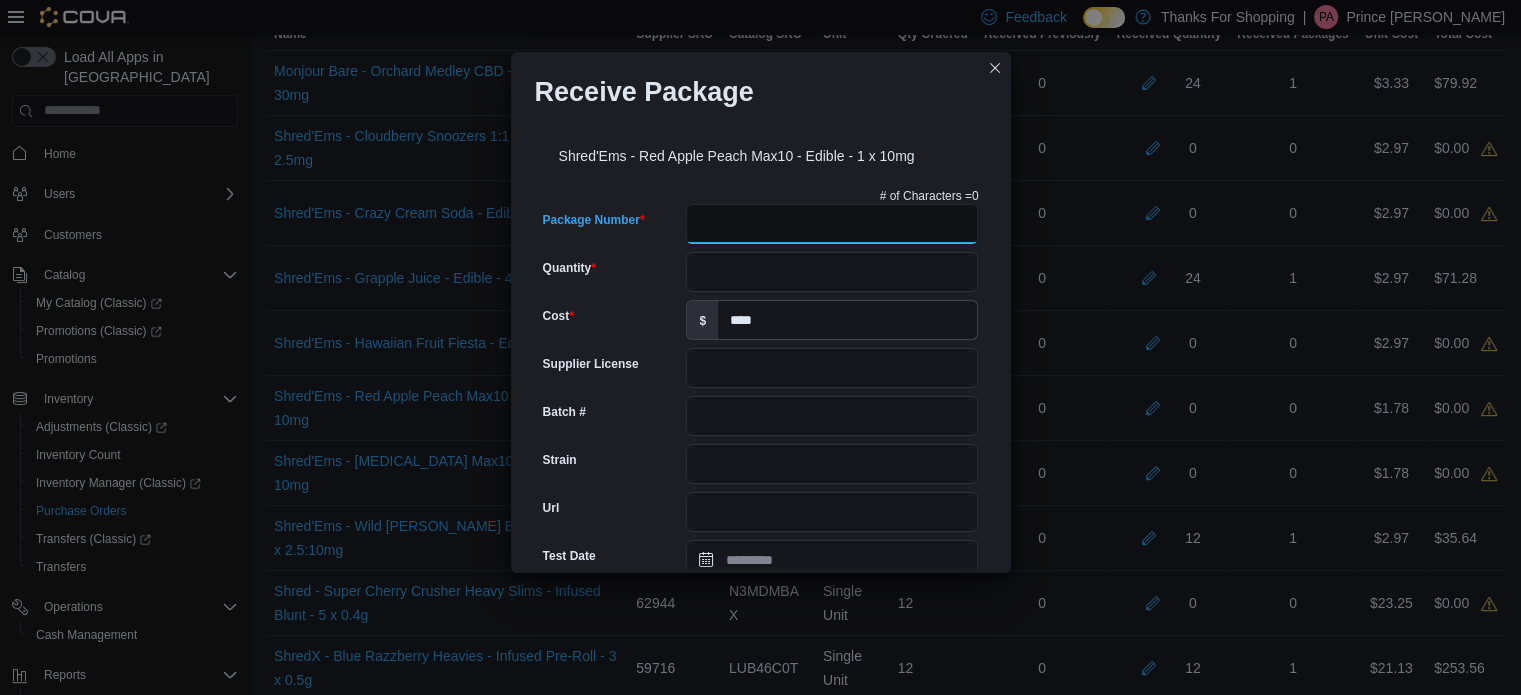 click on "Package Number" at bounding box center [832, 224] 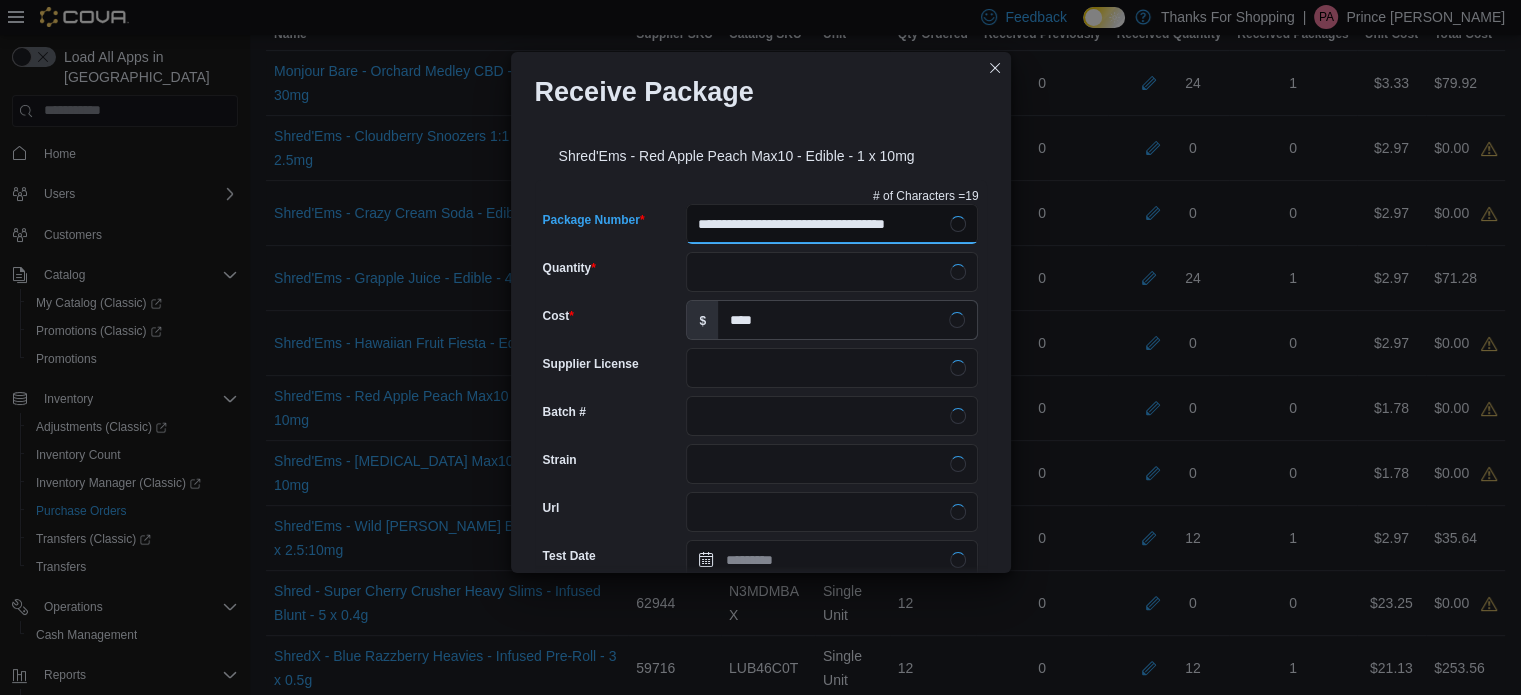 type on "**********" 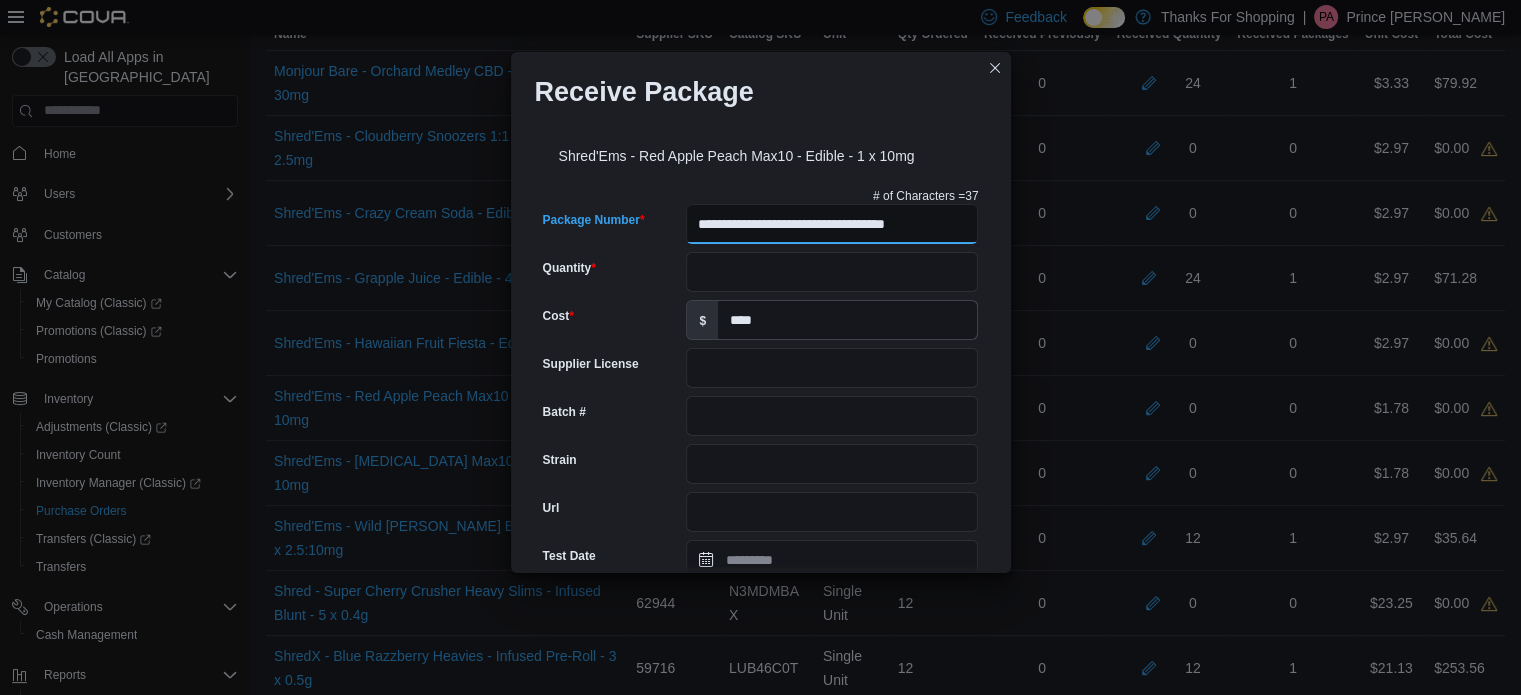 scroll, scrollTop: 0, scrollLeft: 18, axis: horizontal 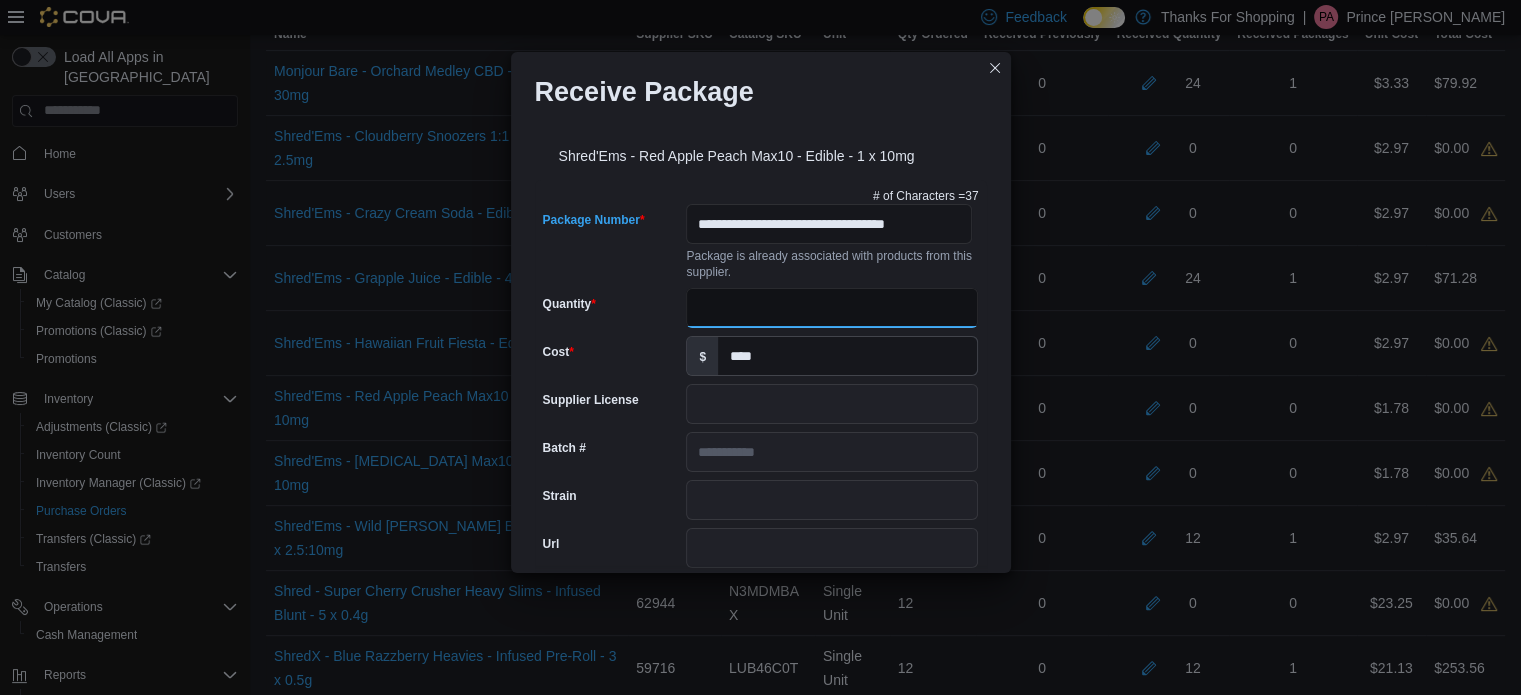 click on "Quantity" at bounding box center (832, 308) 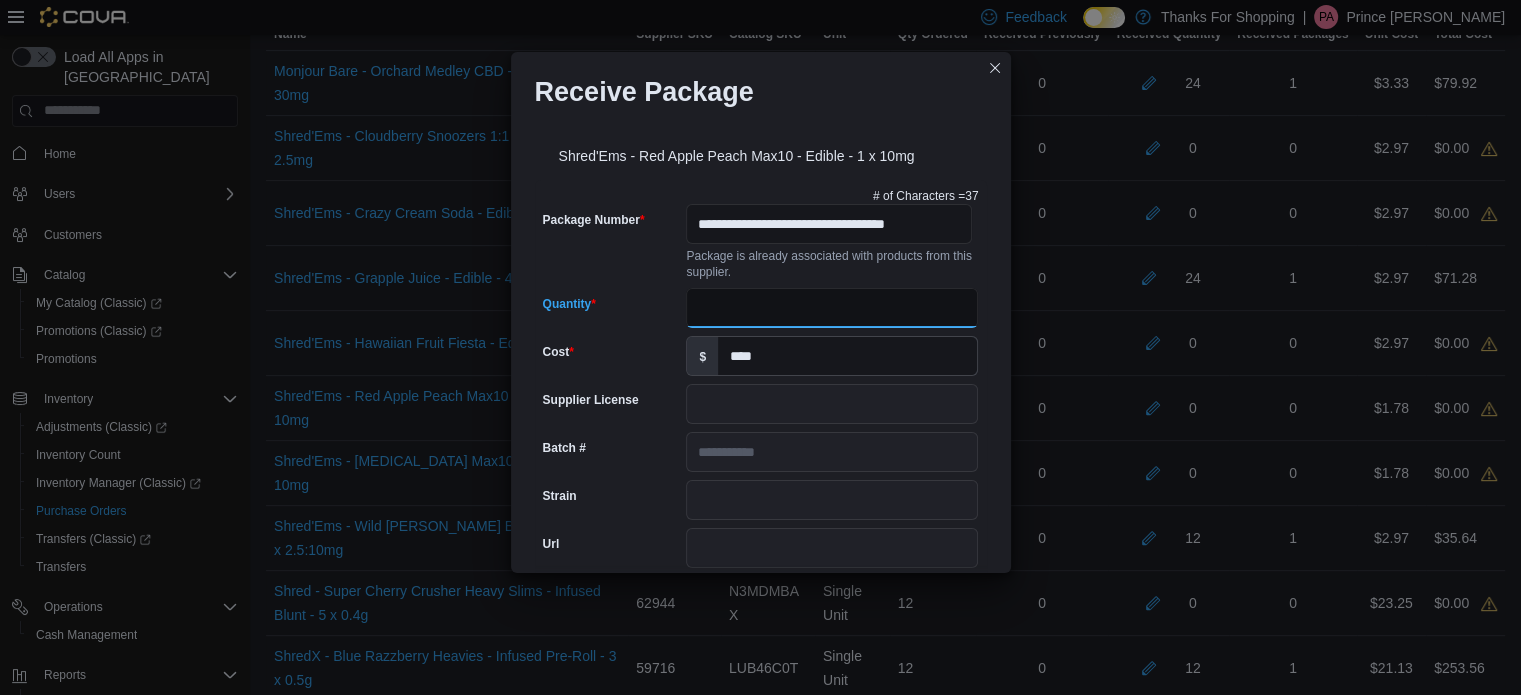 type on "**" 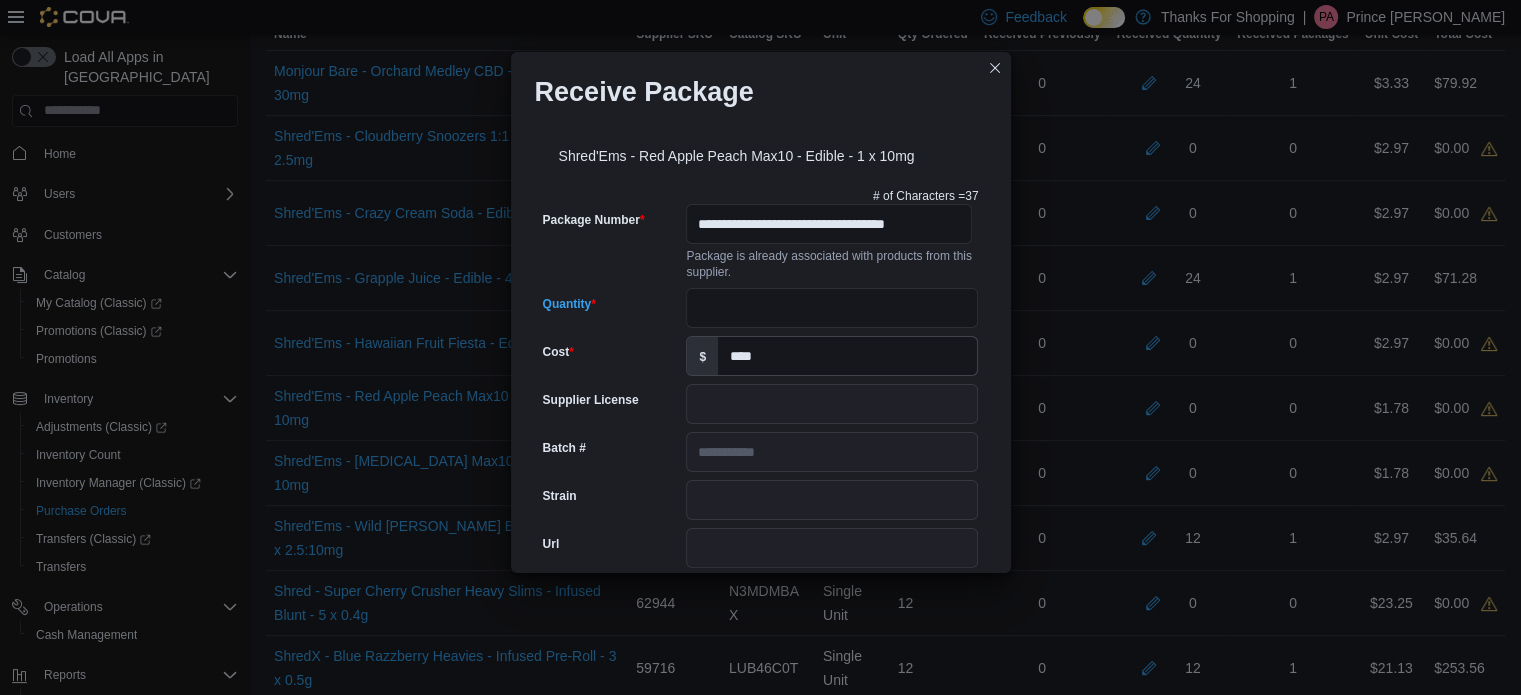 scroll, scrollTop: 706, scrollLeft: 0, axis: vertical 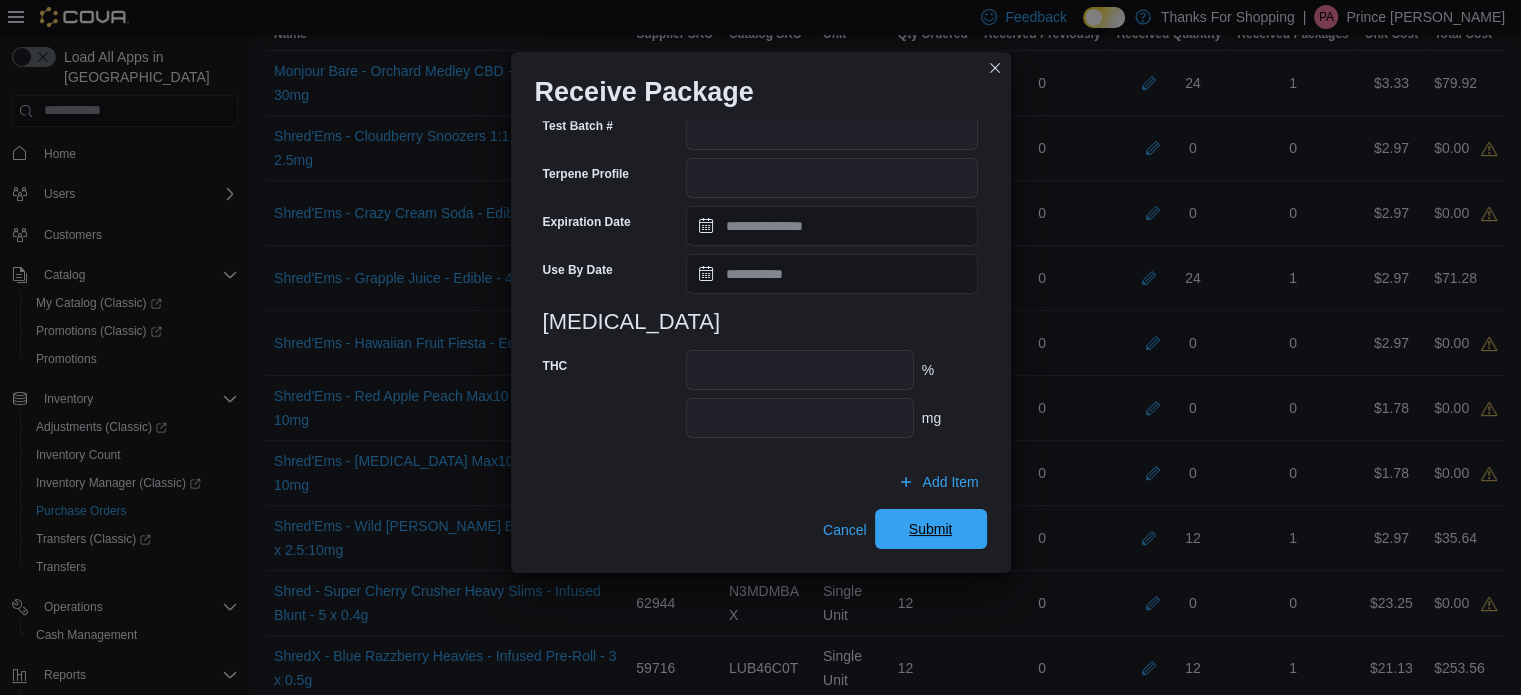 click on "Submit" at bounding box center [931, 529] 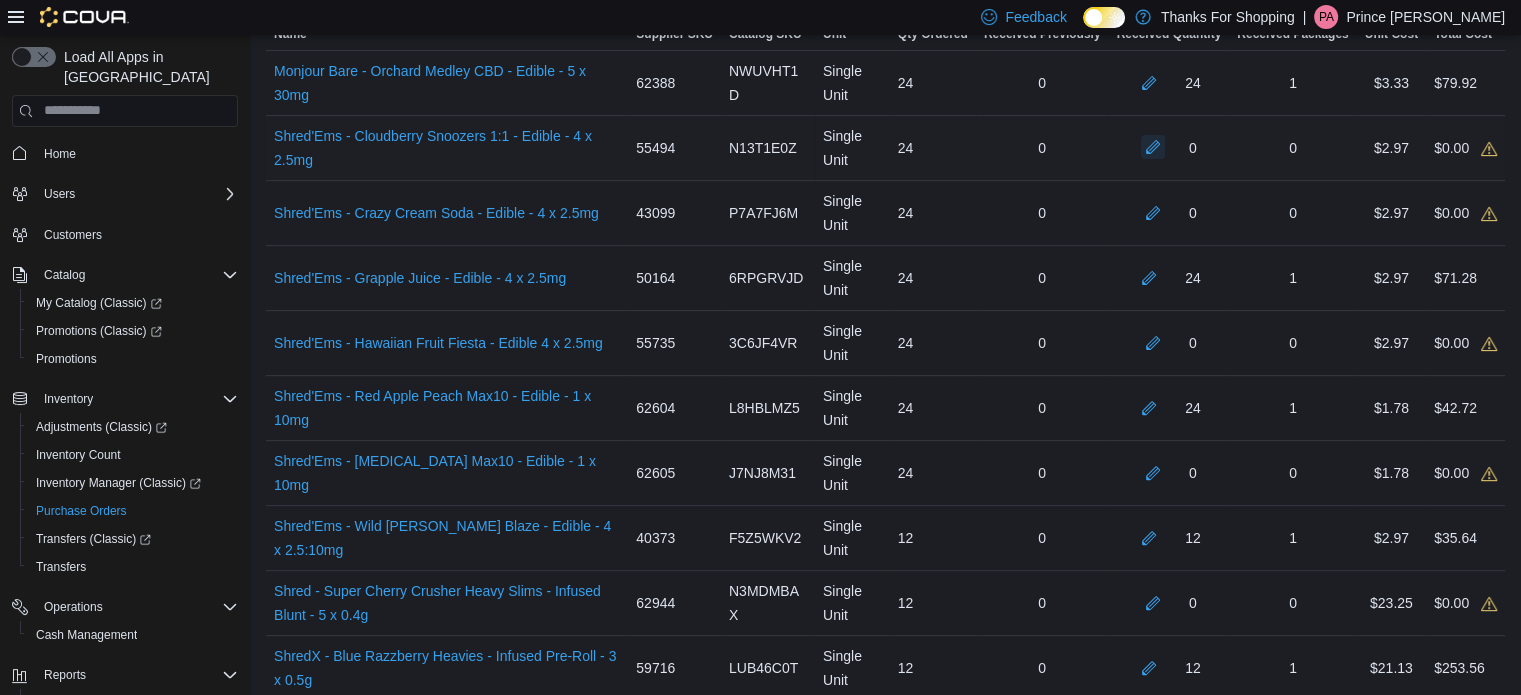 click at bounding box center [1153, 147] 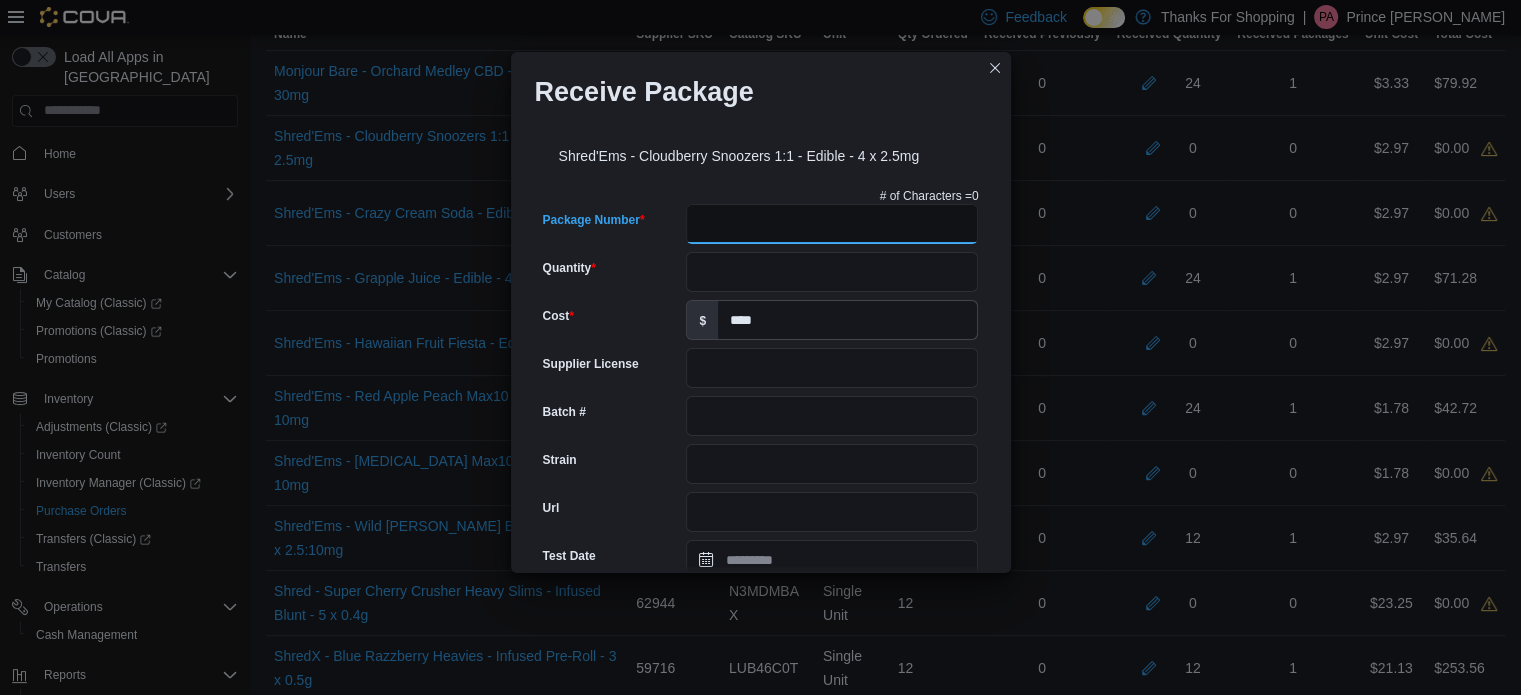 click on "Package Number" at bounding box center [832, 224] 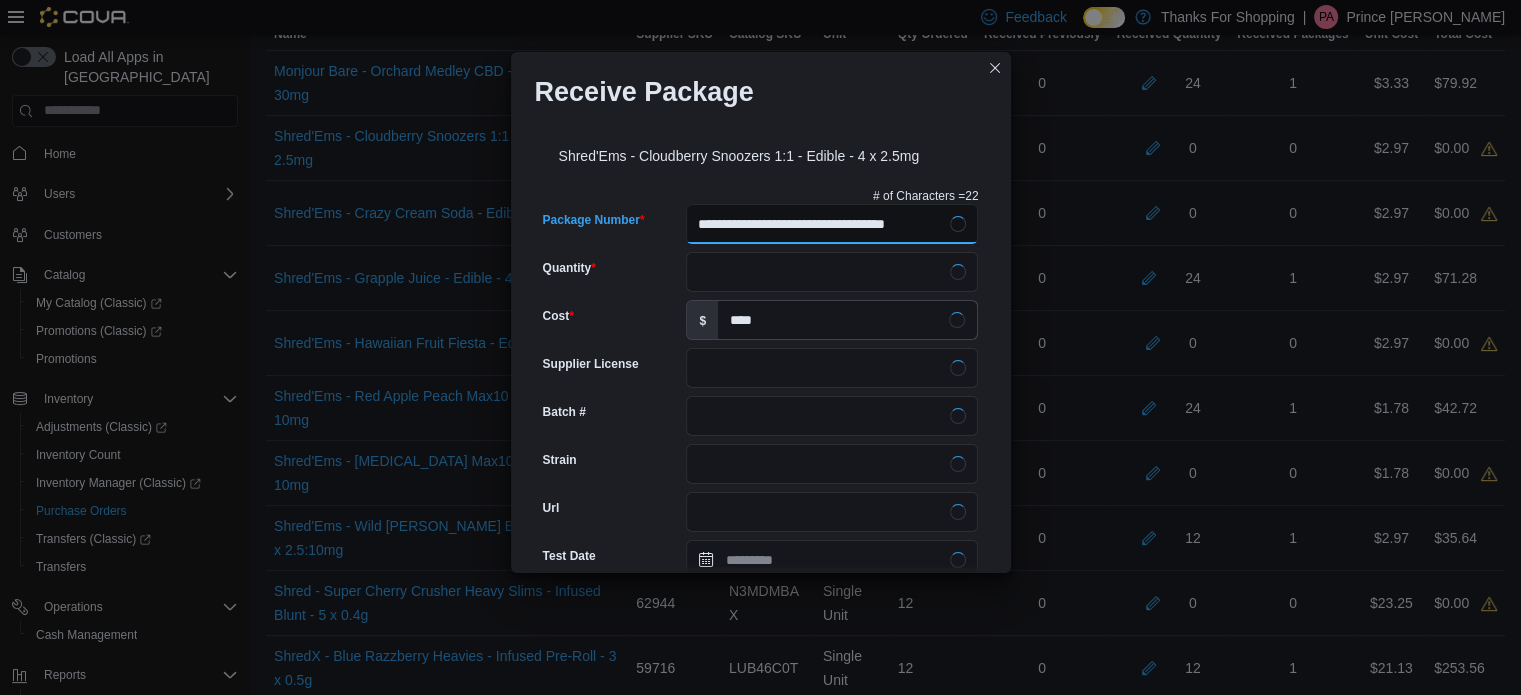 type on "**********" 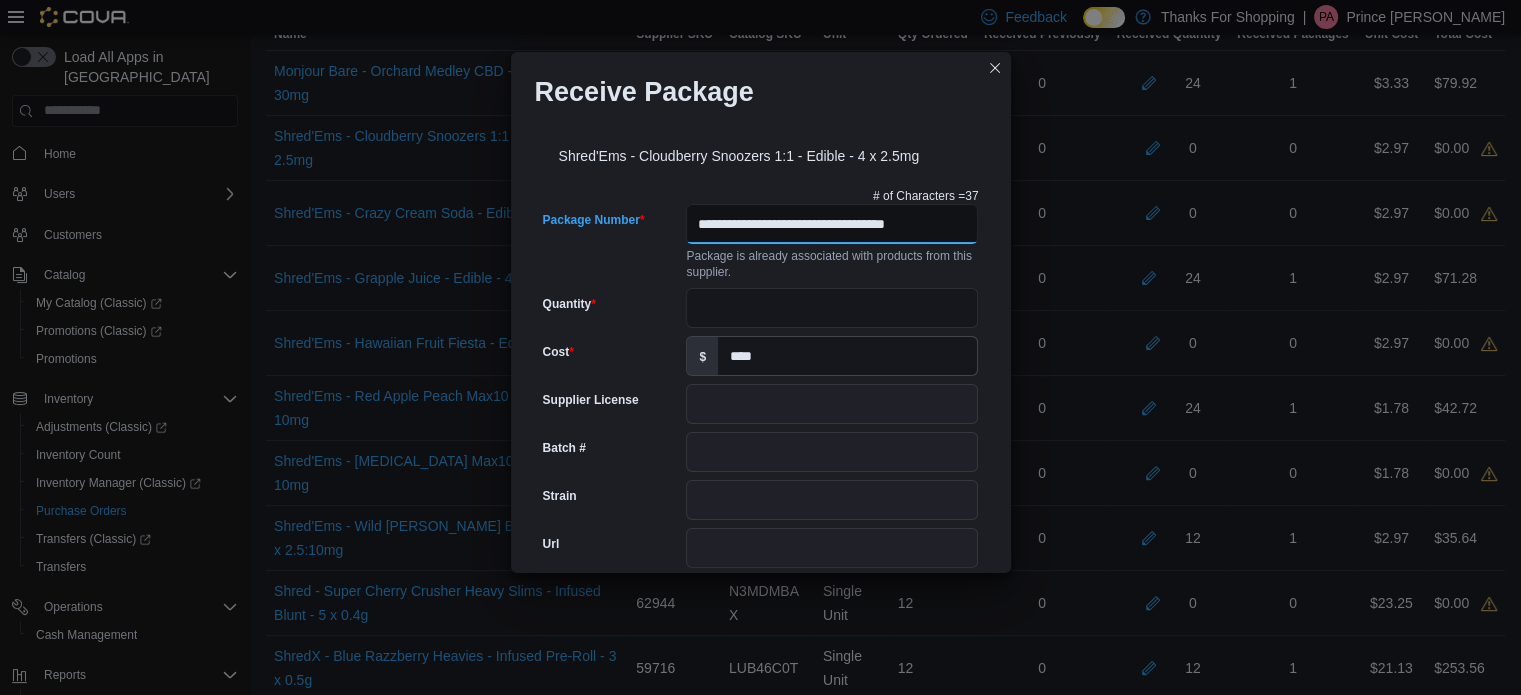 scroll, scrollTop: 0, scrollLeft: 18, axis: horizontal 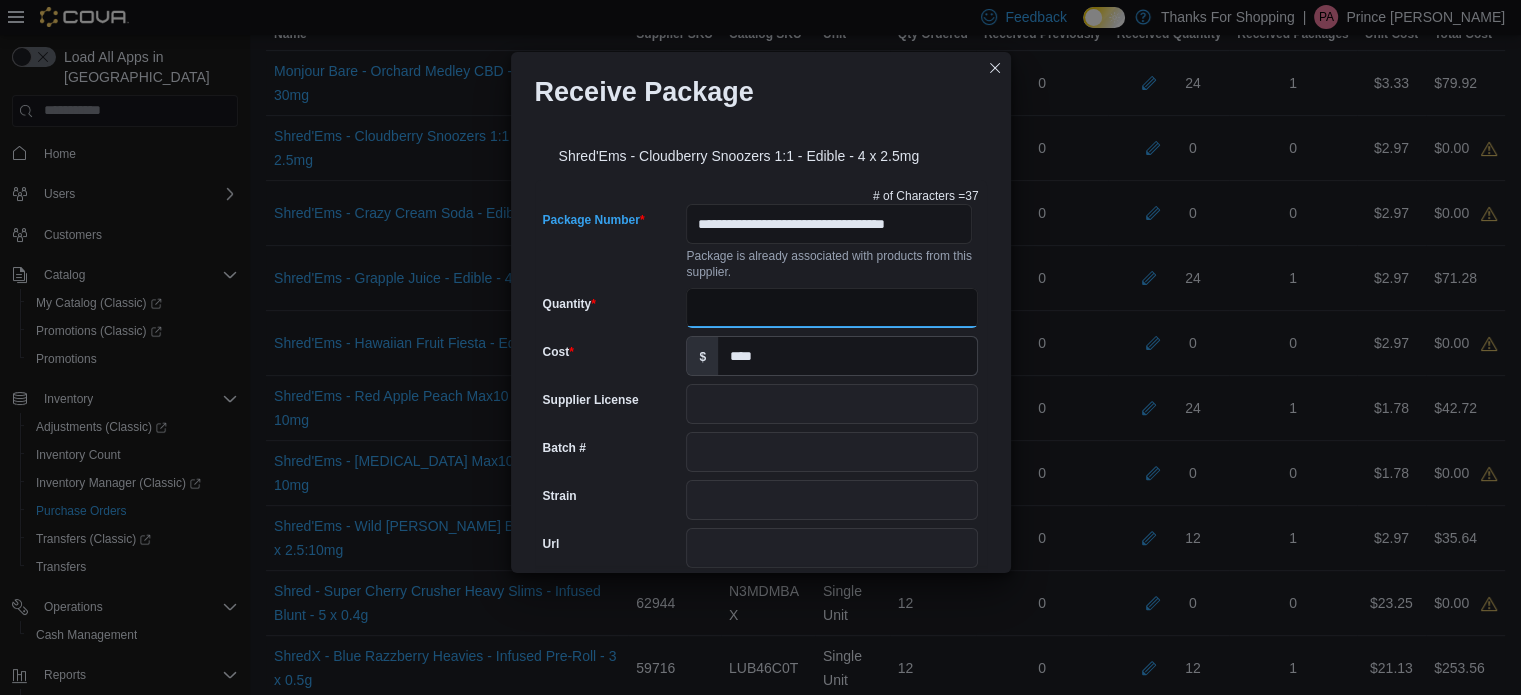 click on "Quantity" at bounding box center (832, 308) 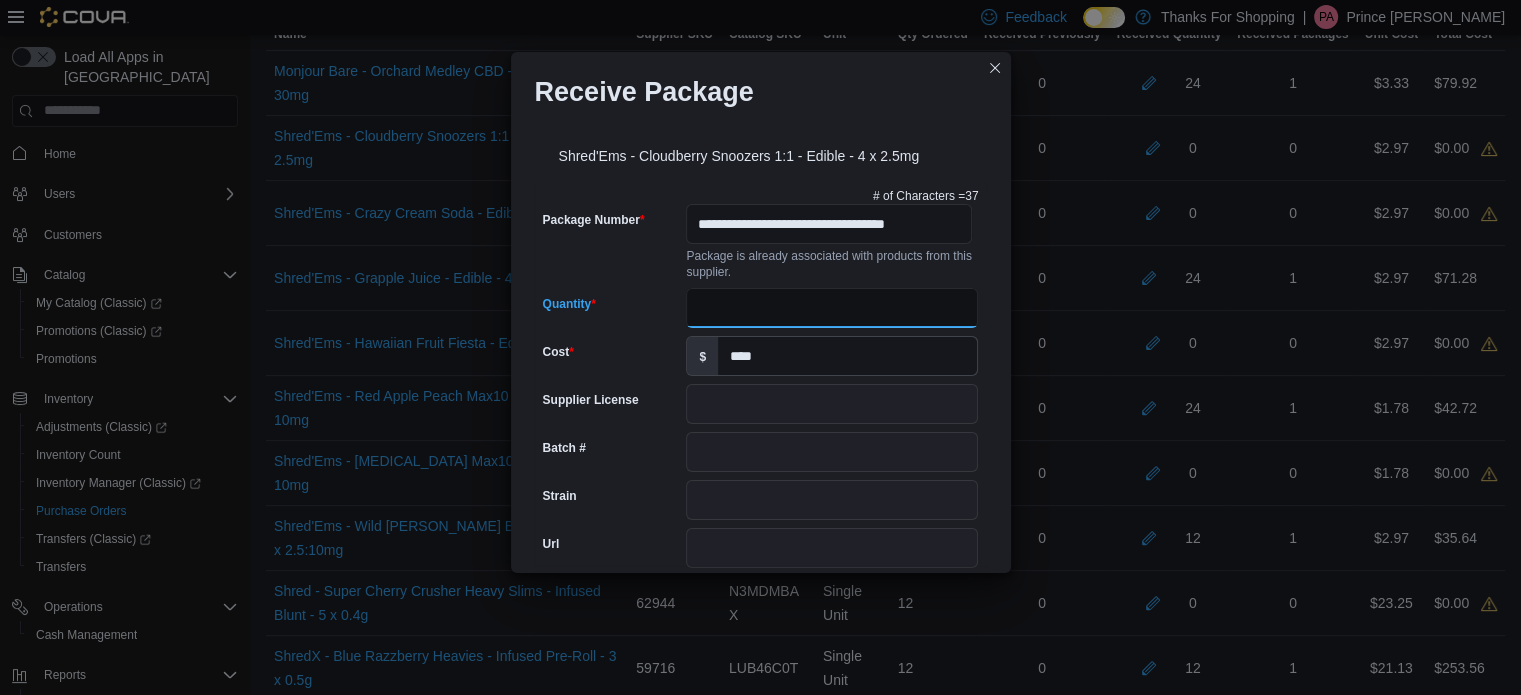 scroll, scrollTop: 802, scrollLeft: 0, axis: vertical 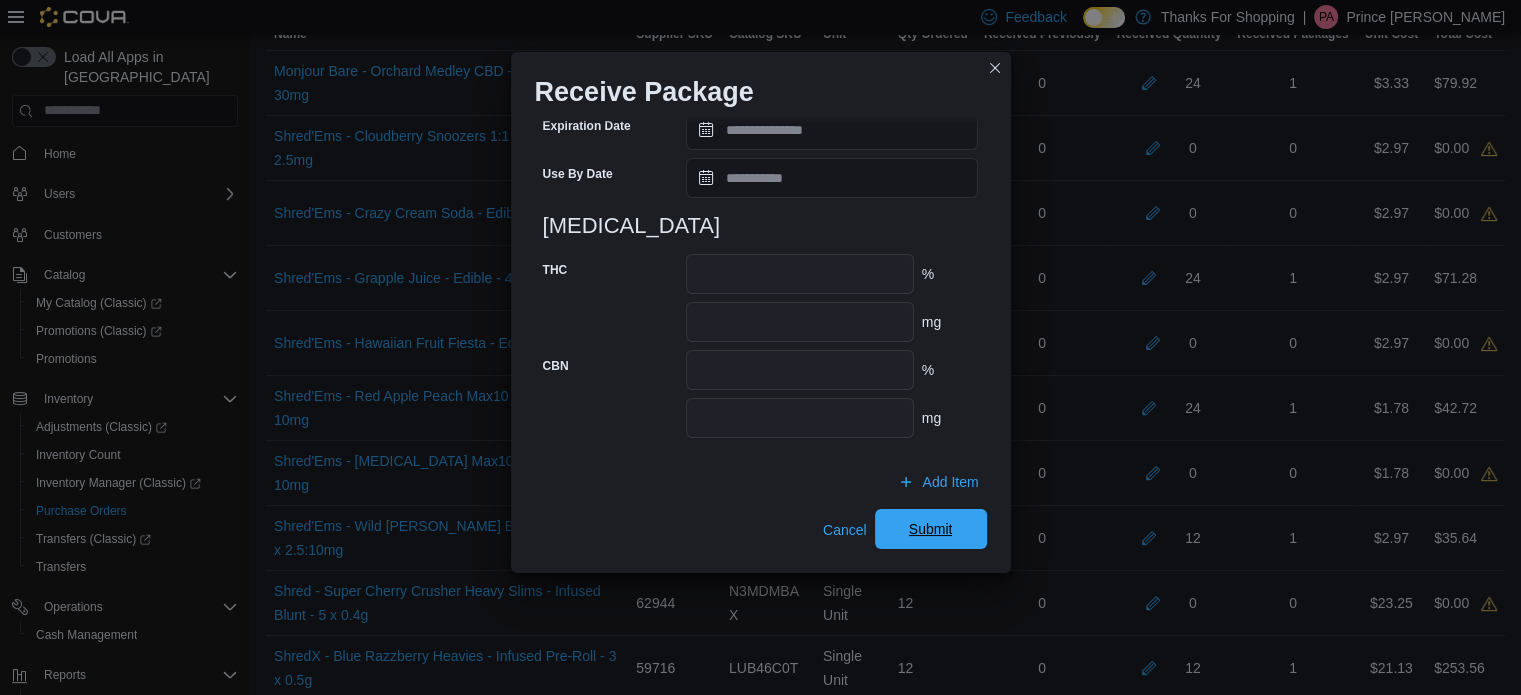 type on "**" 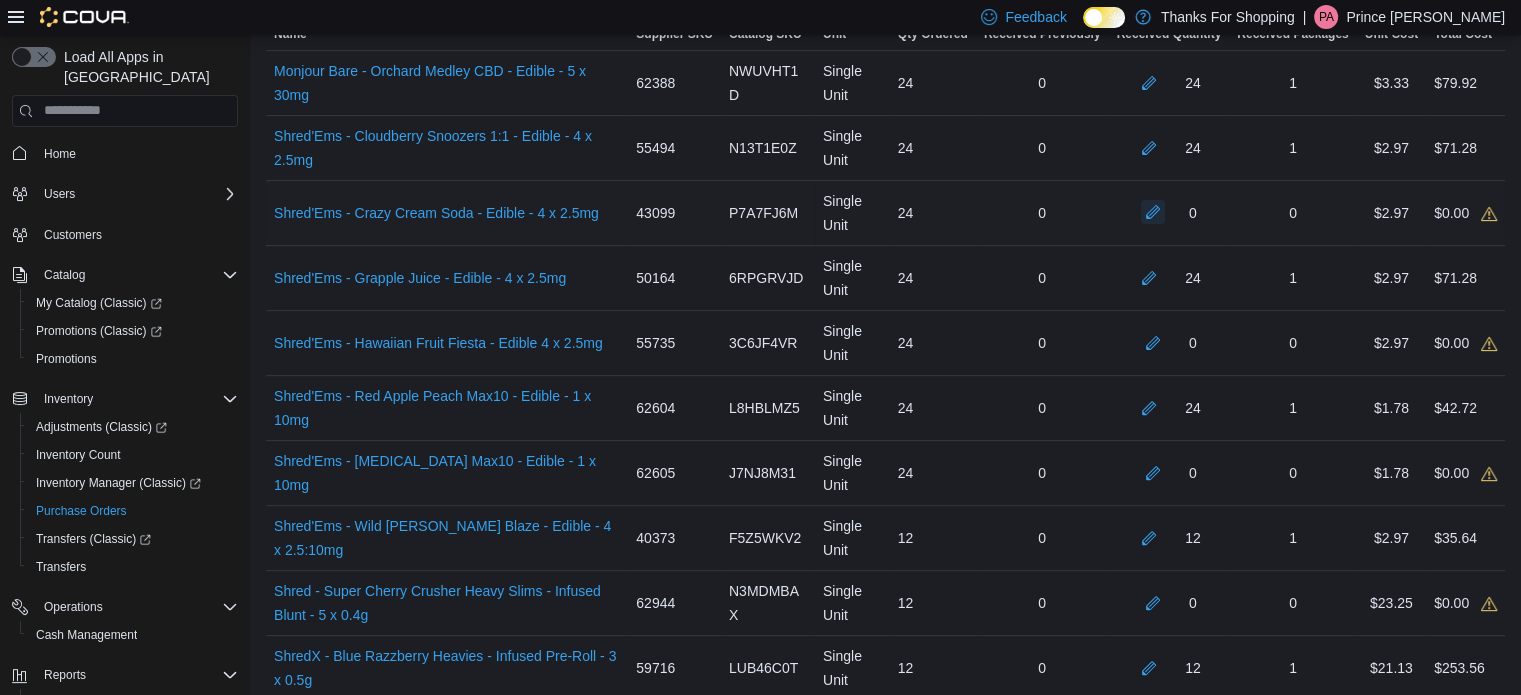 click at bounding box center (1153, 212) 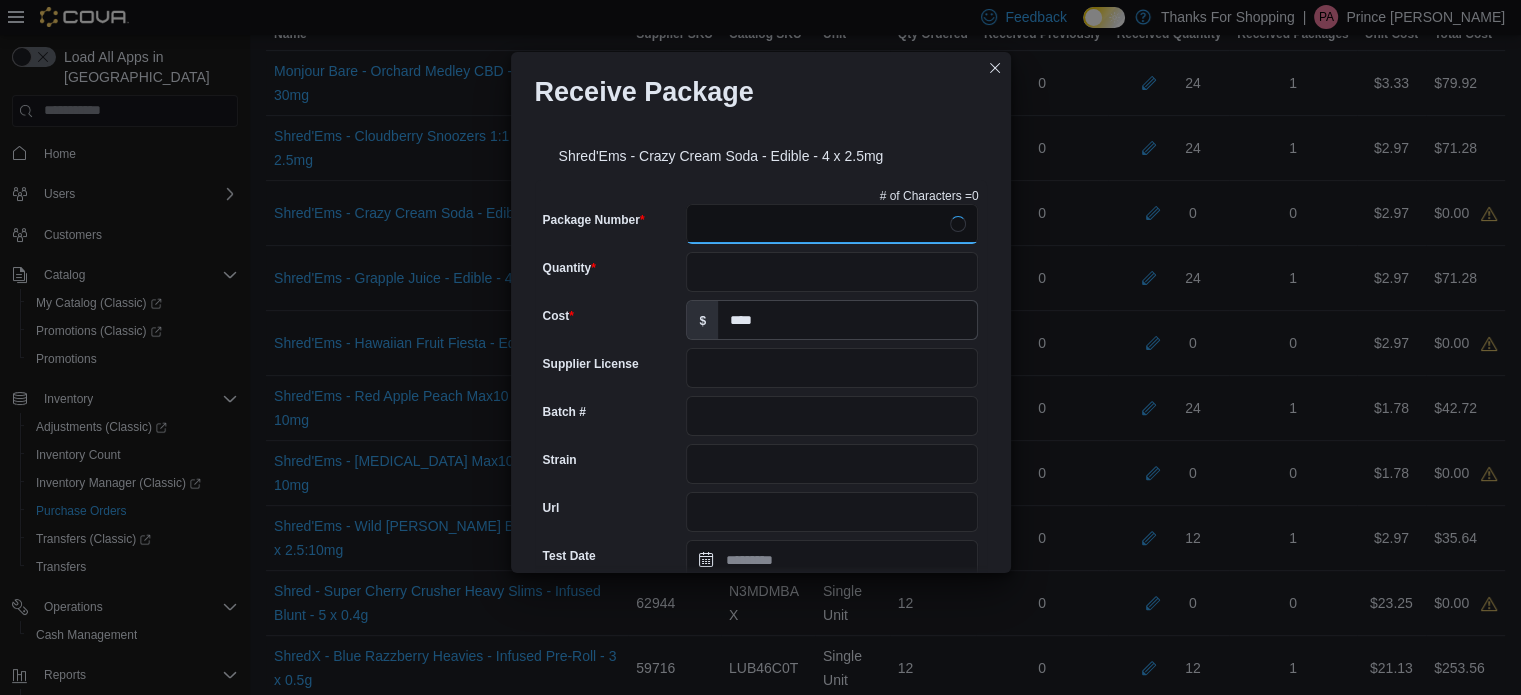 click on "Package Number" at bounding box center (832, 224) 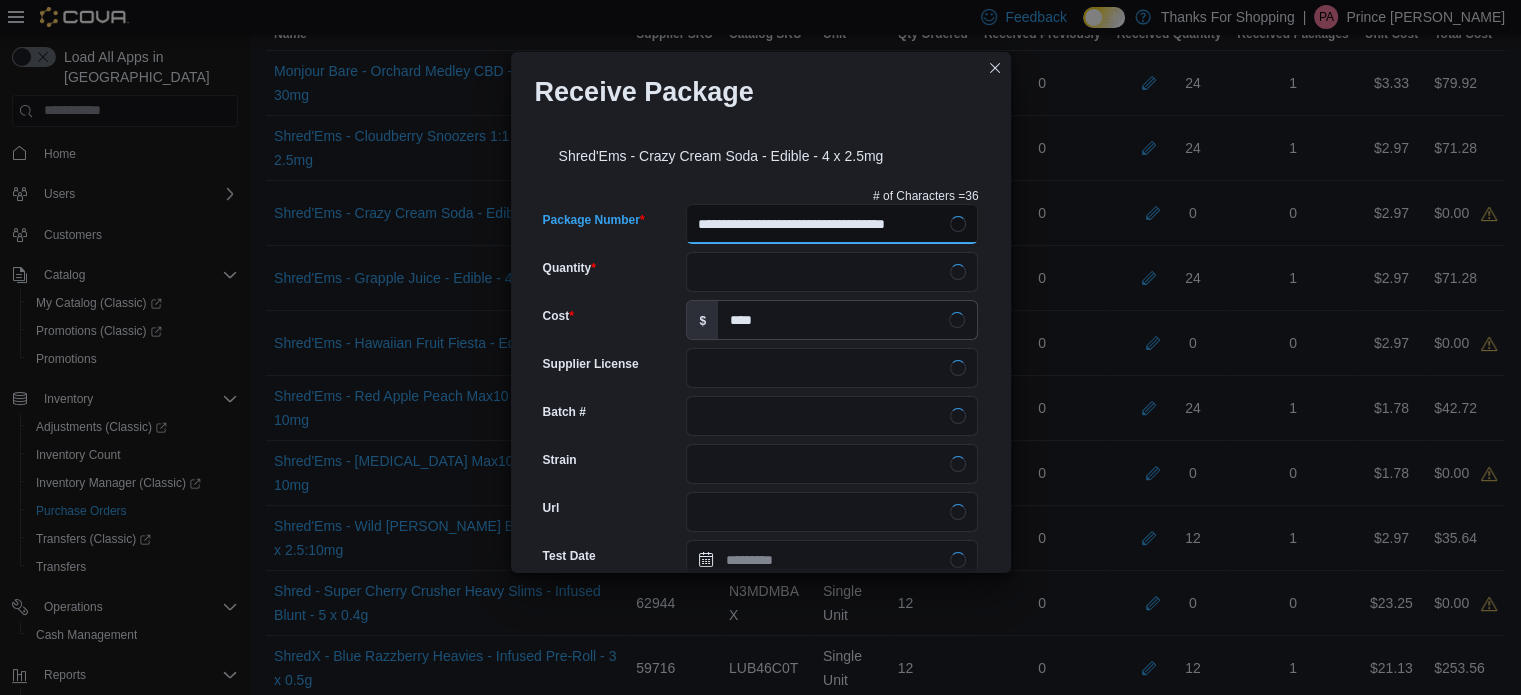 type on "**********" 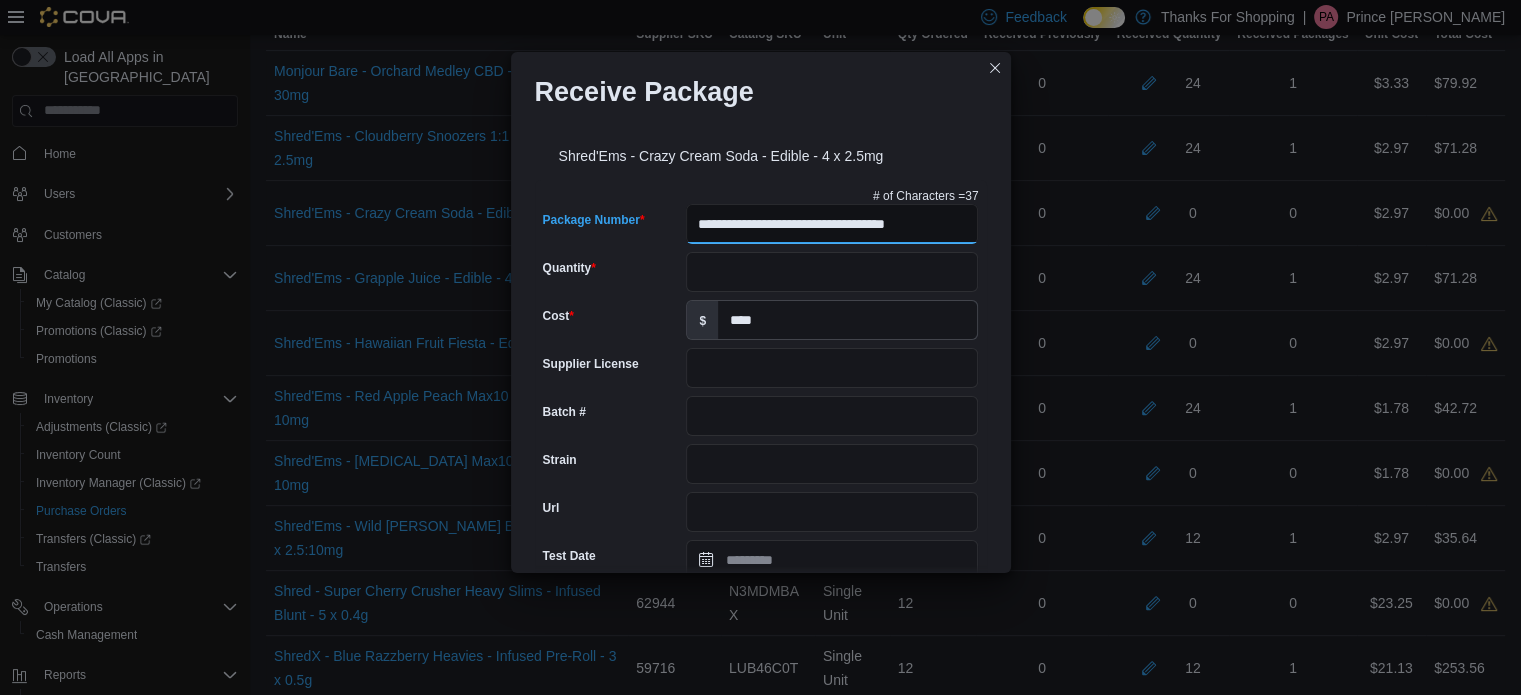 type on "**********" 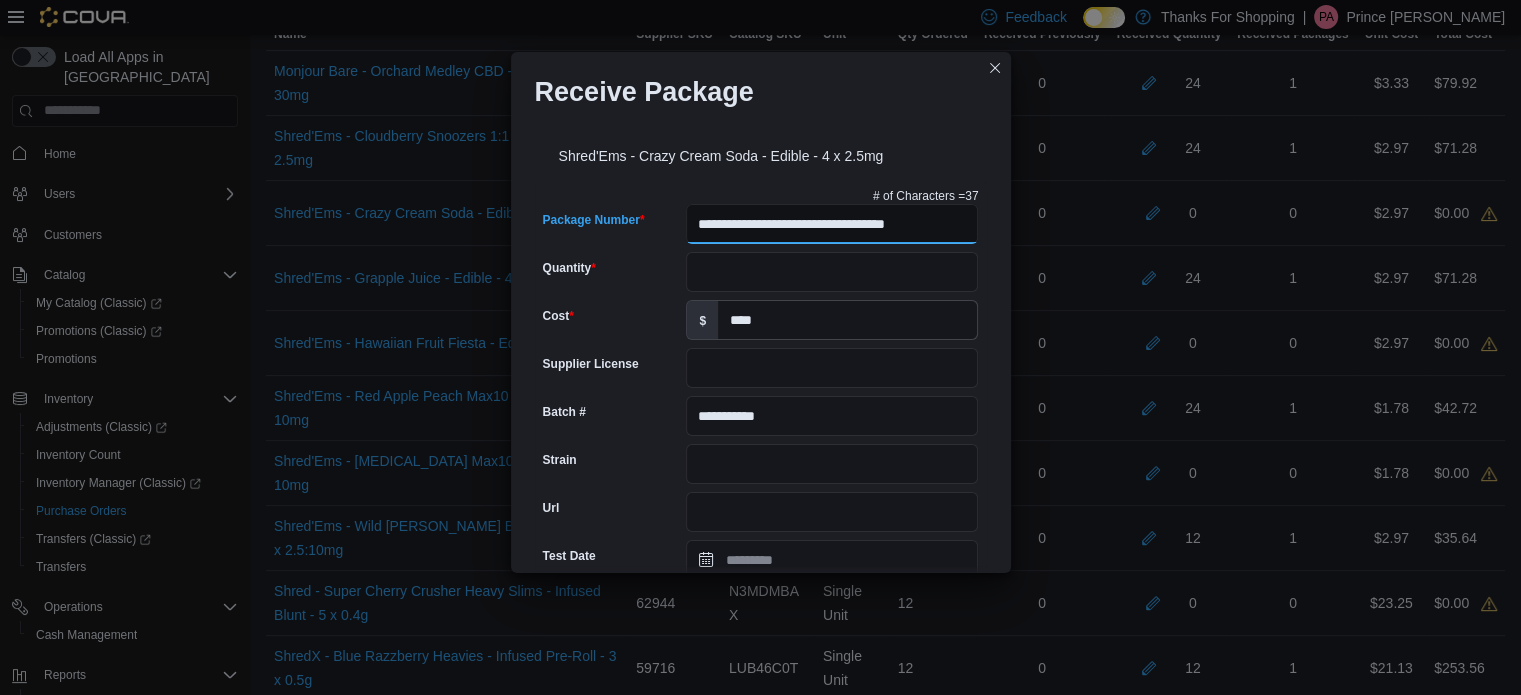 scroll, scrollTop: 0, scrollLeft: 18, axis: horizontal 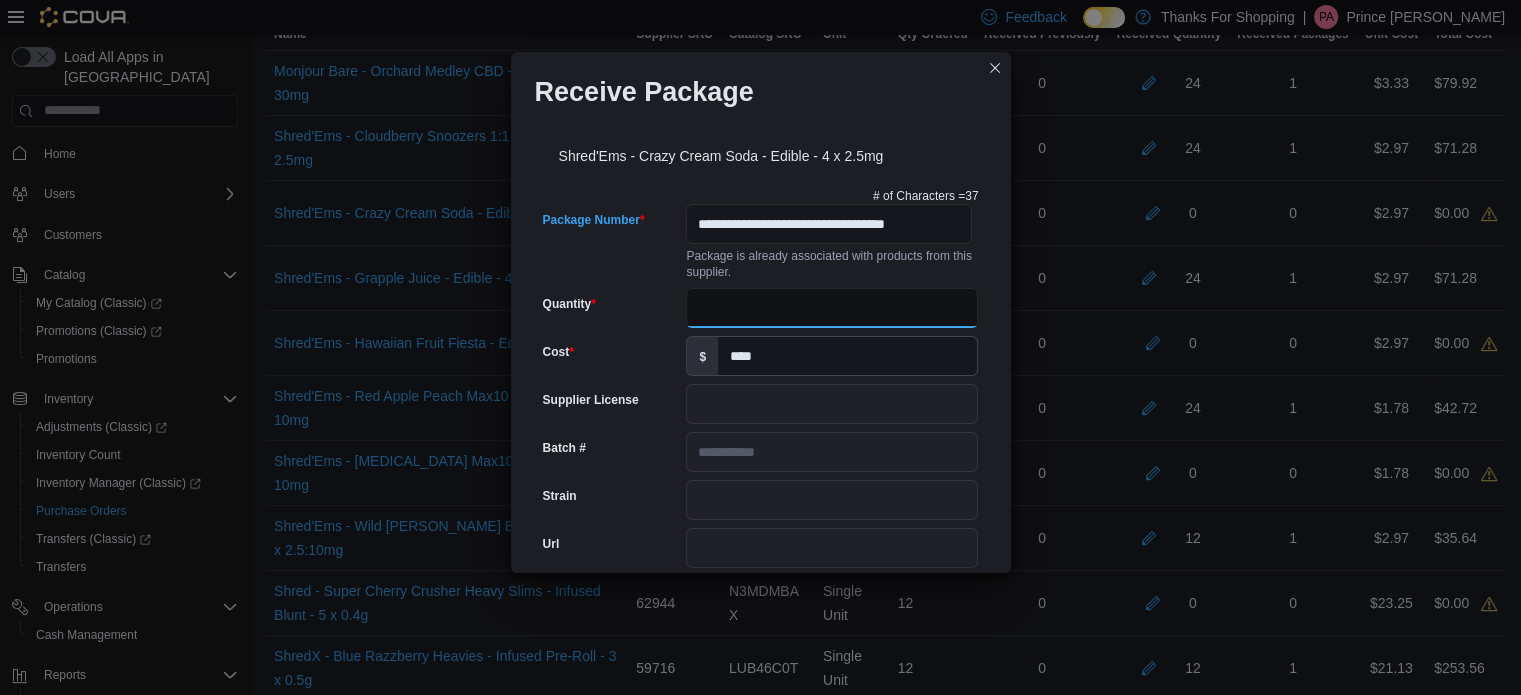 click on "Quantity" at bounding box center (832, 308) 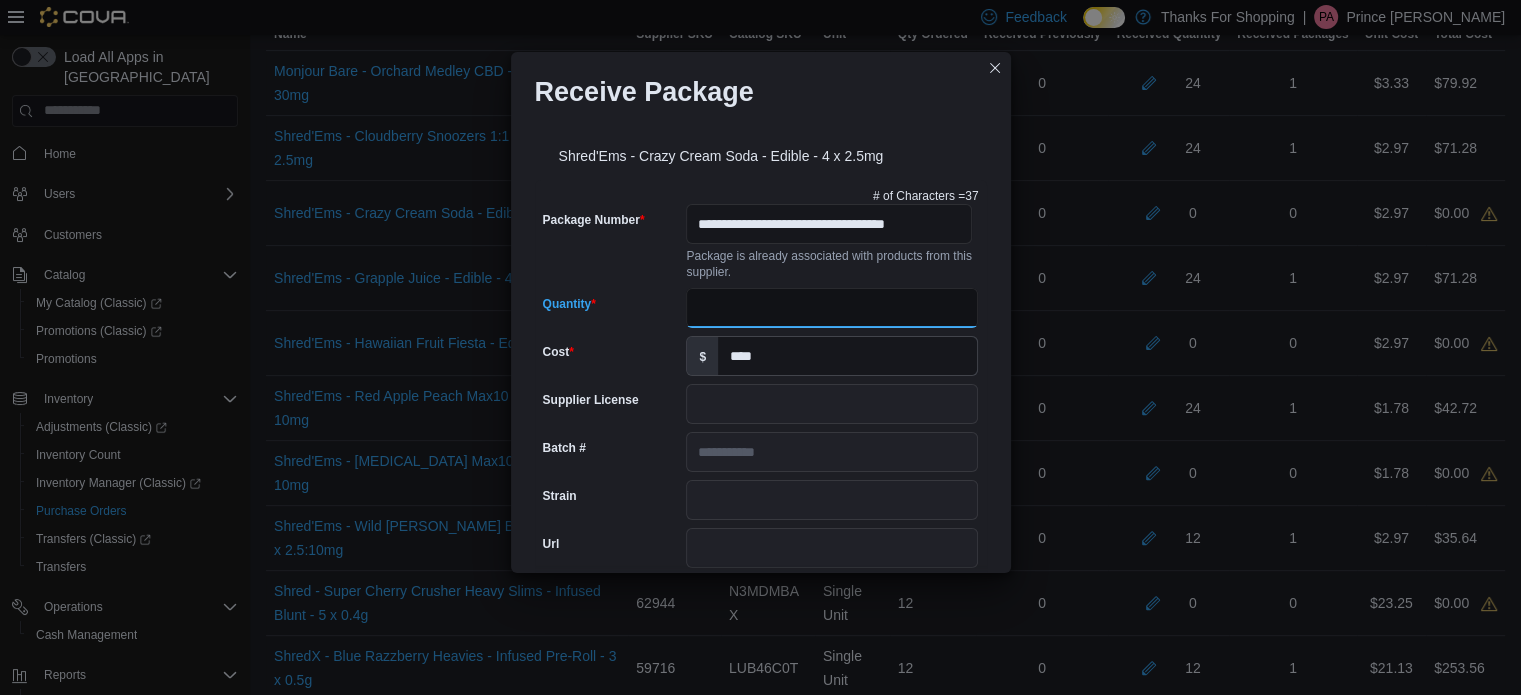 scroll, scrollTop: 706, scrollLeft: 0, axis: vertical 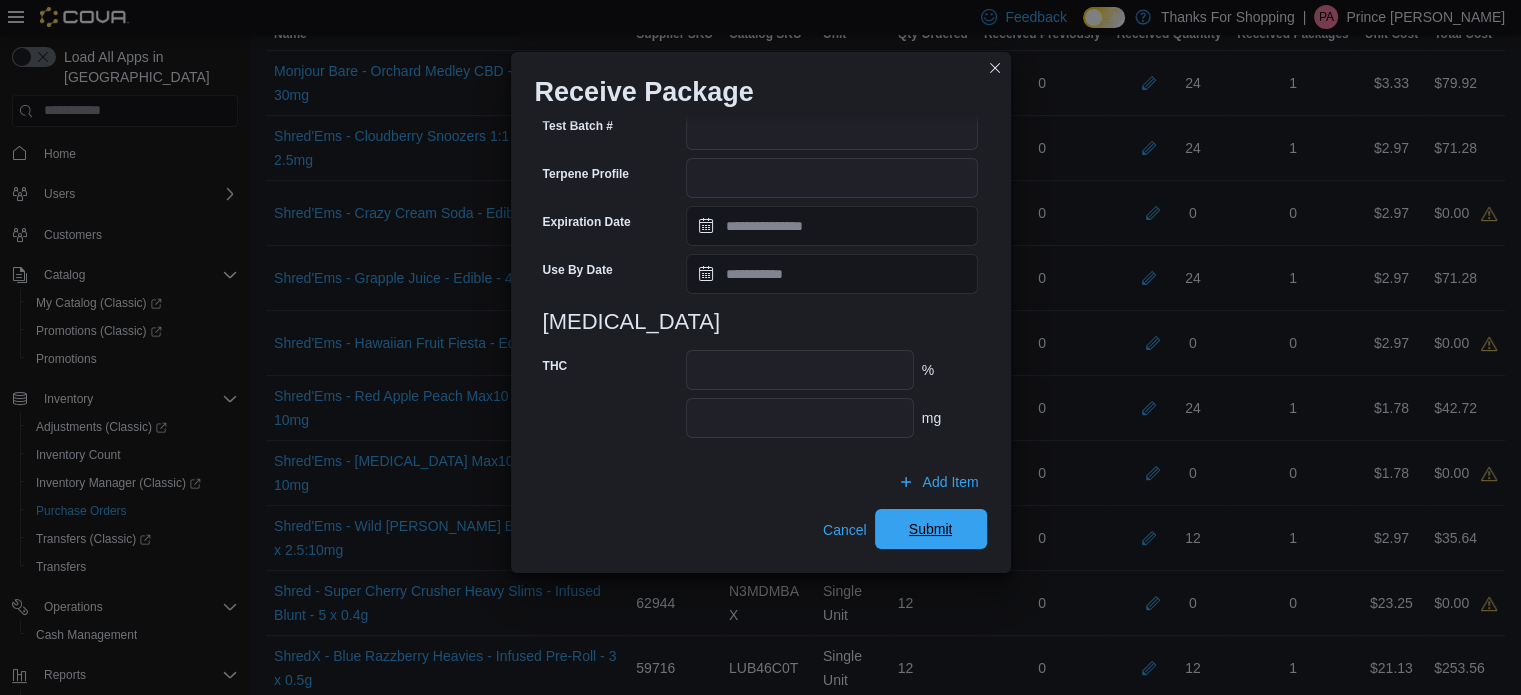 type on "**" 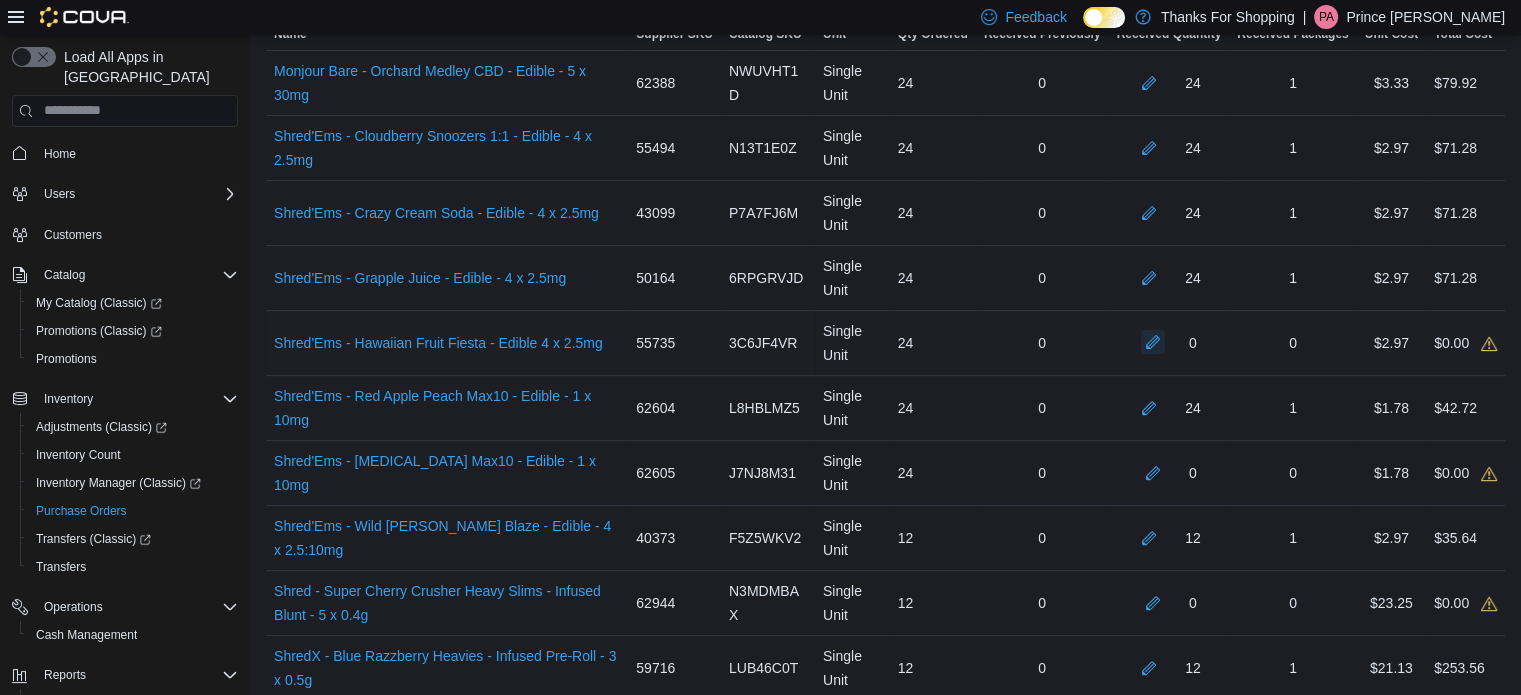 click at bounding box center [1153, 342] 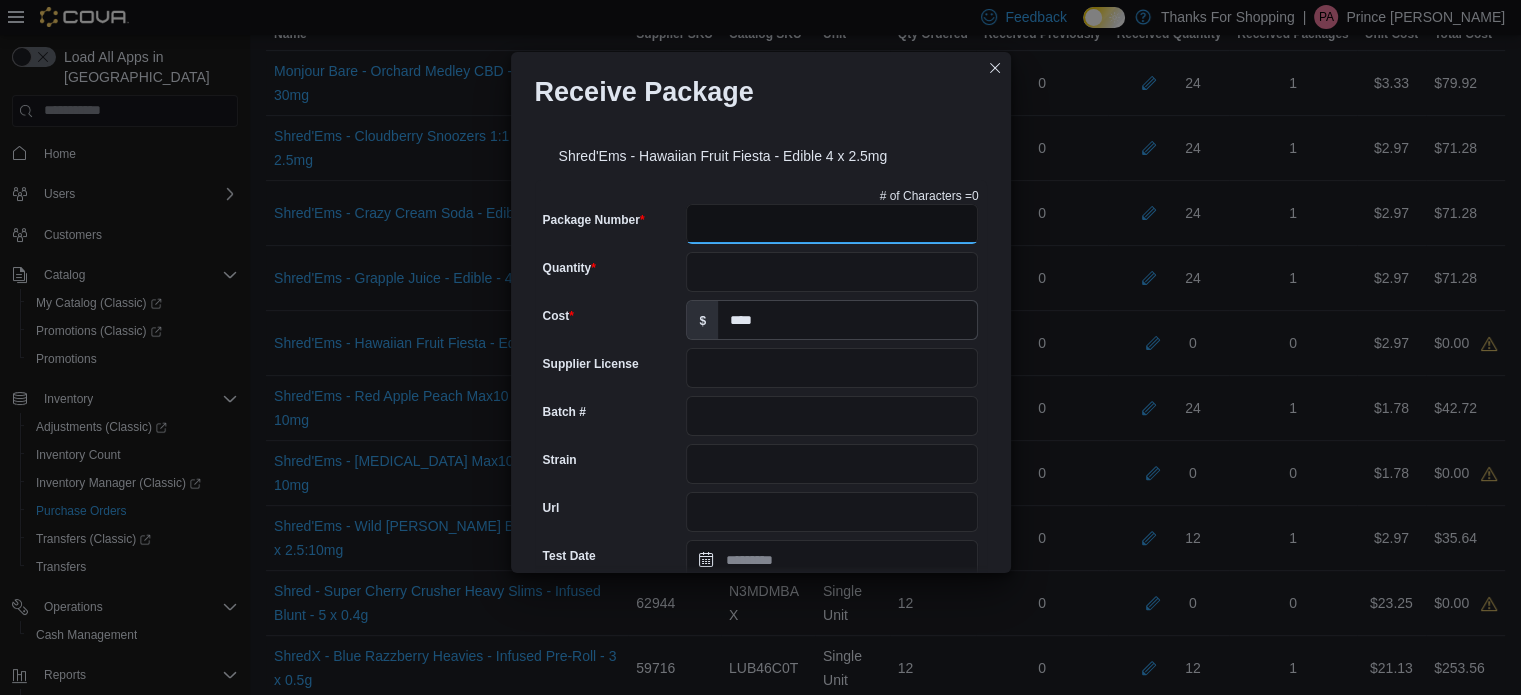 click on "Package Number" at bounding box center [832, 224] 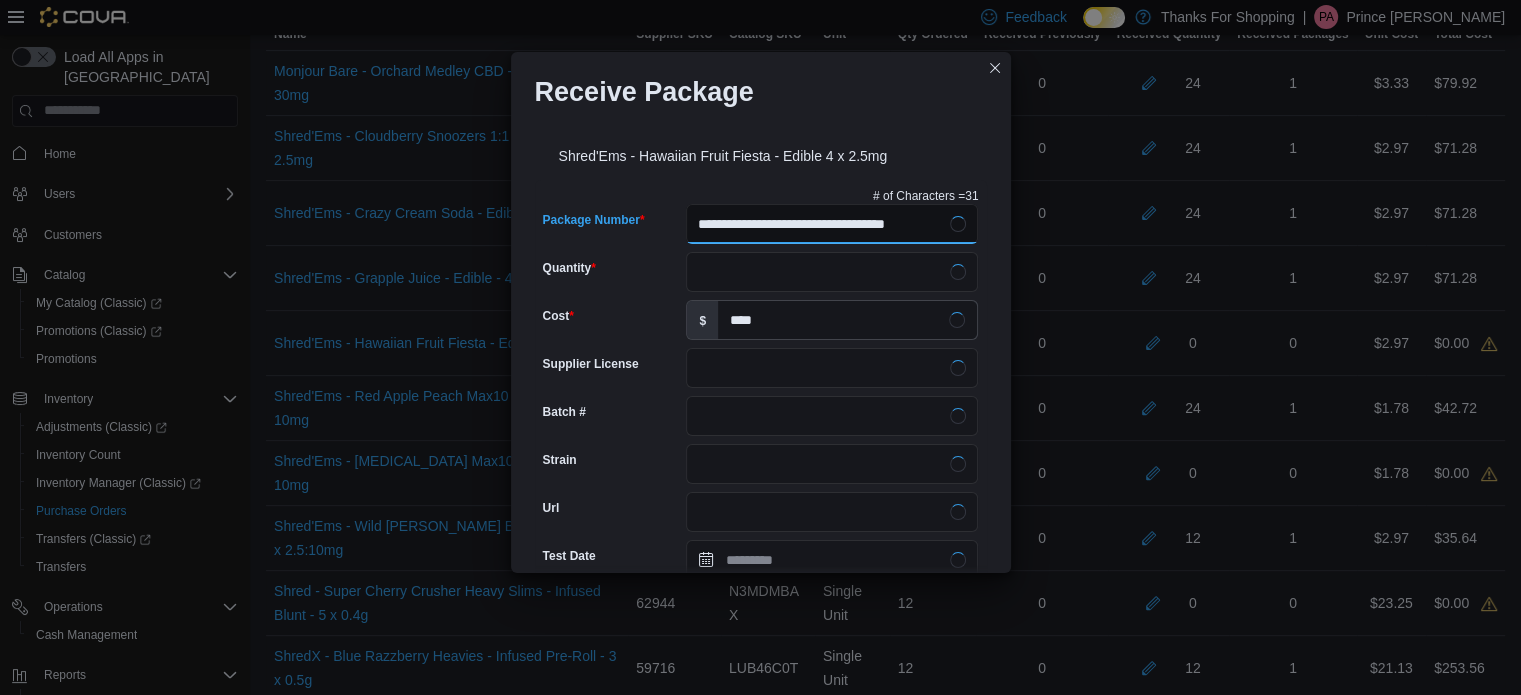 type on "**********" 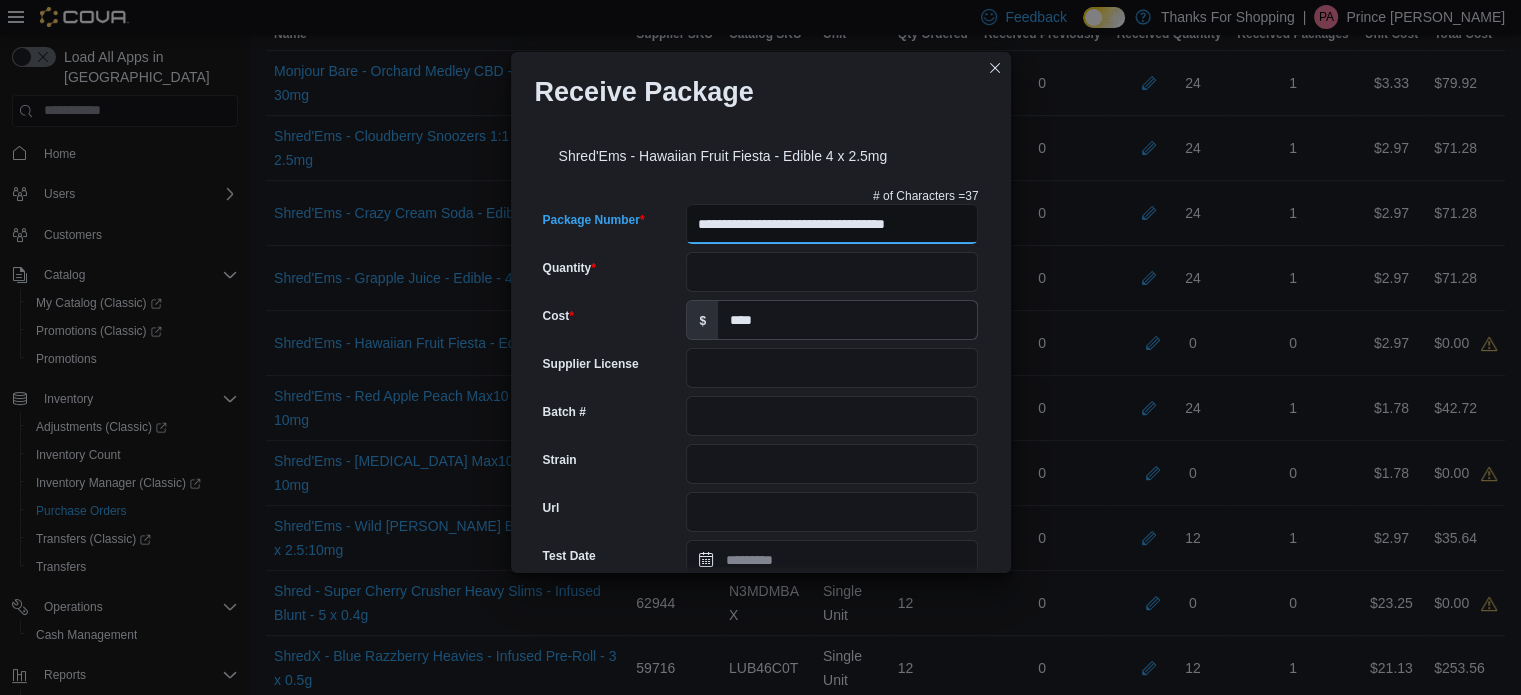 scroll, scrollTop: 0, scrollLeft: 18, axis: horizontal 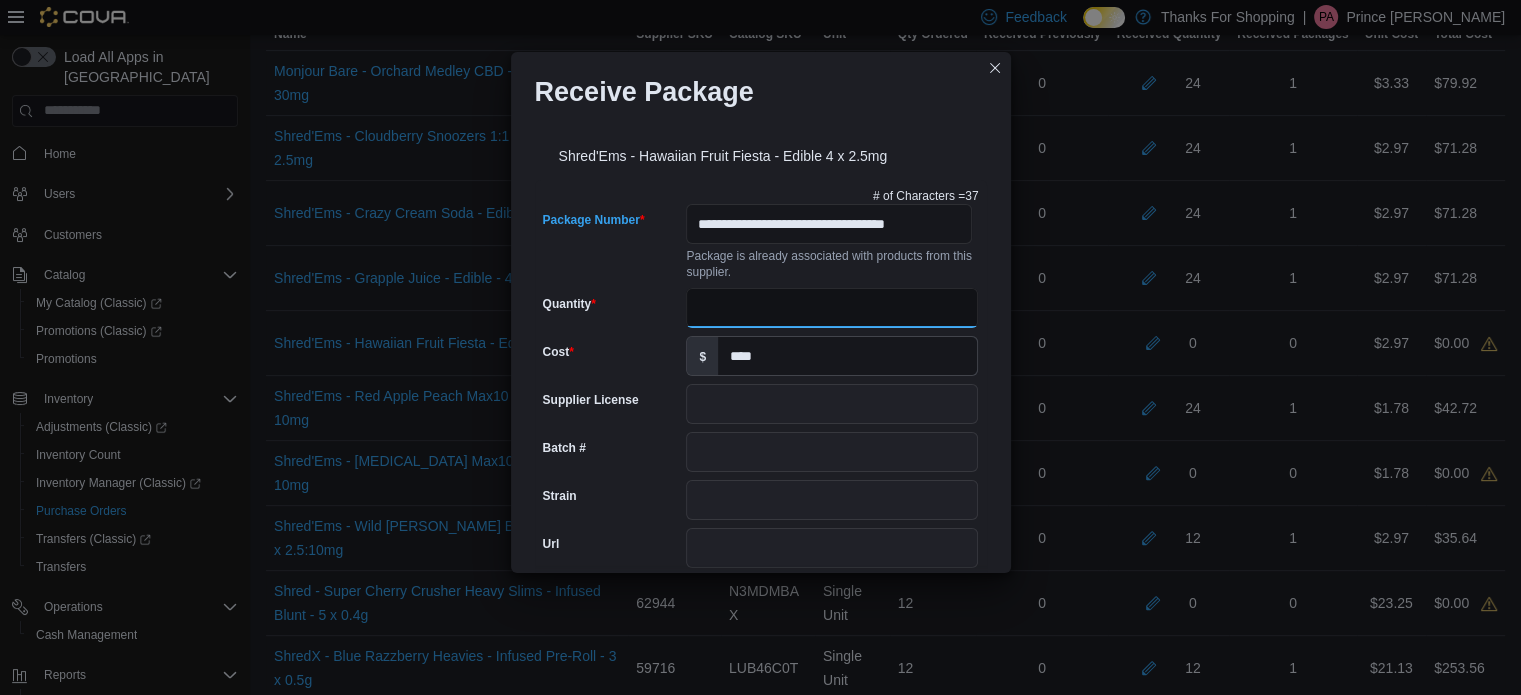 click on "Quantity" at bounding box center (832, 308) 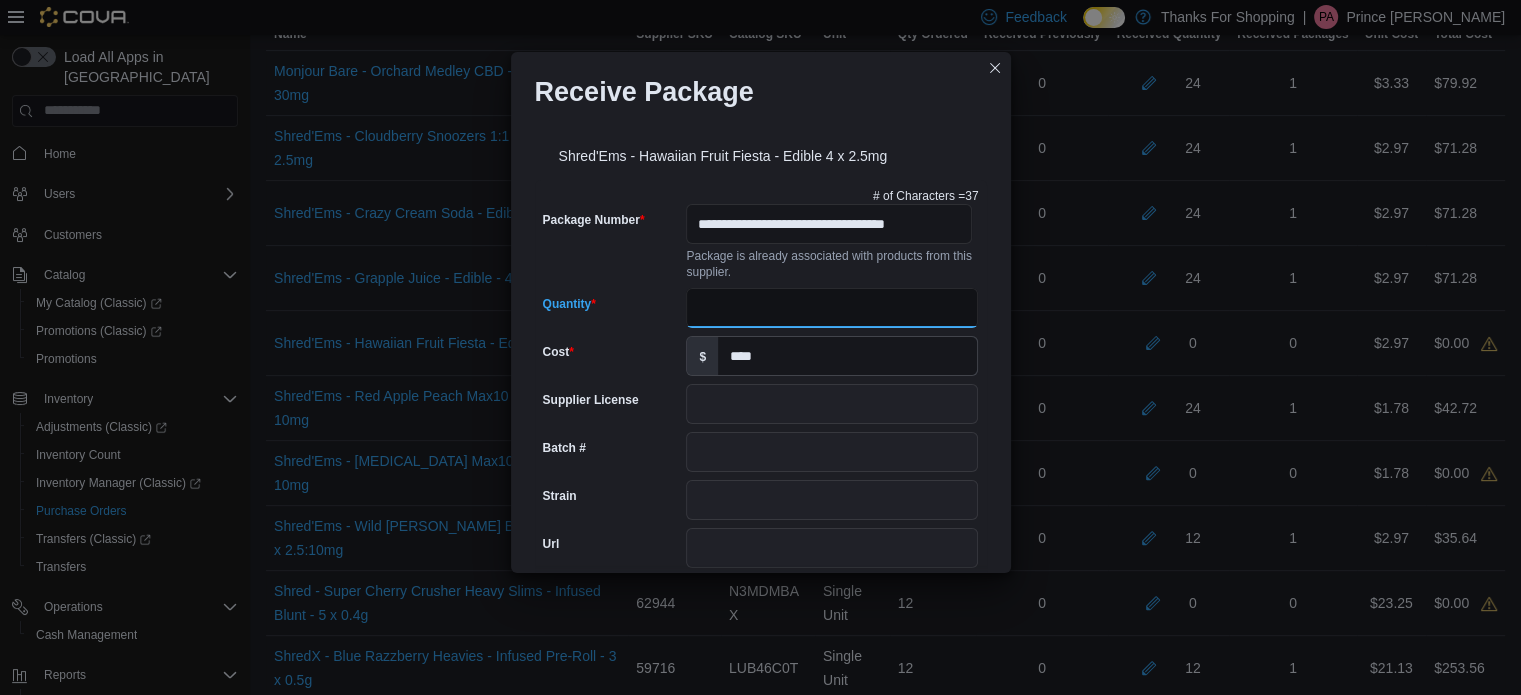 scroll, scrollTop: 0, scrollLeft: 0, axis: both 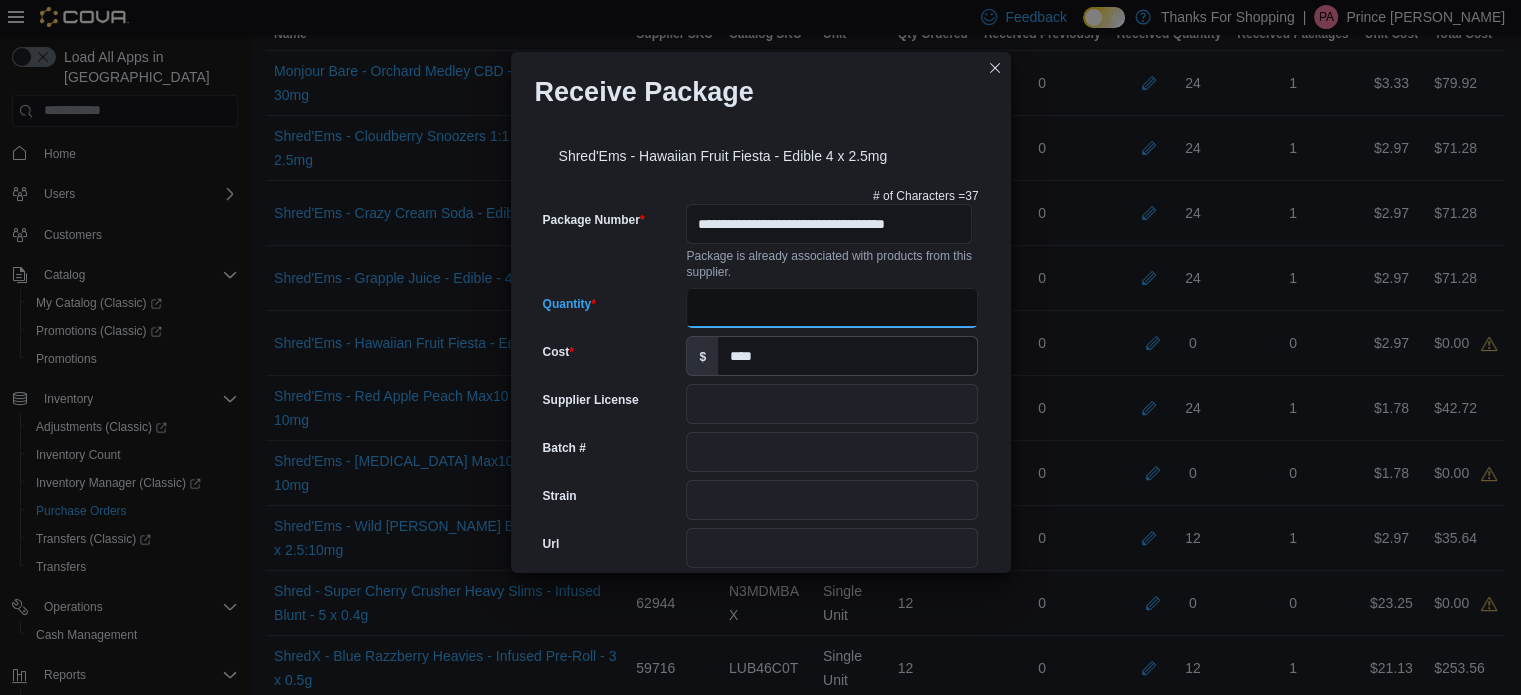 type on "**" 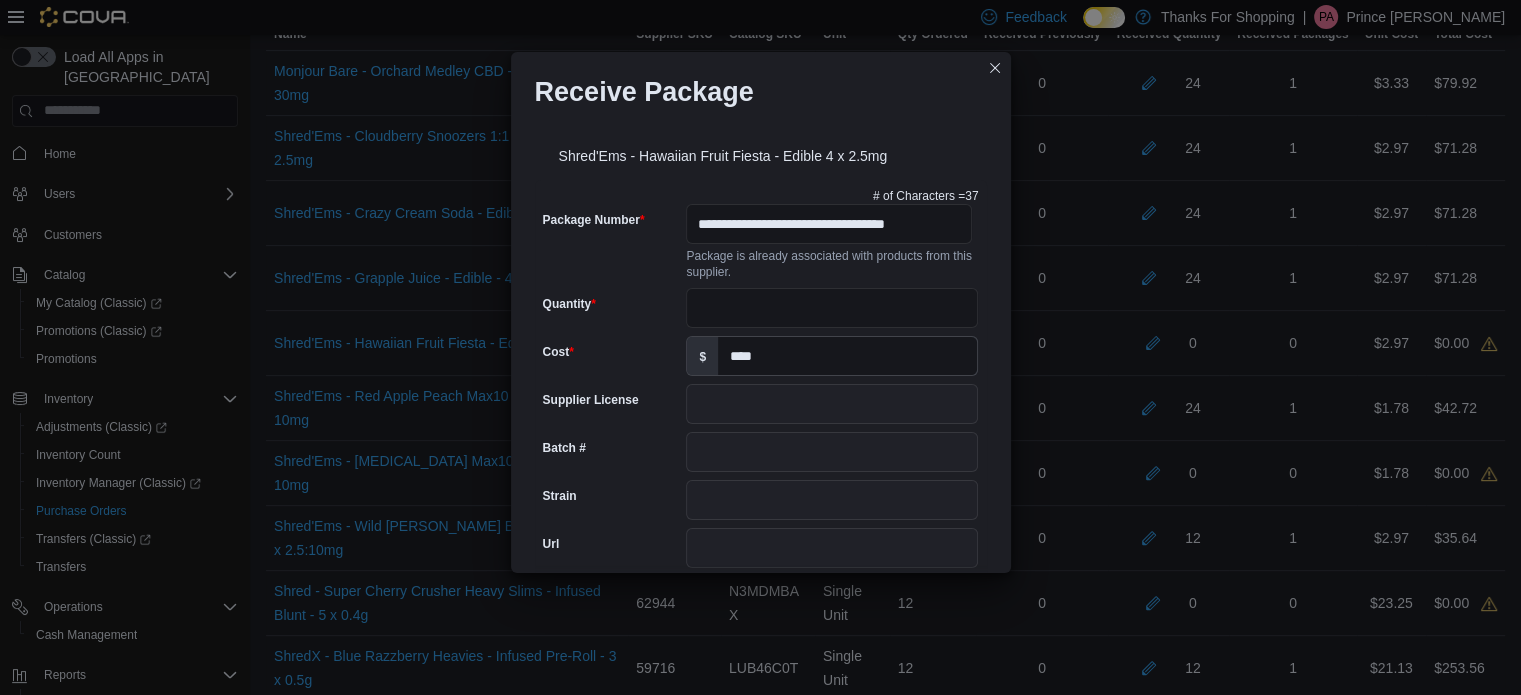 scroll, scrollTop: 802, scrollLeft: 0, axis: vertical 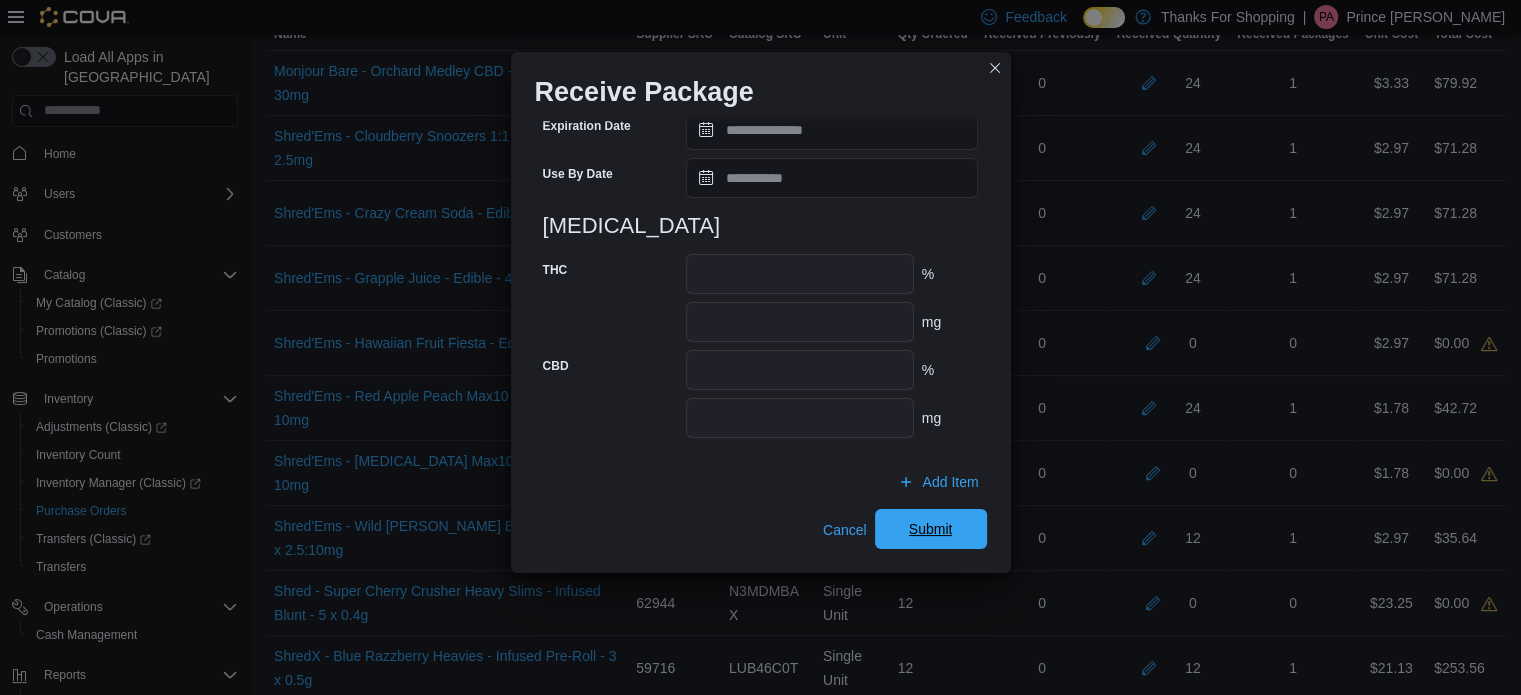 click on "Submit" at bounding box center [931, 529] 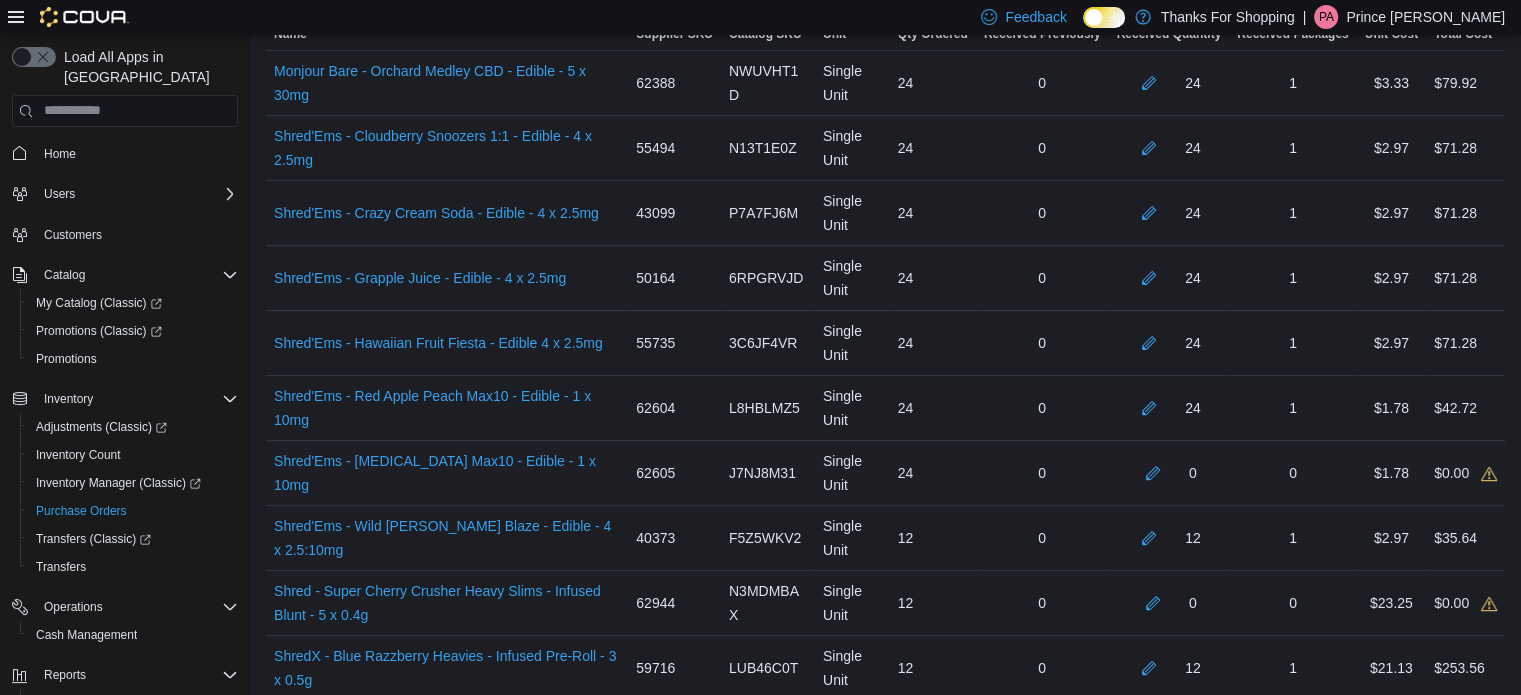 click on "0" at bounding box center (1168, 473) 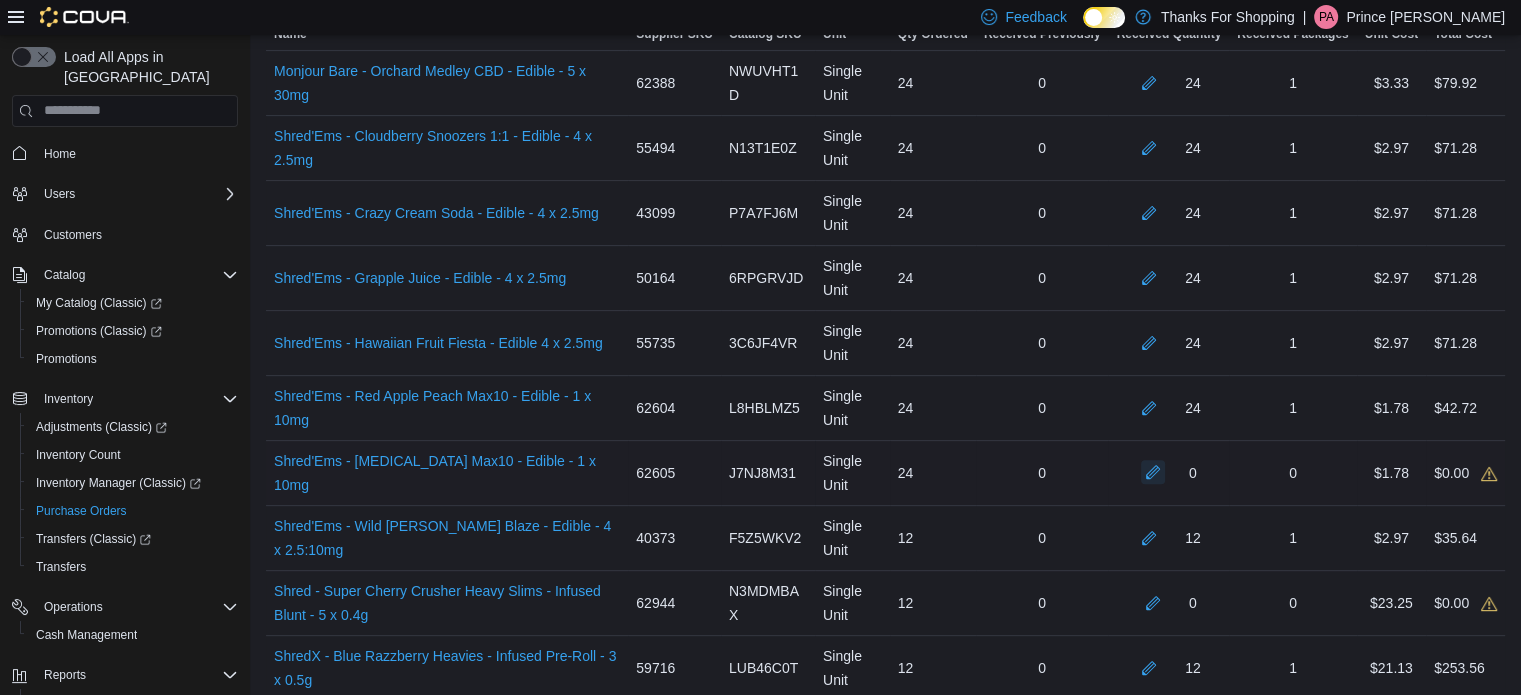 click at bounding box center [1153, 472] 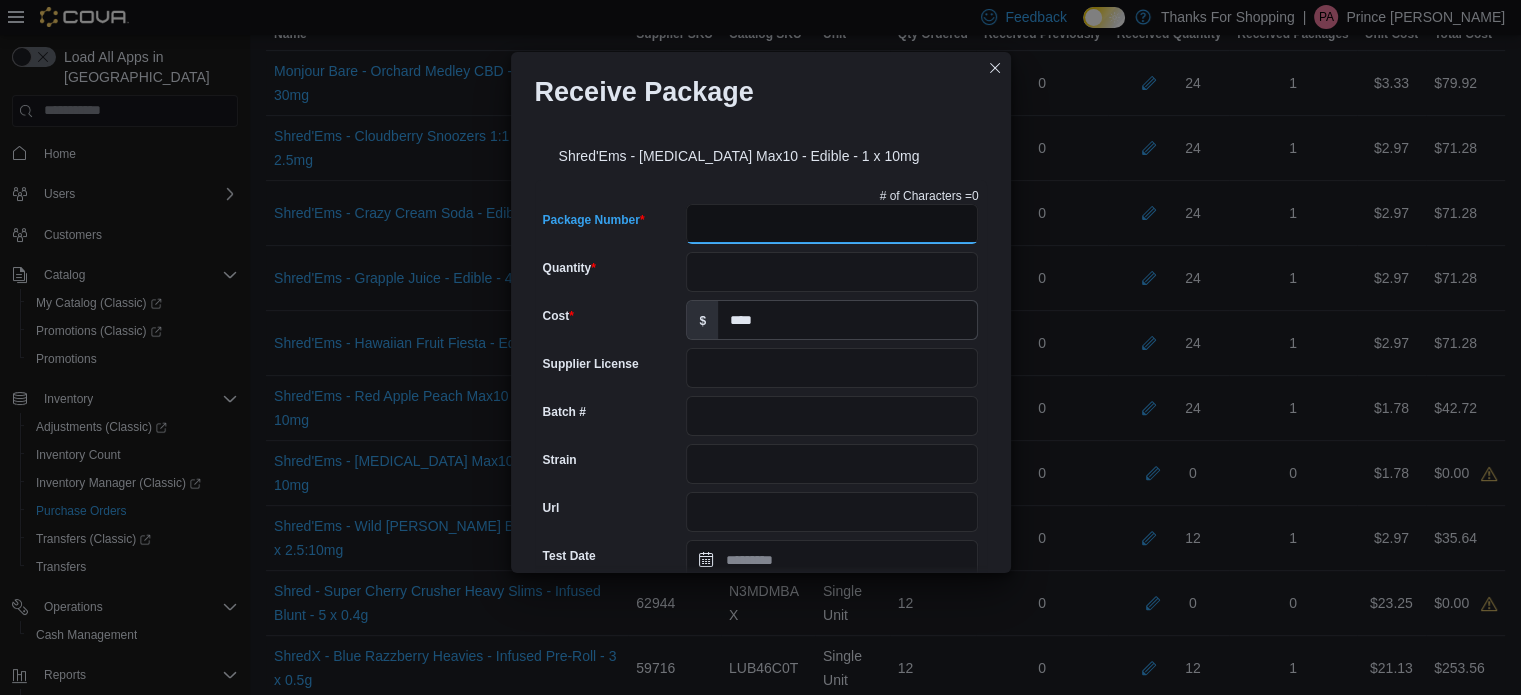 click on "Package Number" at bounding box center [832, 224] 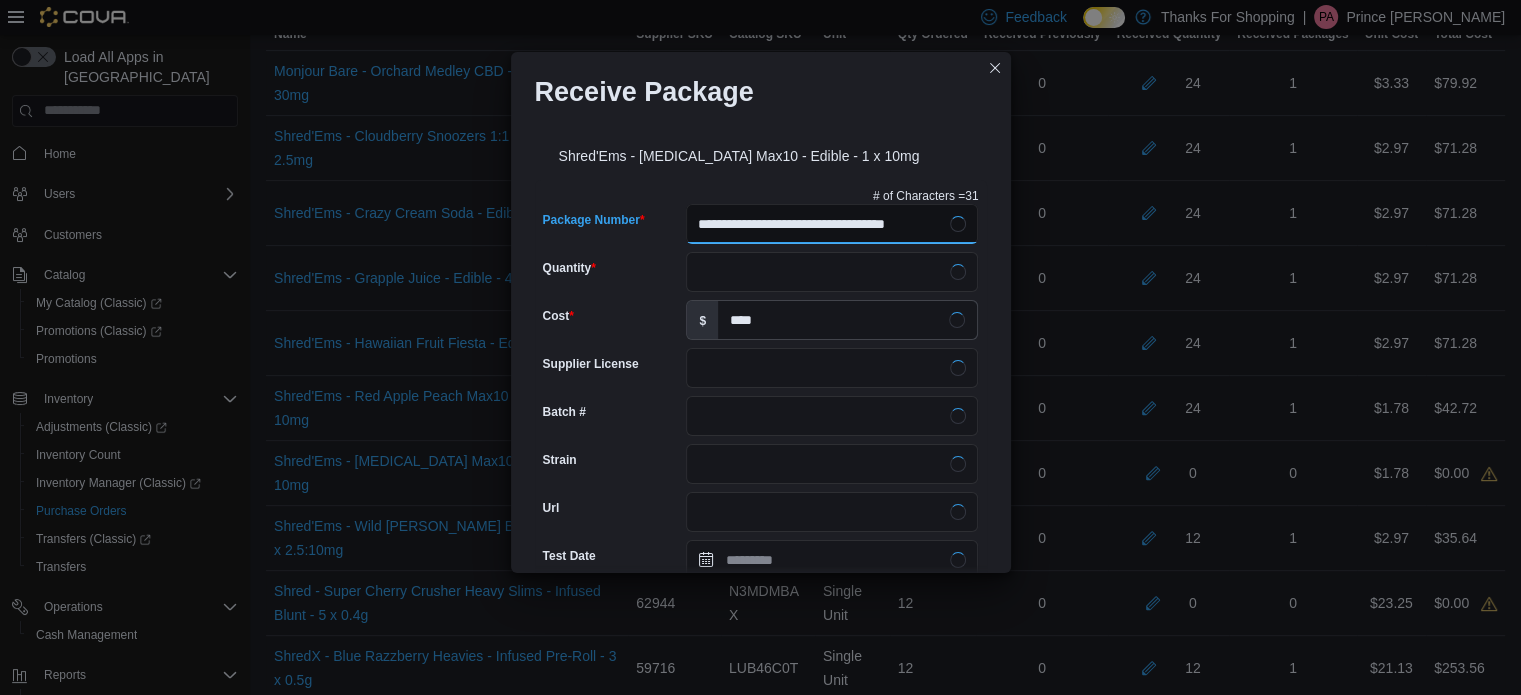 type on "**********" 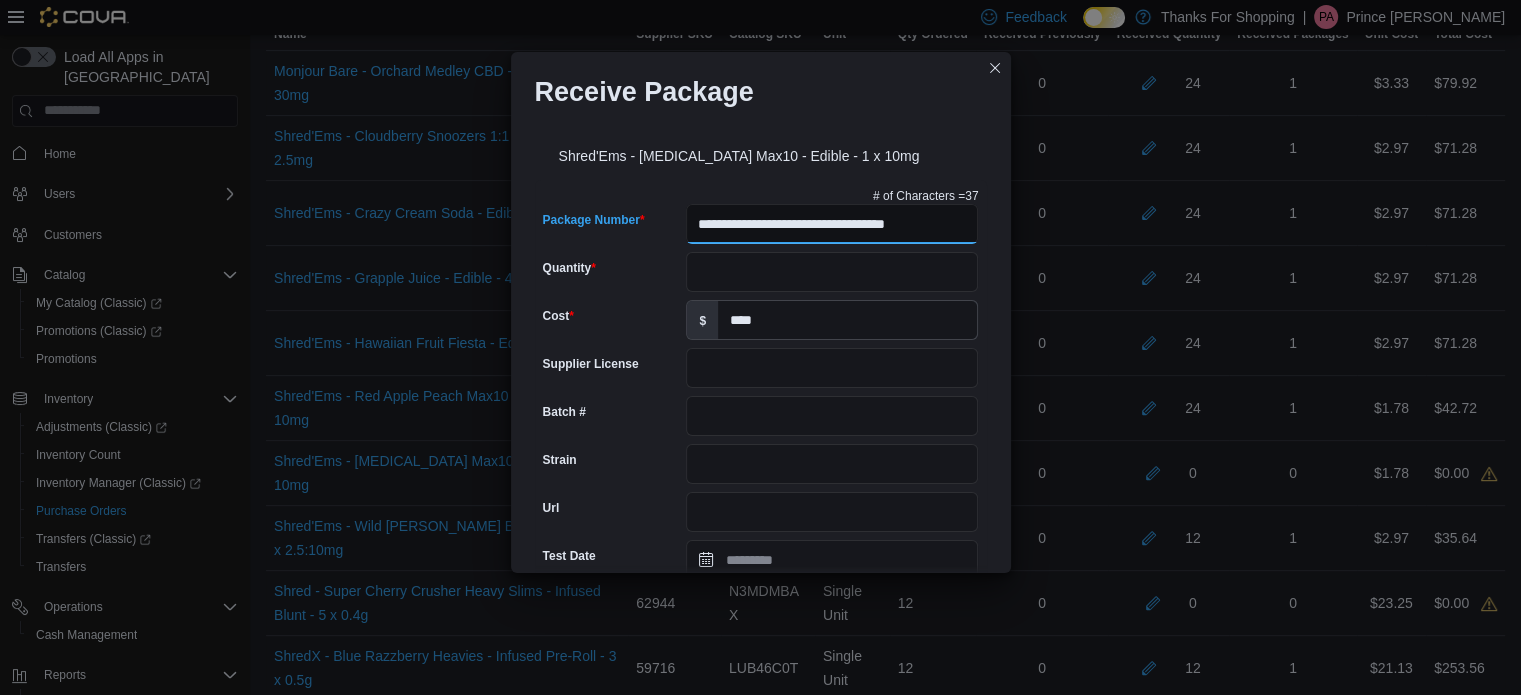 scroll, scrollTop: 0, scrollLeft: 18, axis: horizontal 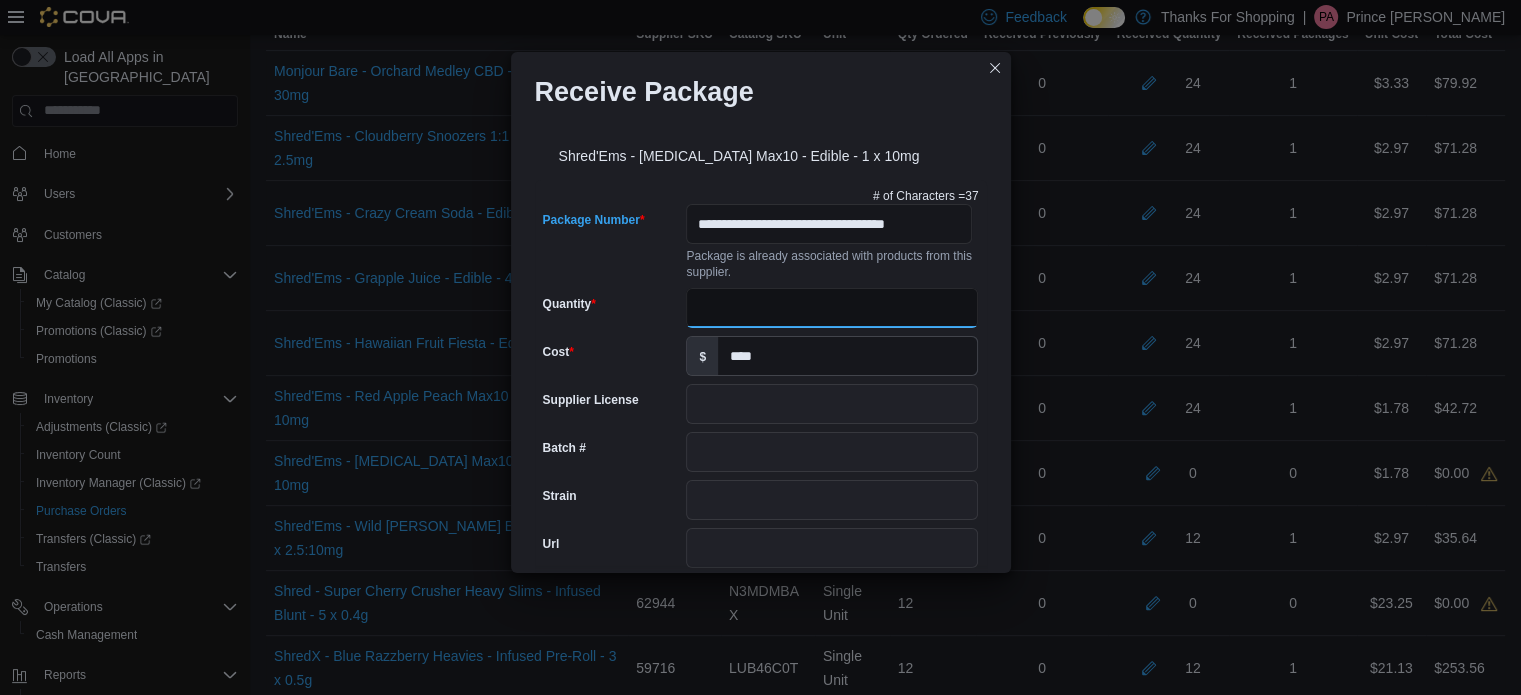 click on "Quantity" at bounding box center [832, 308] 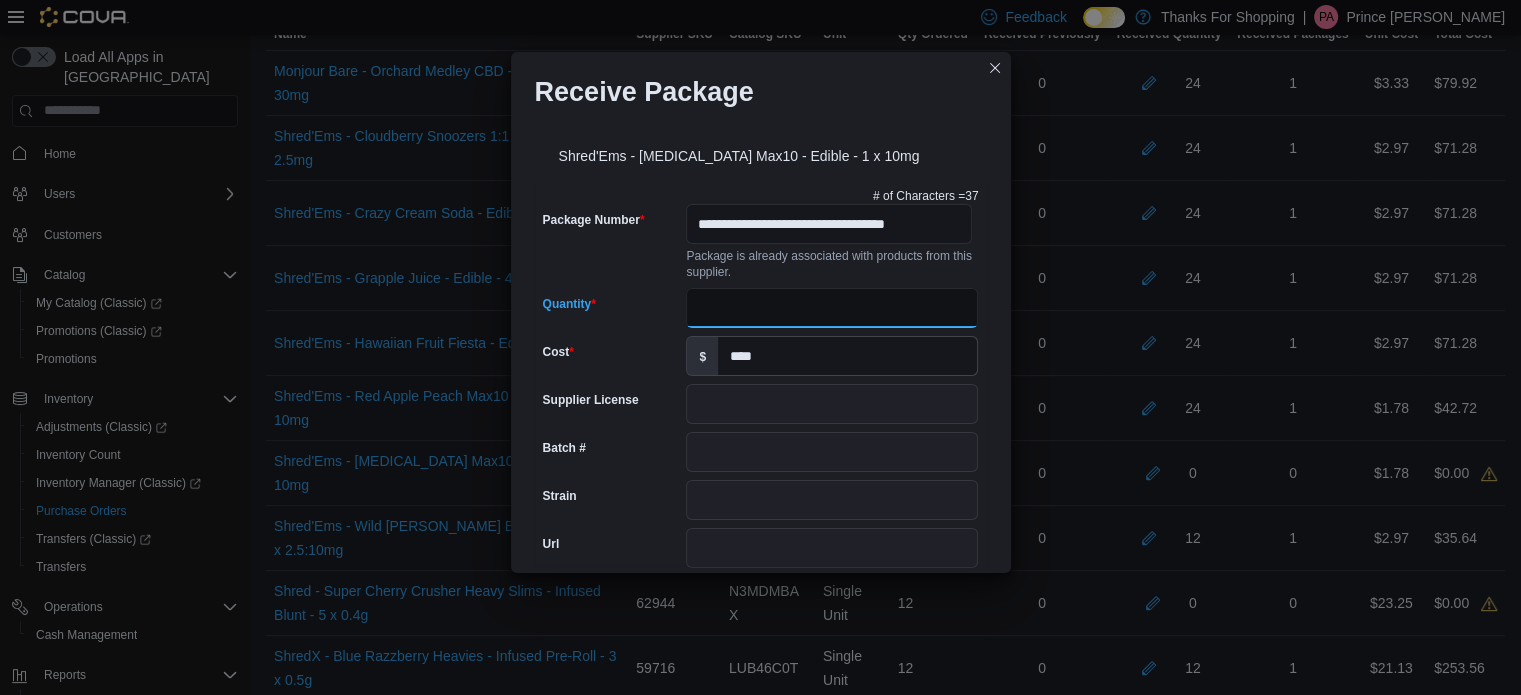 scroll, scrollTop: 0, scrollLeft: 0, axis: both 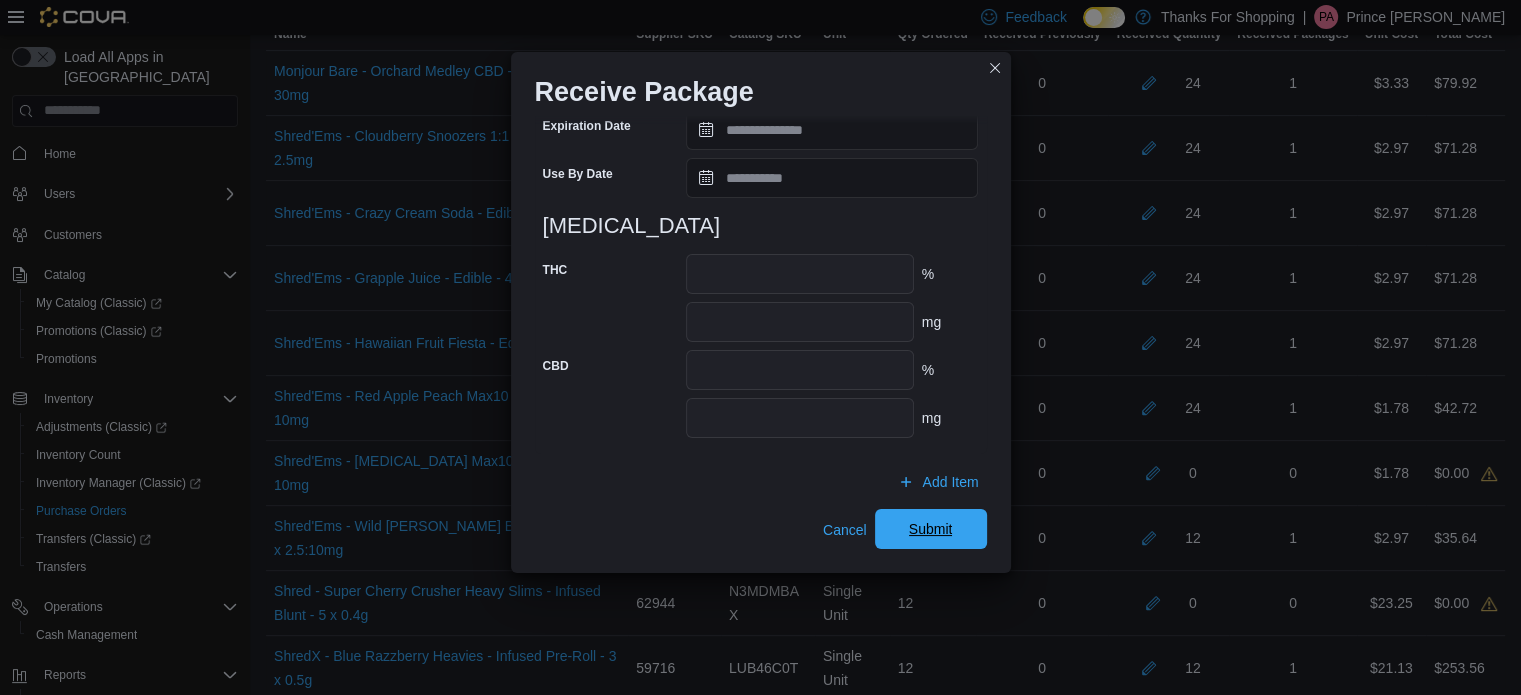 click on "Submit" at bounding box center (931, 529) 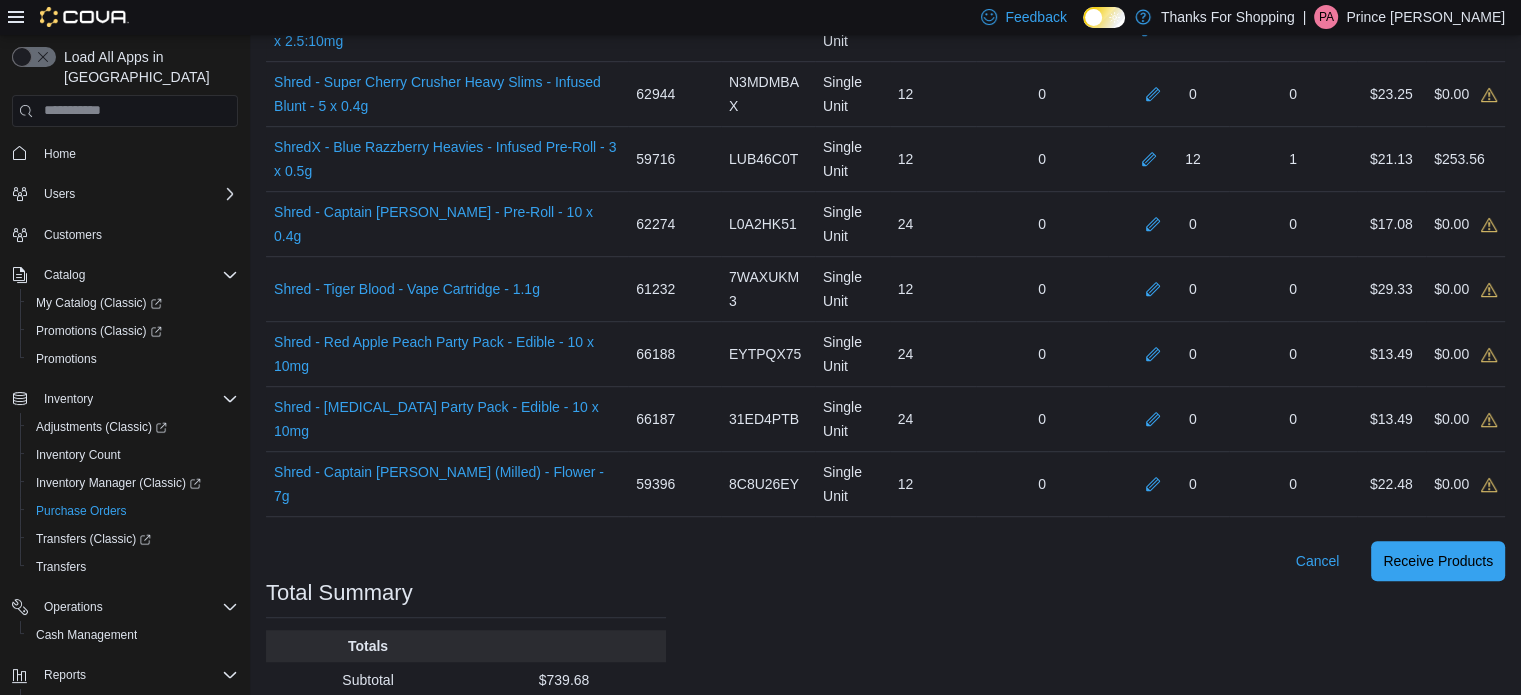 scroll, scrollTop: 1020, scrollLeft: 0, axis: vertical 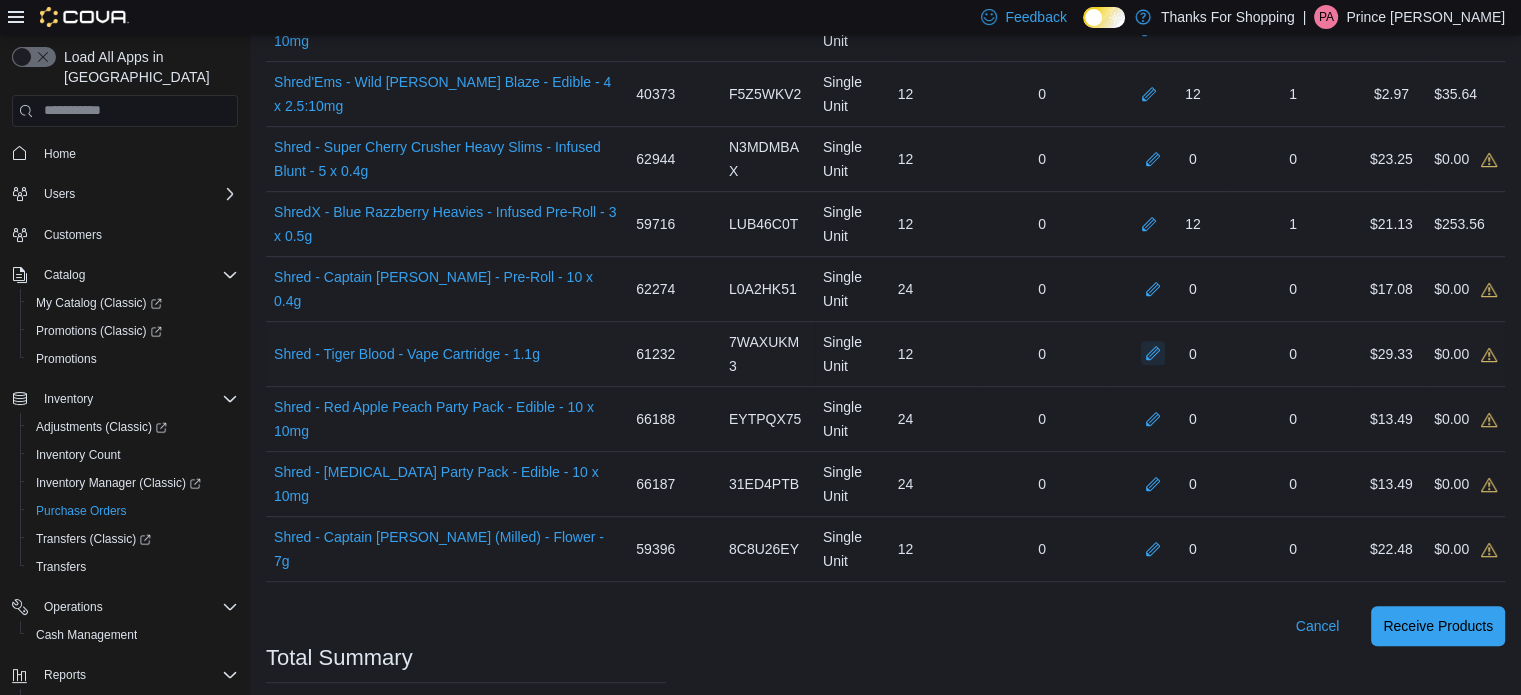 click at bounding box center (1153, 353) 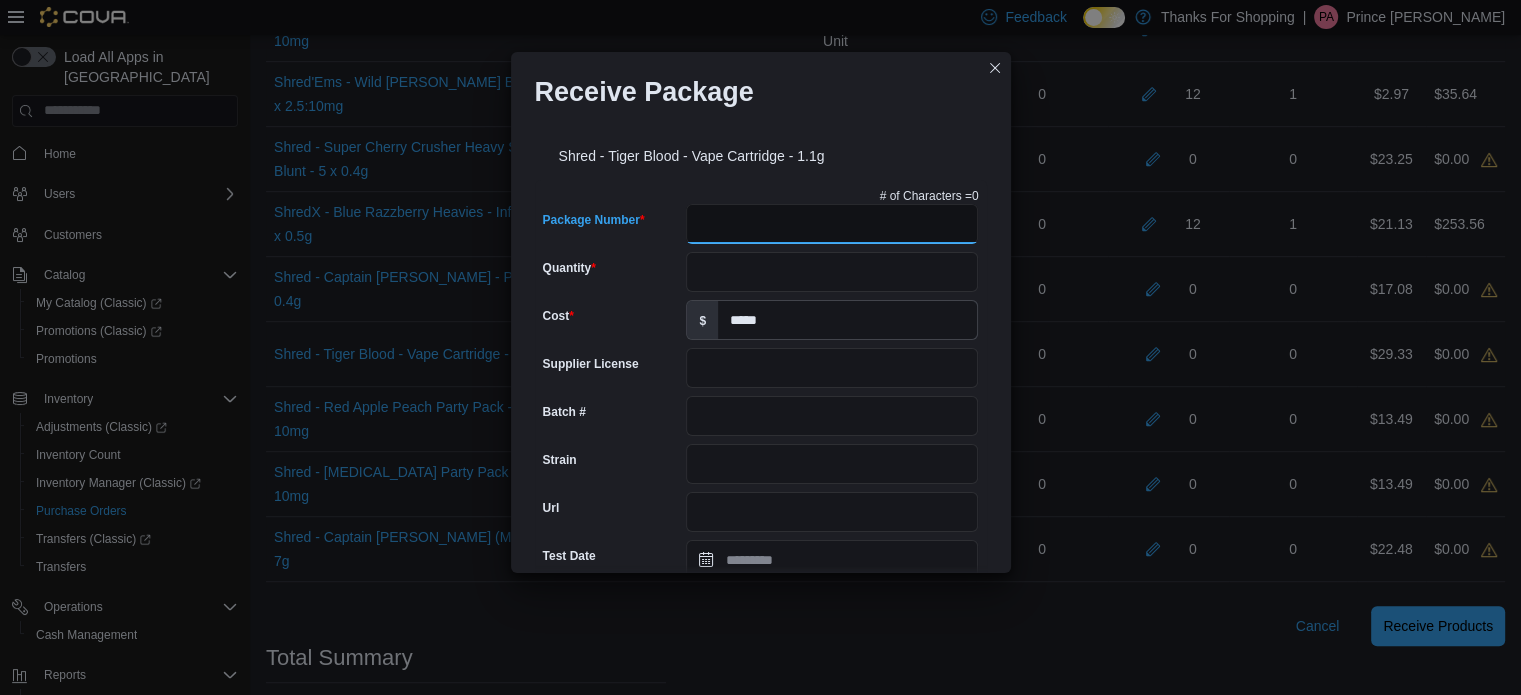 click on "Package Number" at bounding box center [832, 224] 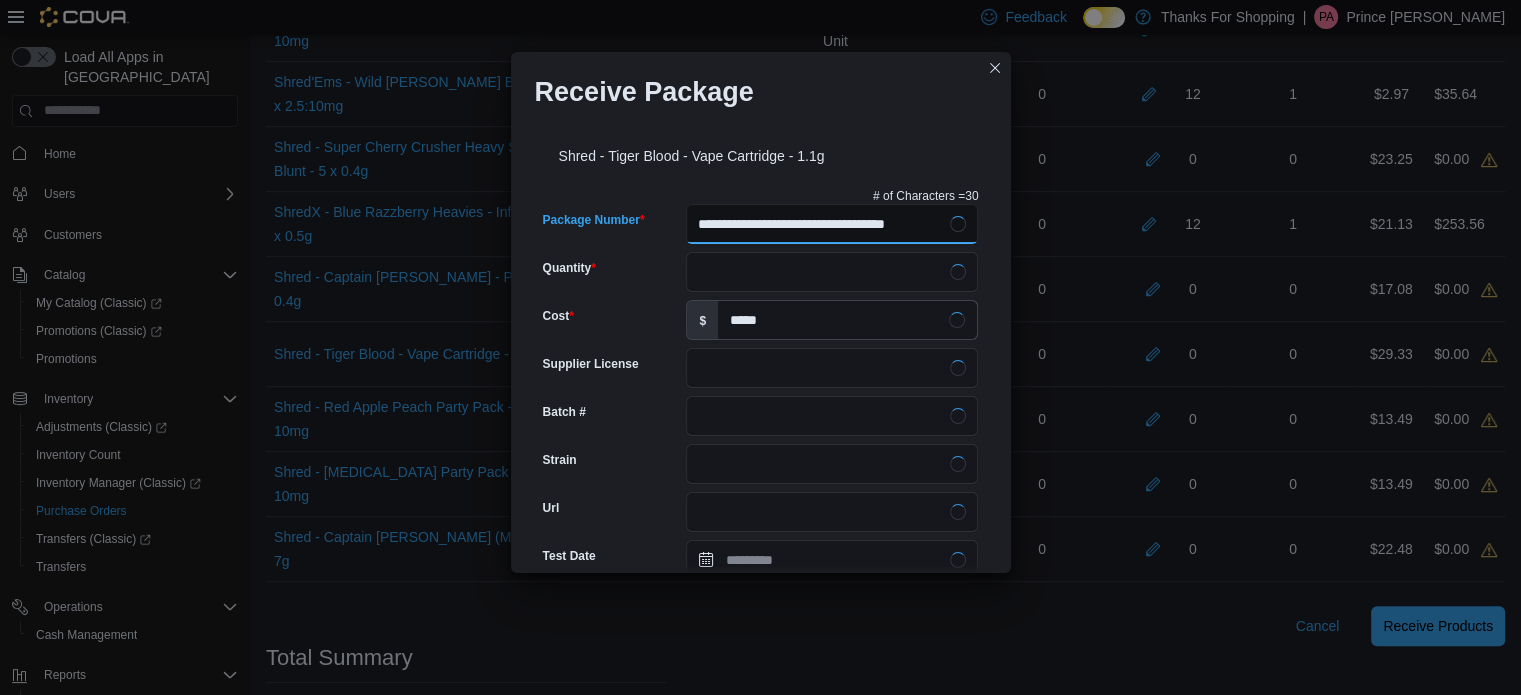 type on "**********" 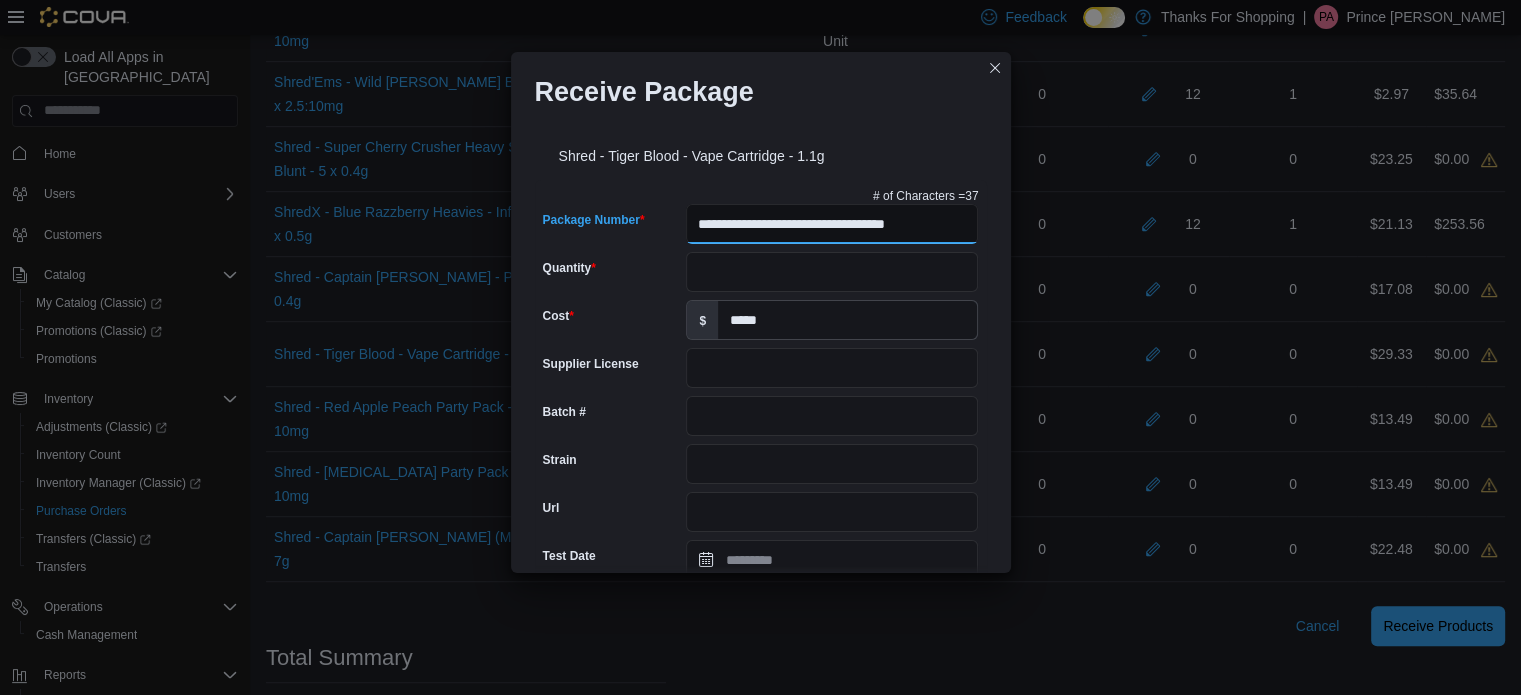 scroll, scrollTop: 0, scrollLeft: 18, axis: horizontal 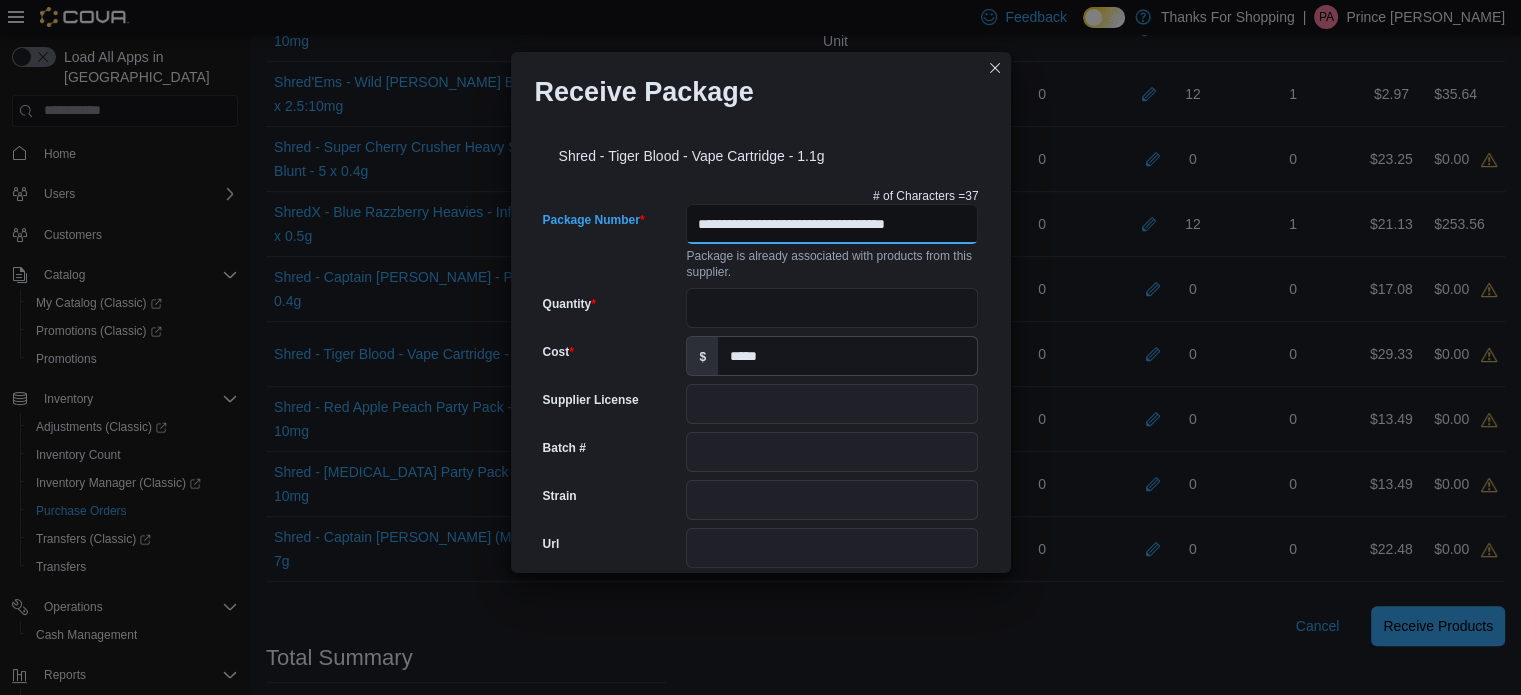 type on "**" 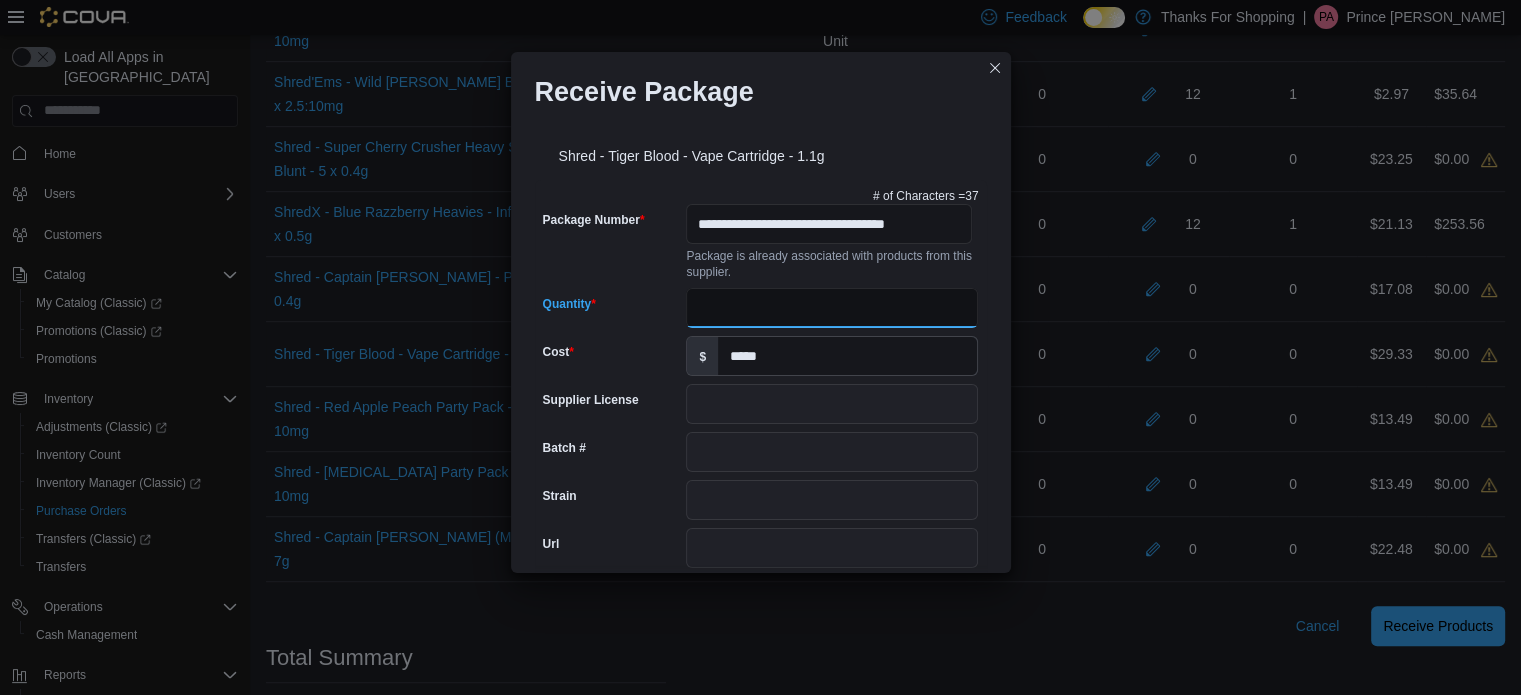 click on "Quantity" at bounding box center (832, 308) 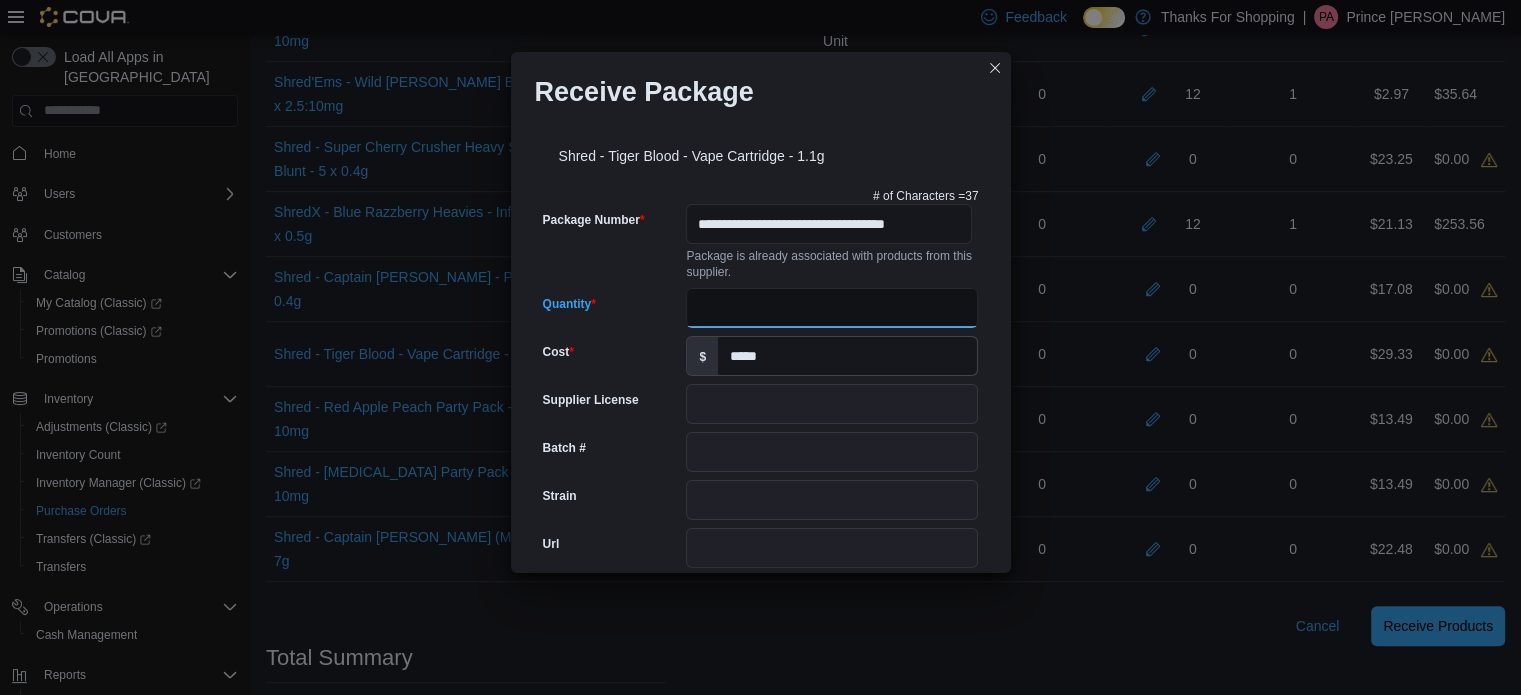 scroll, scrollTop: 802, scrollLeft: 0, axis: vertical 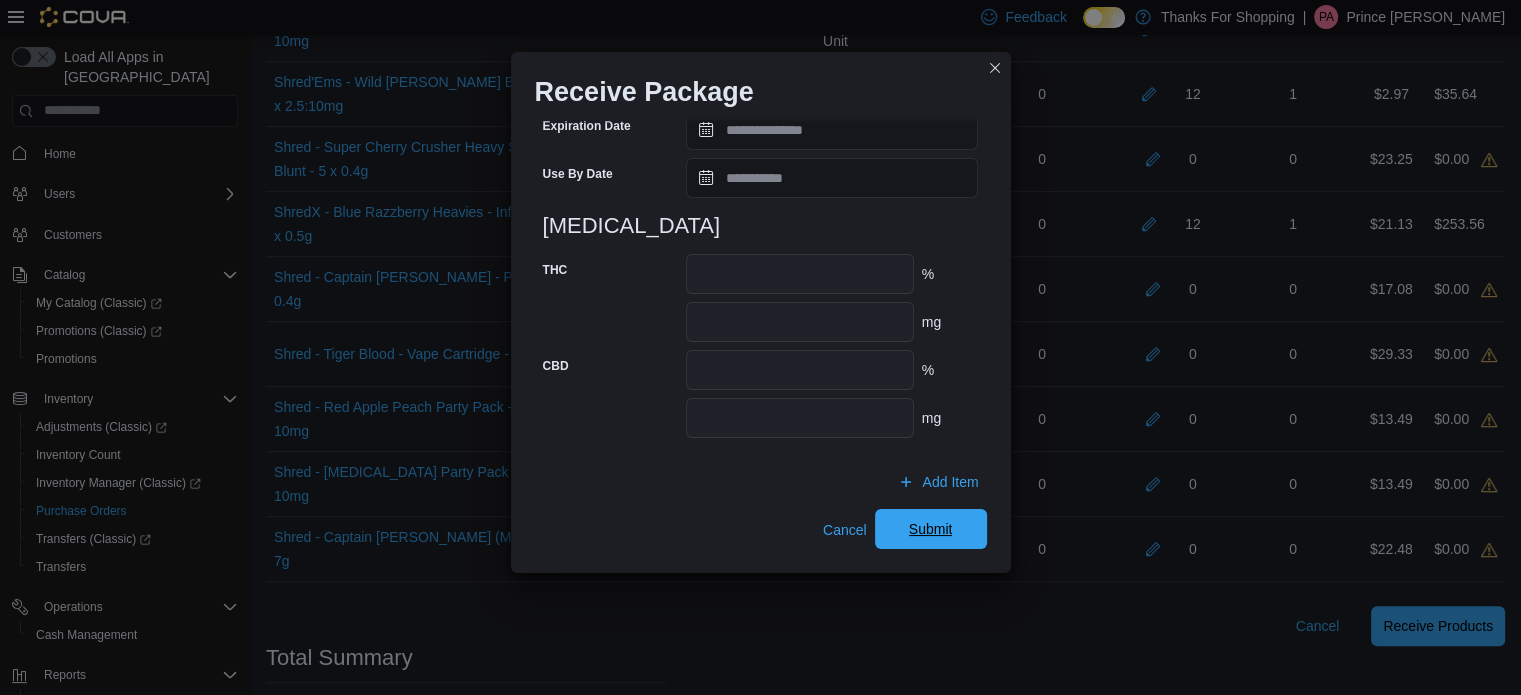 type on "**" 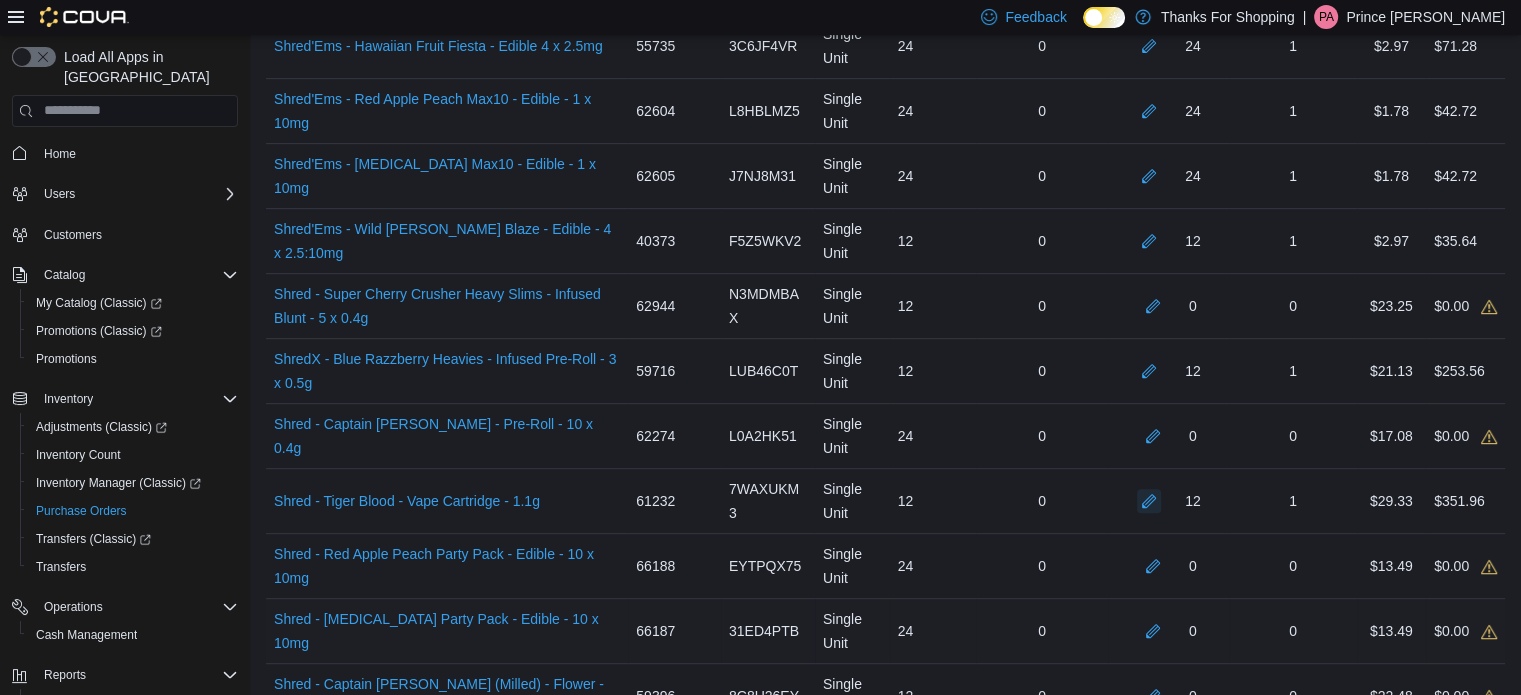 scroll, scrollTop: 872, scrollLeft: 0, axis: vertical 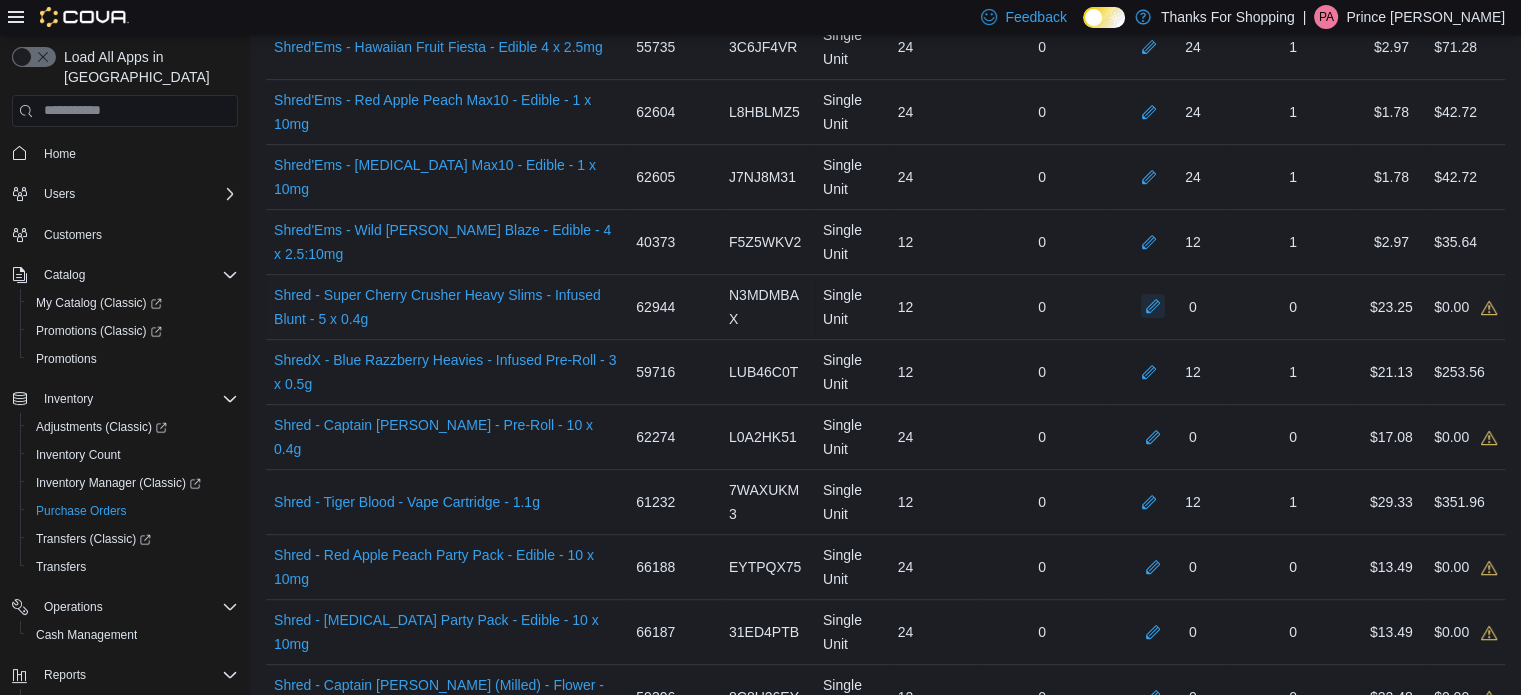 click at bounding box center (1153, 306) 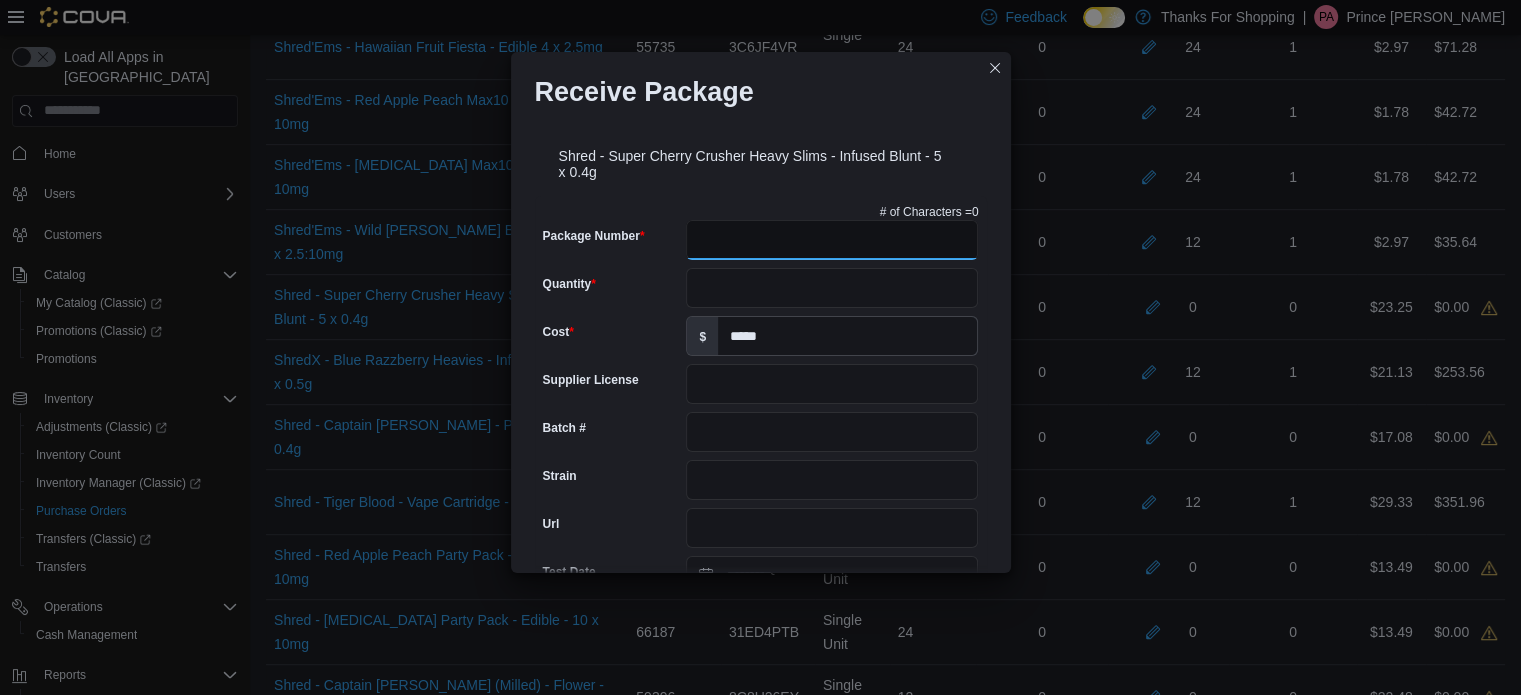 click on "Package Number" at bounding box center [832, 240] 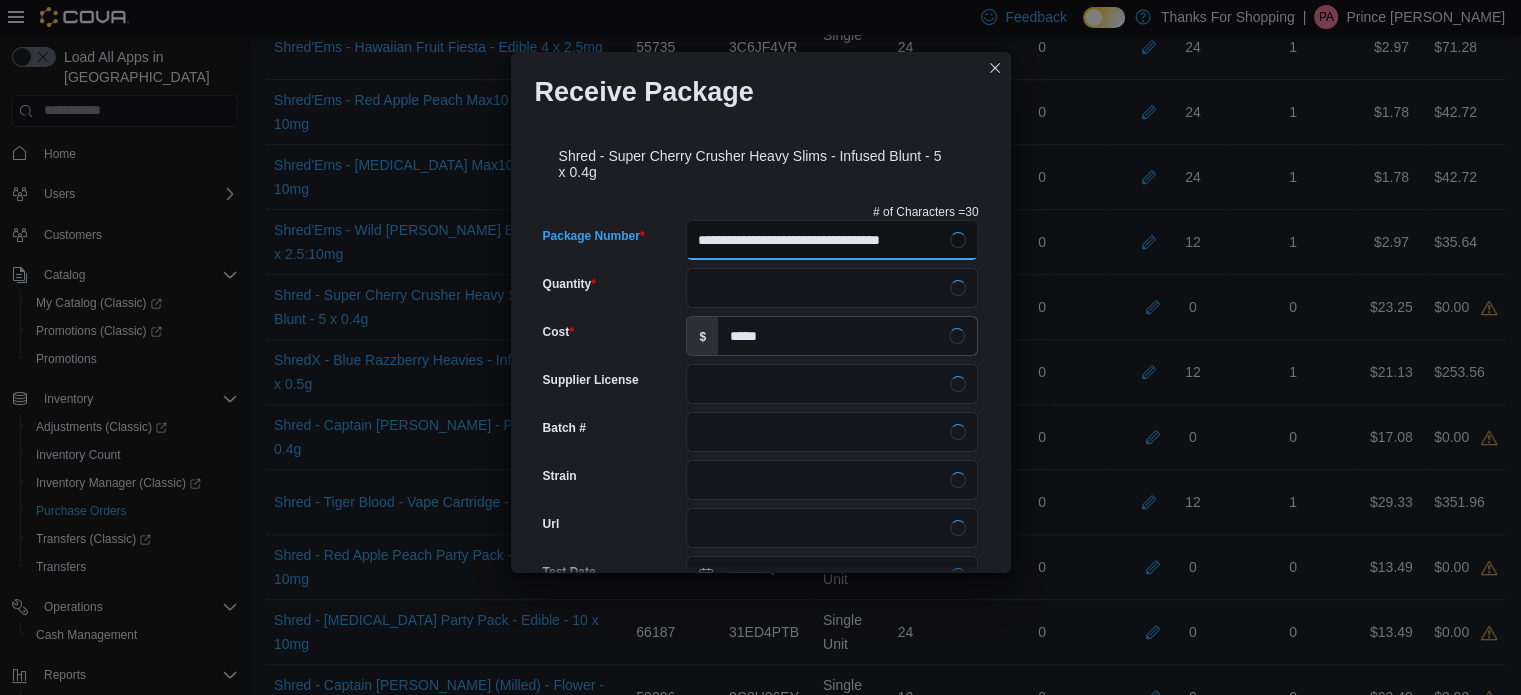 type on "**********" 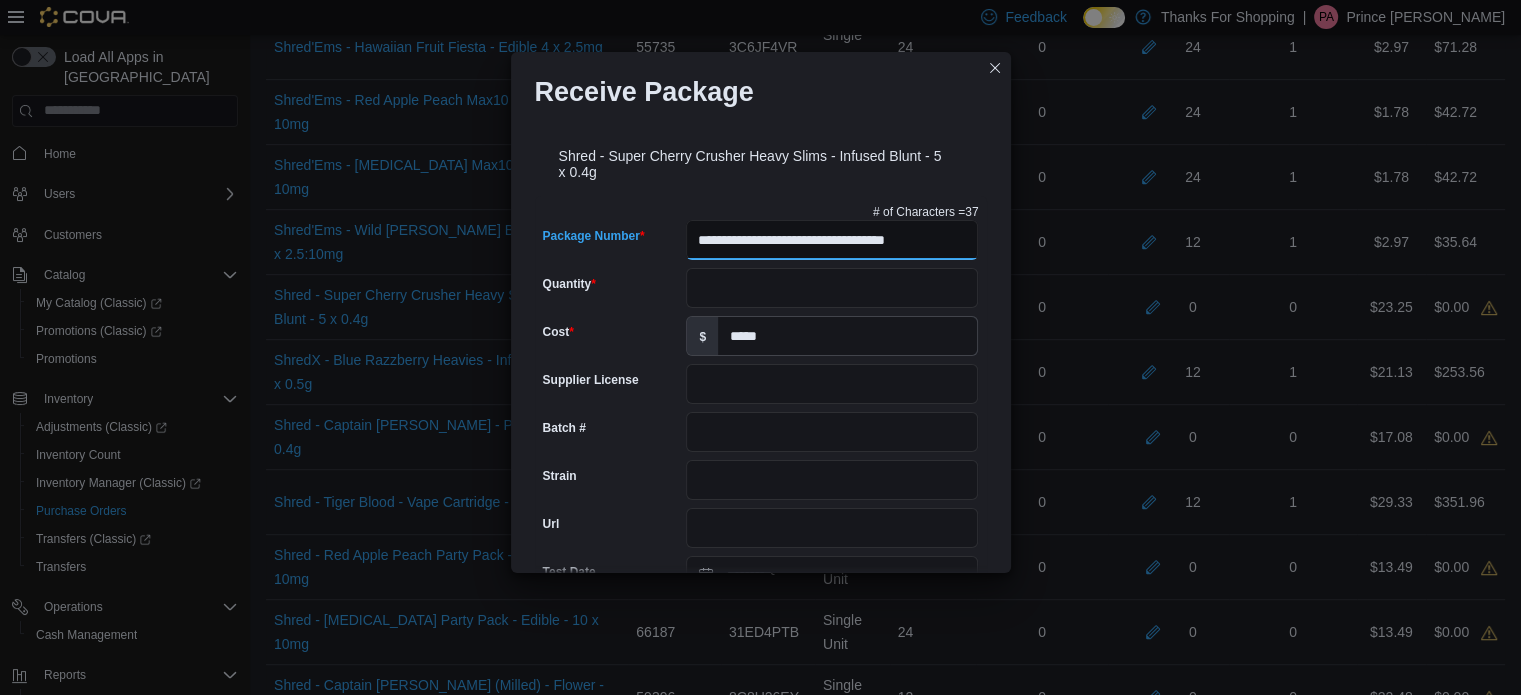 scroll, scrollTop: 0, scrollLeft: 18, axis: horizontal 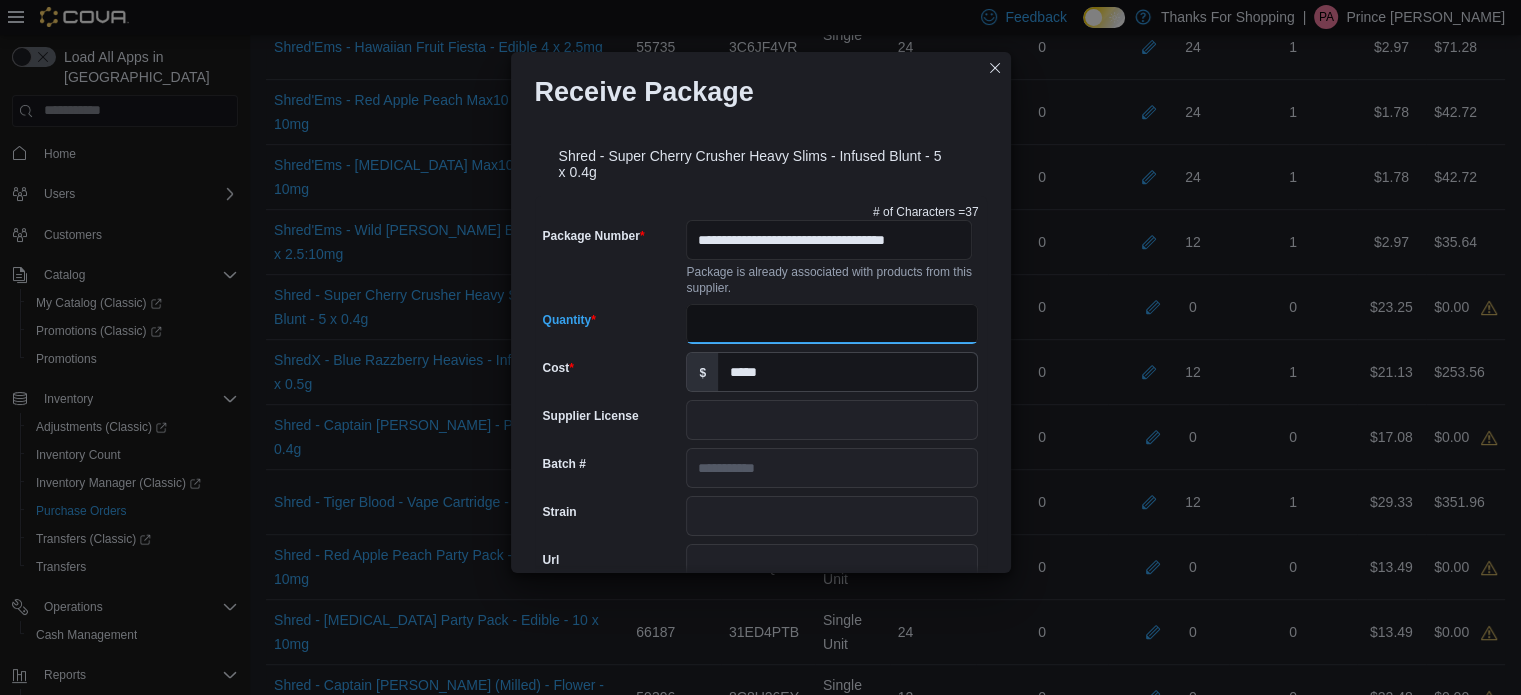 click on "Quantity" at bounding box center (832, 324) 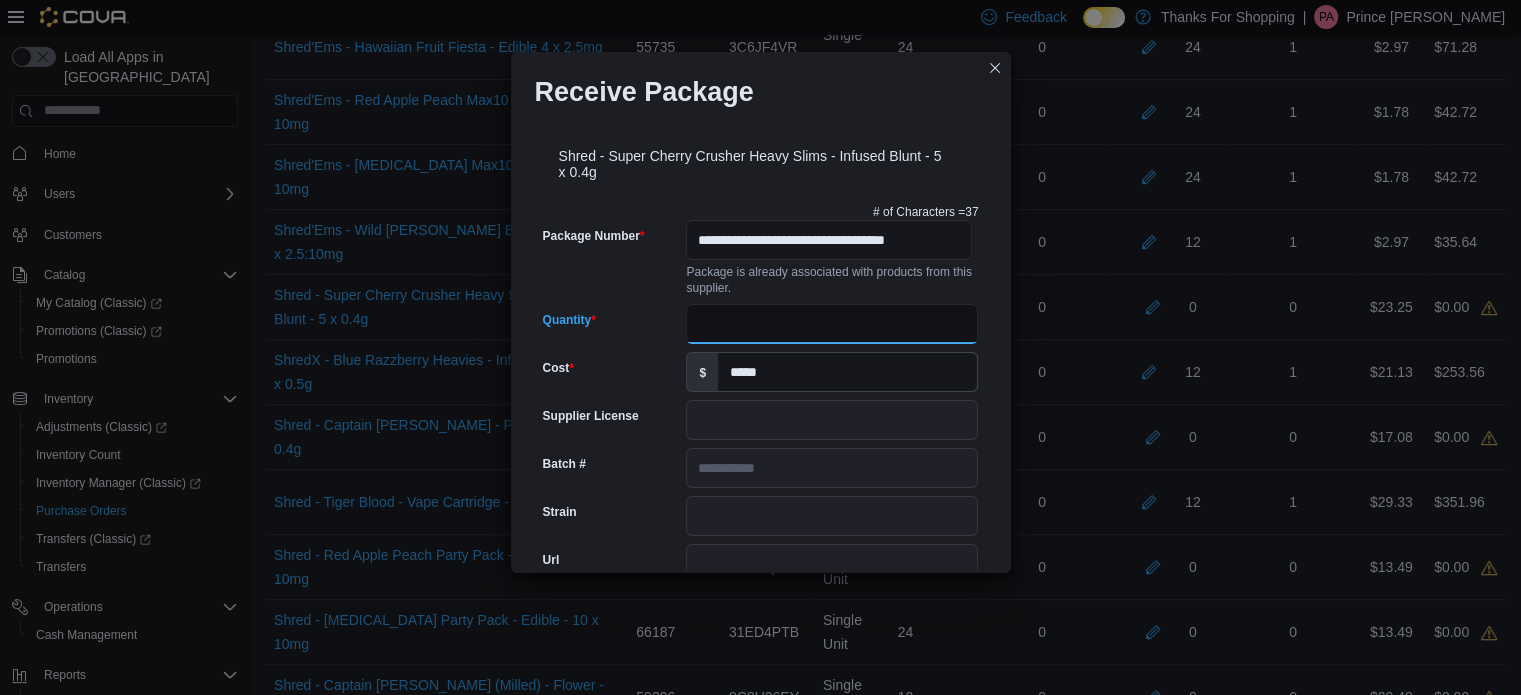 scroll, scrollTop: 722, scrollLeft: 0, axis: vertical 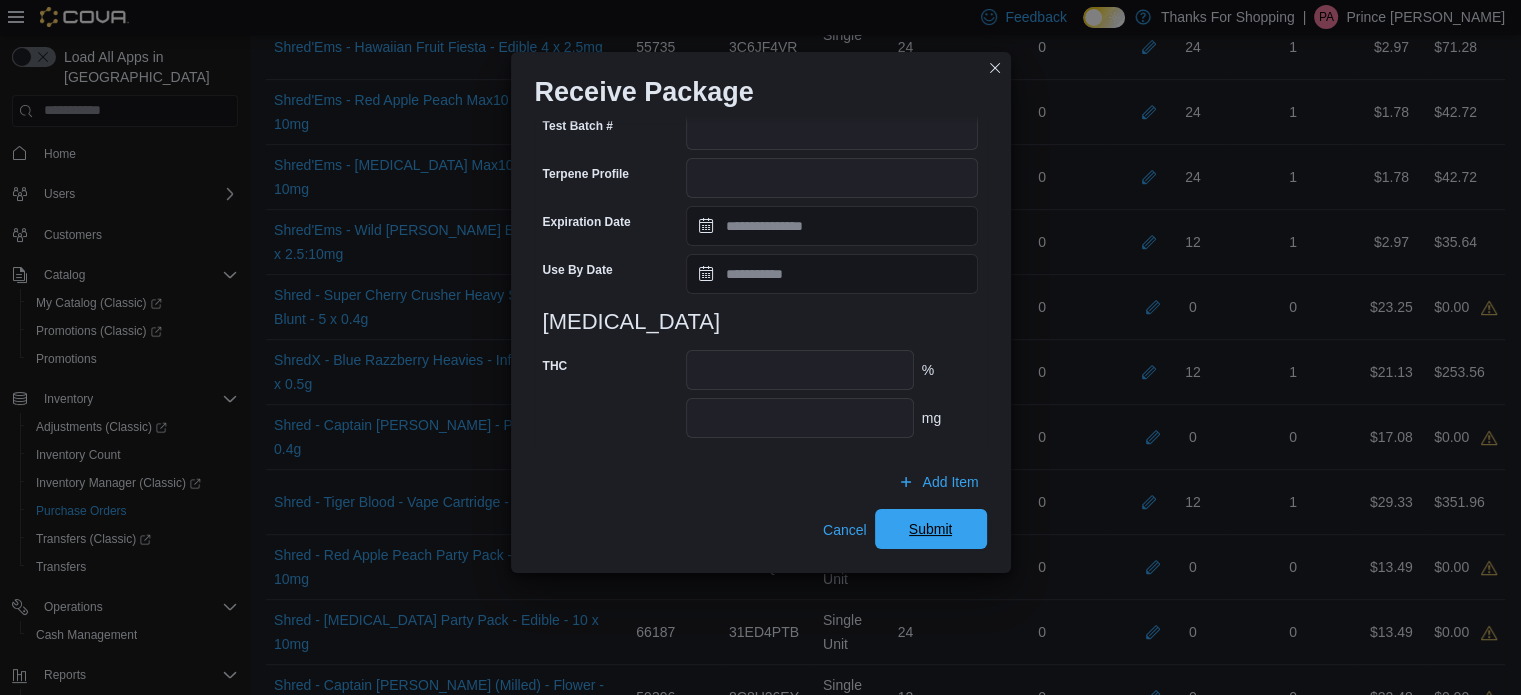 type on "**" 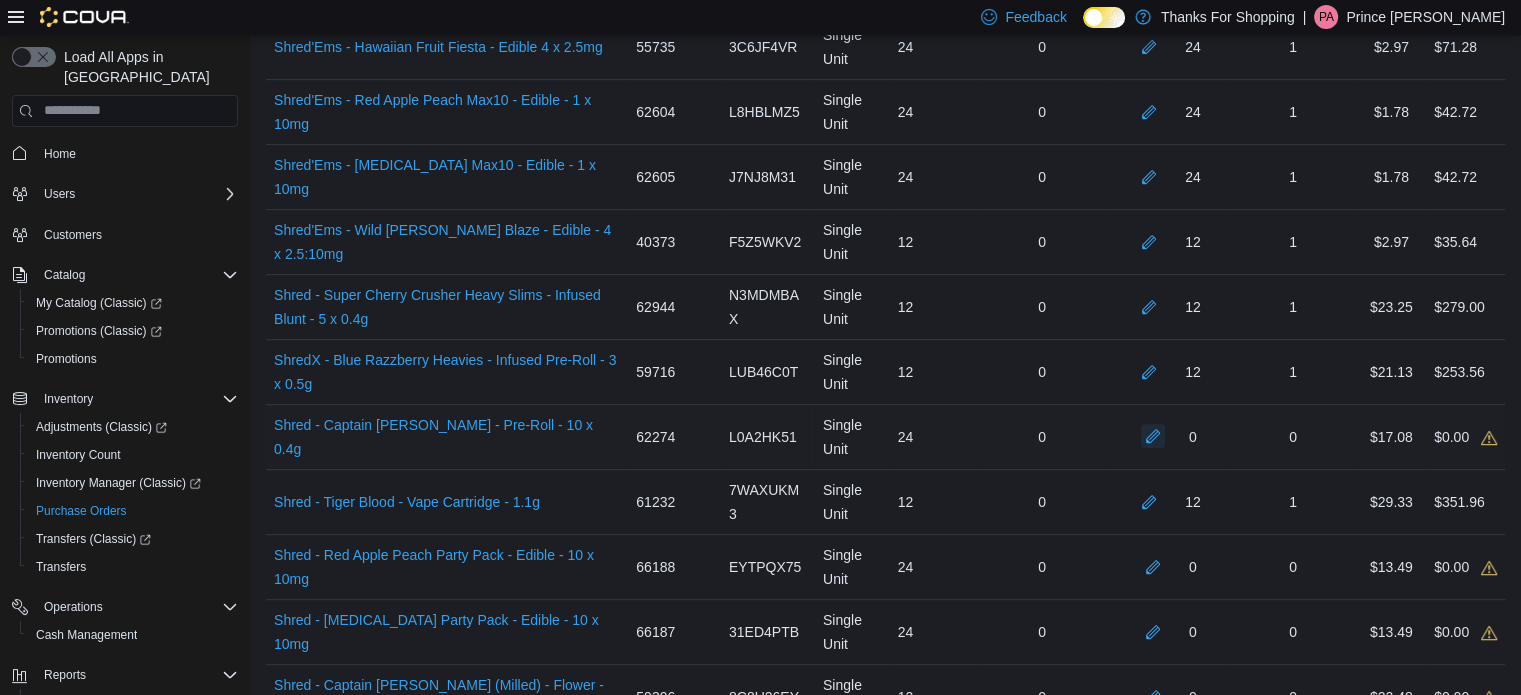 click at bounding box center (1153, 436) 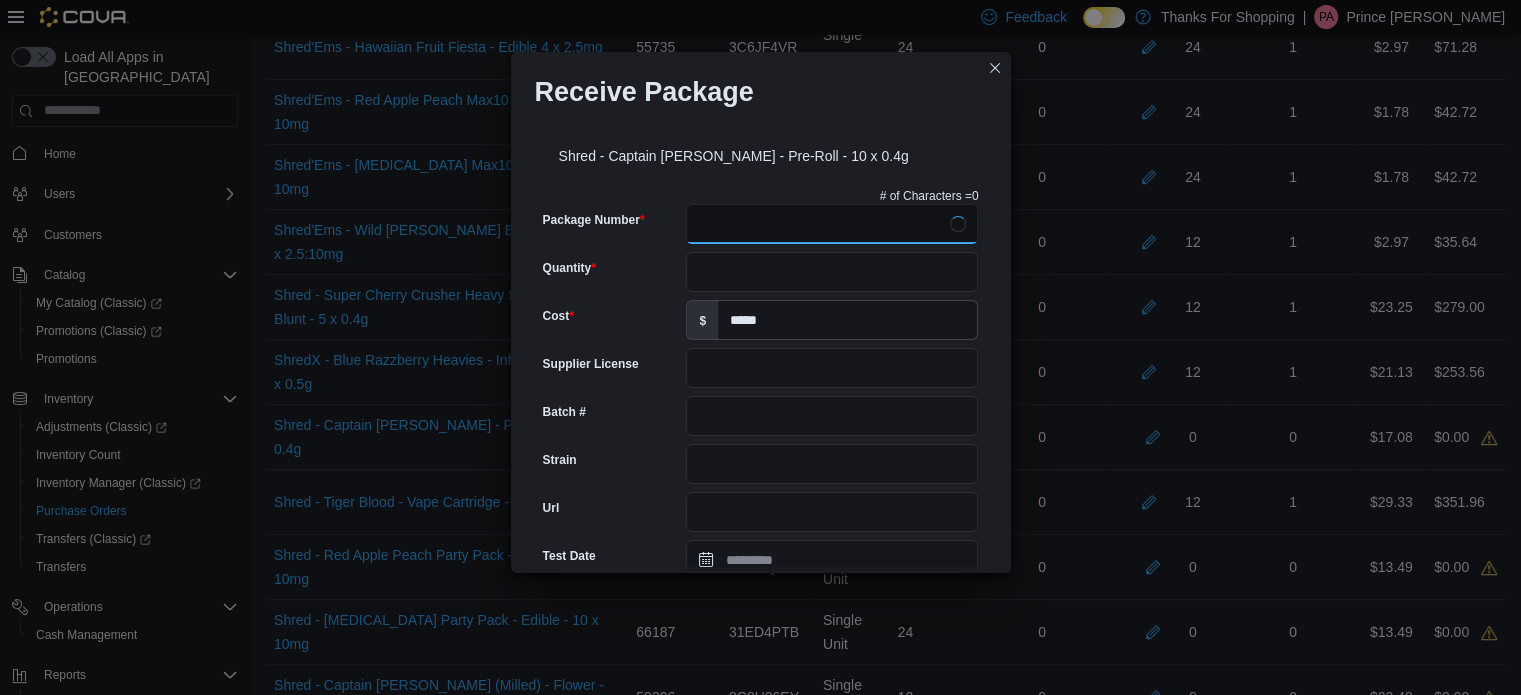 click on "Package Number" at bounding box center [832, 224] 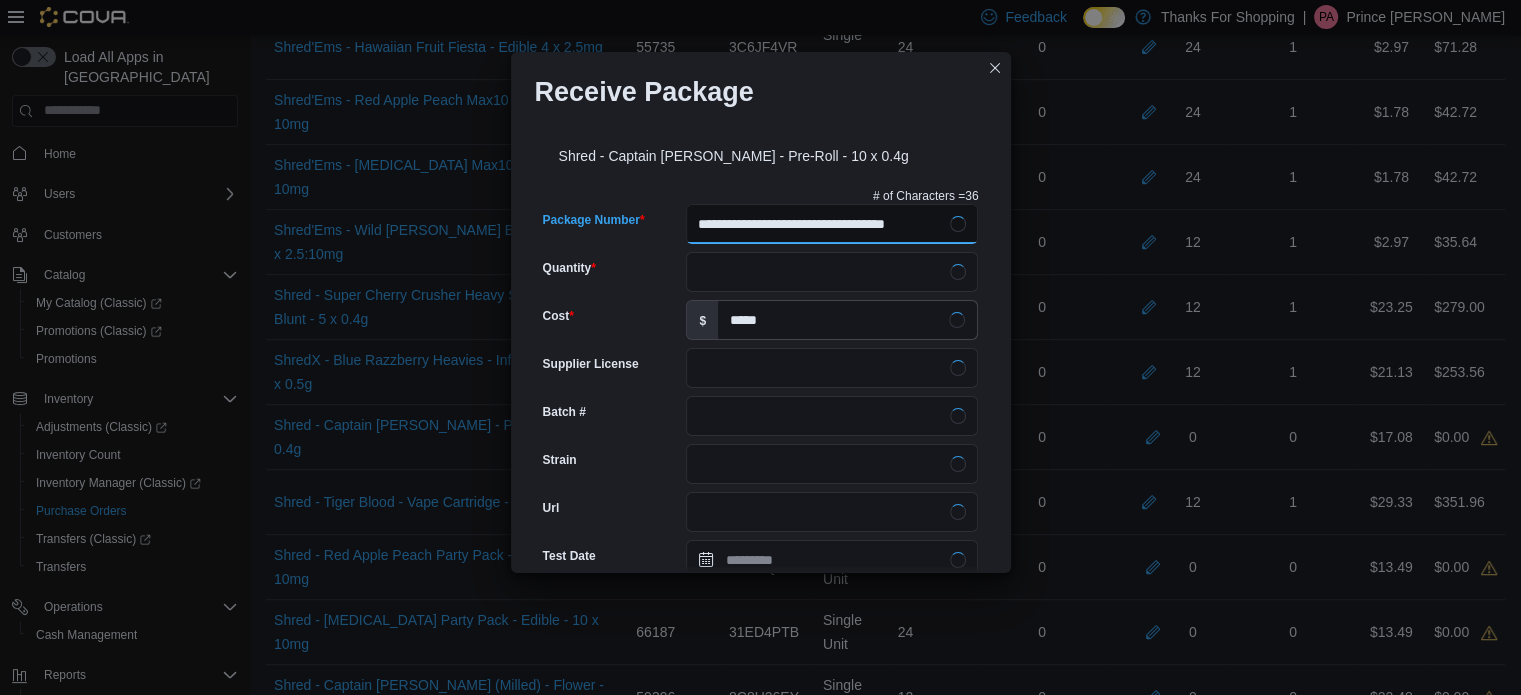 type on "**********" 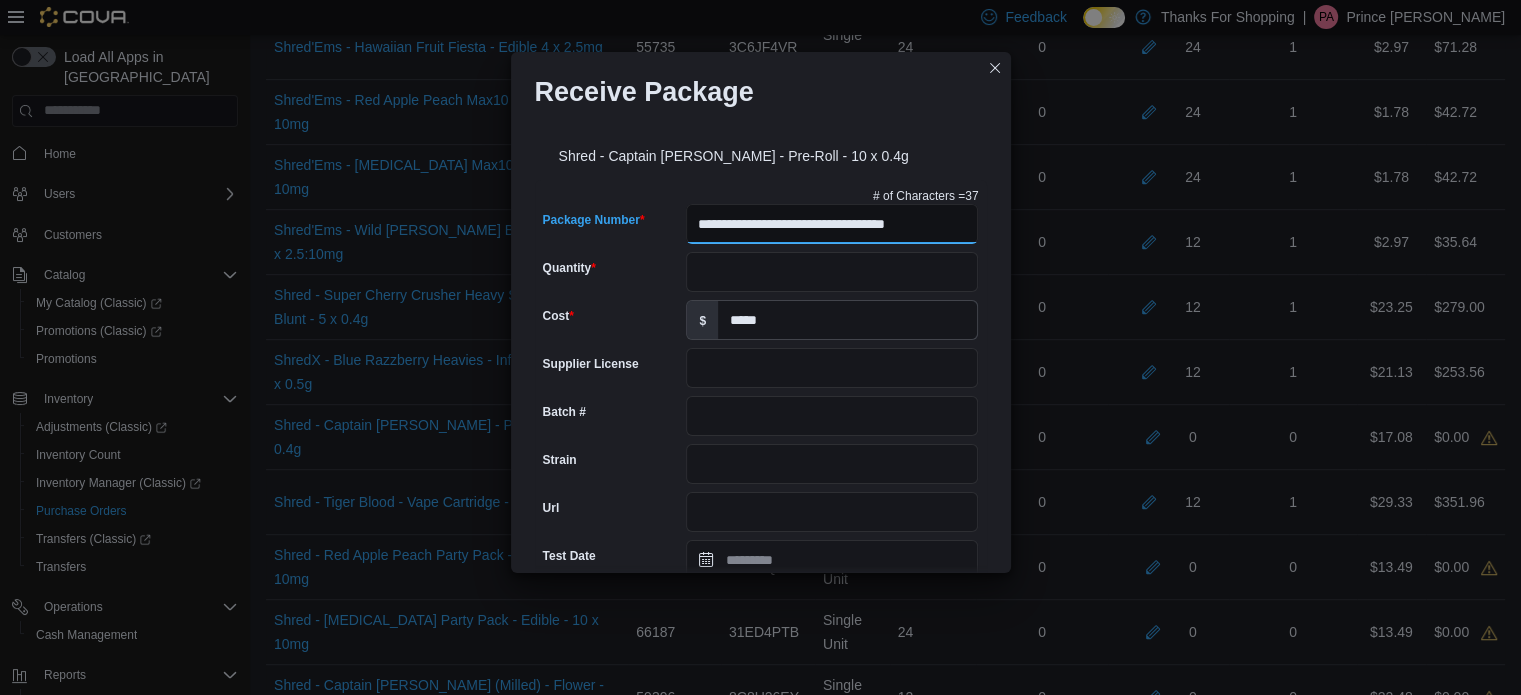 scroll, scrollTop: 0, scrollLeft: 18, axis: horizontal 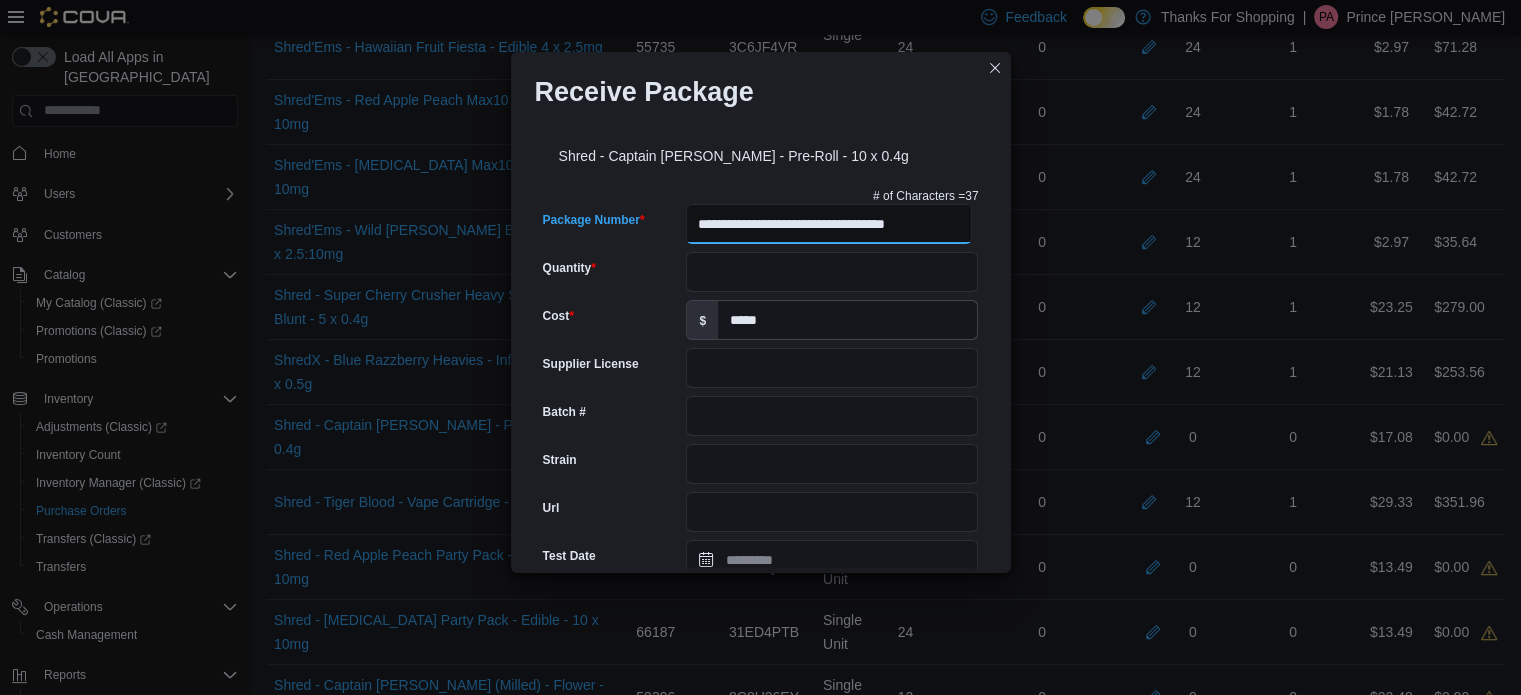 drag, startPoint x: 875, startPoint y: 231, endPoint x: 1425, endPoint y: 175, distance: 552.84357 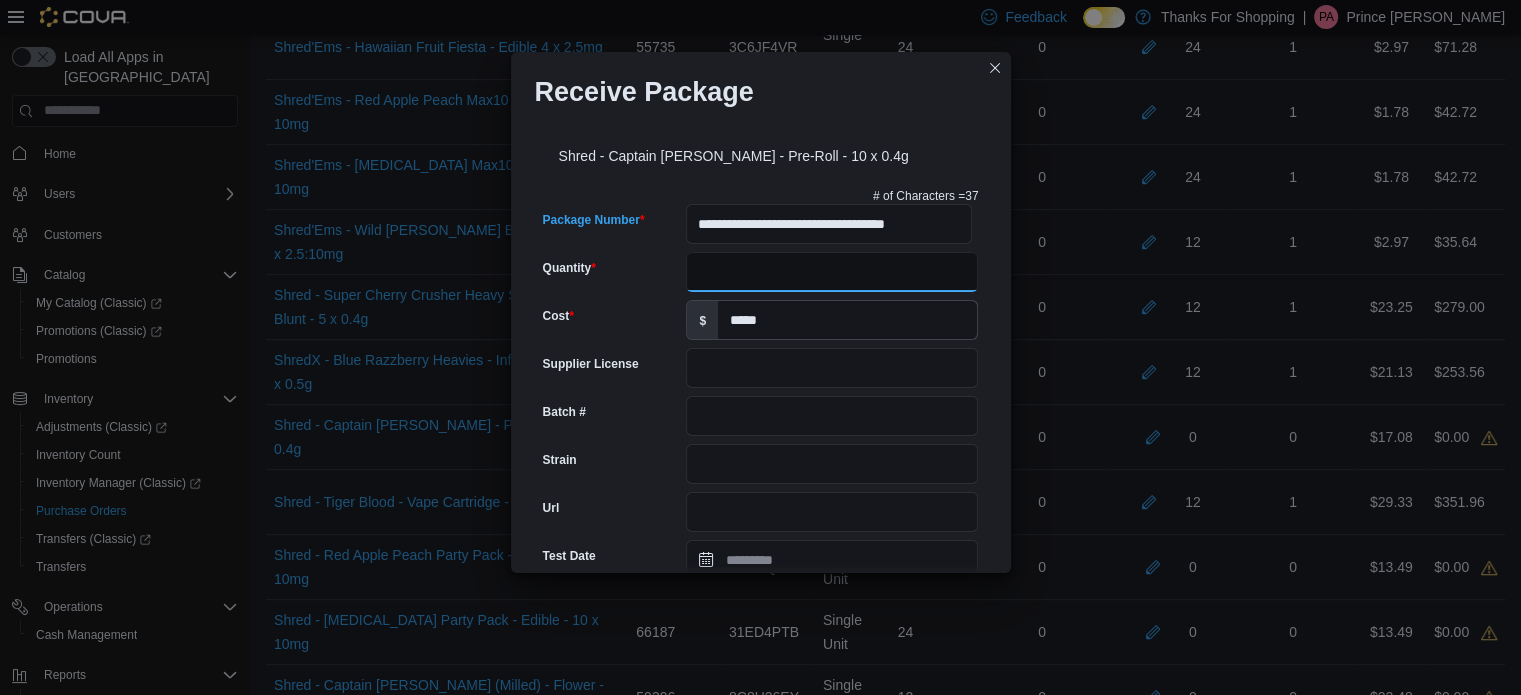click on "Quantity" at bounding box center (832, 272) 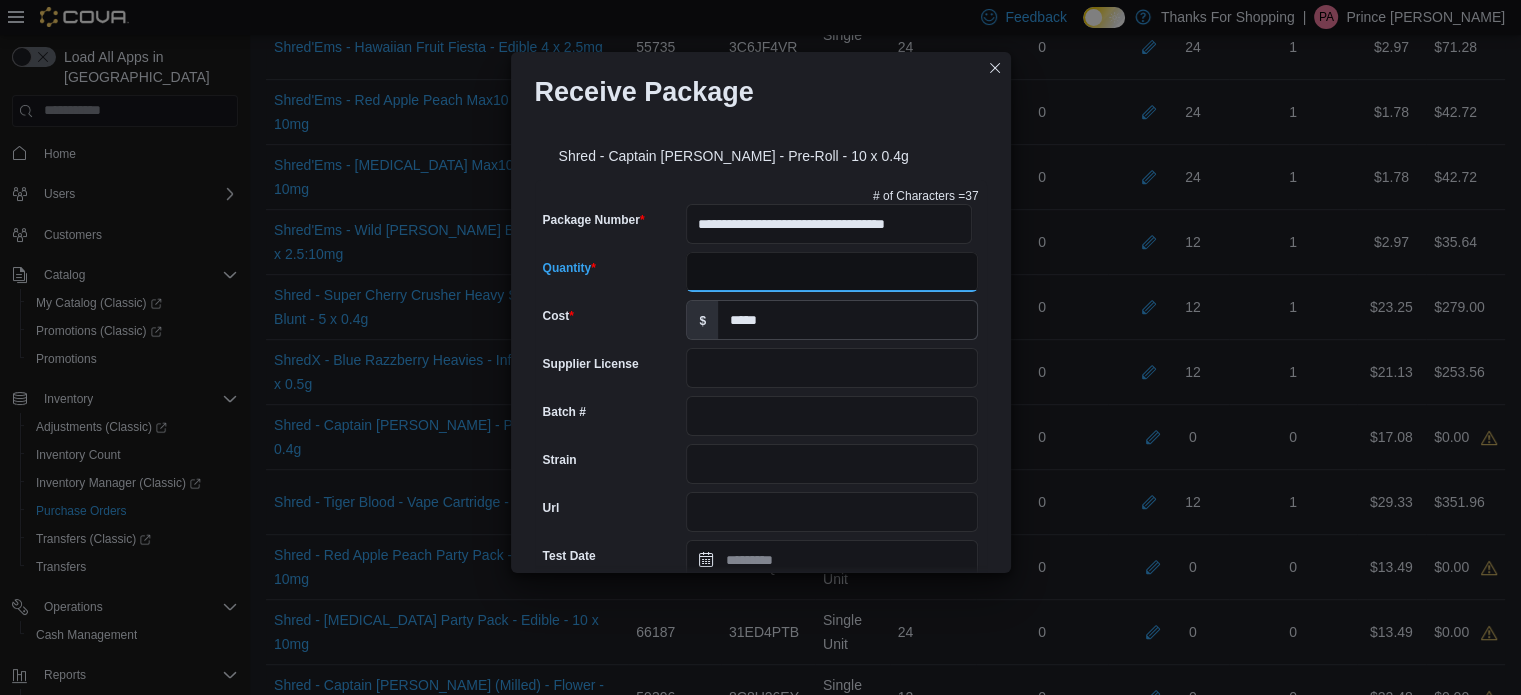 type on "**" 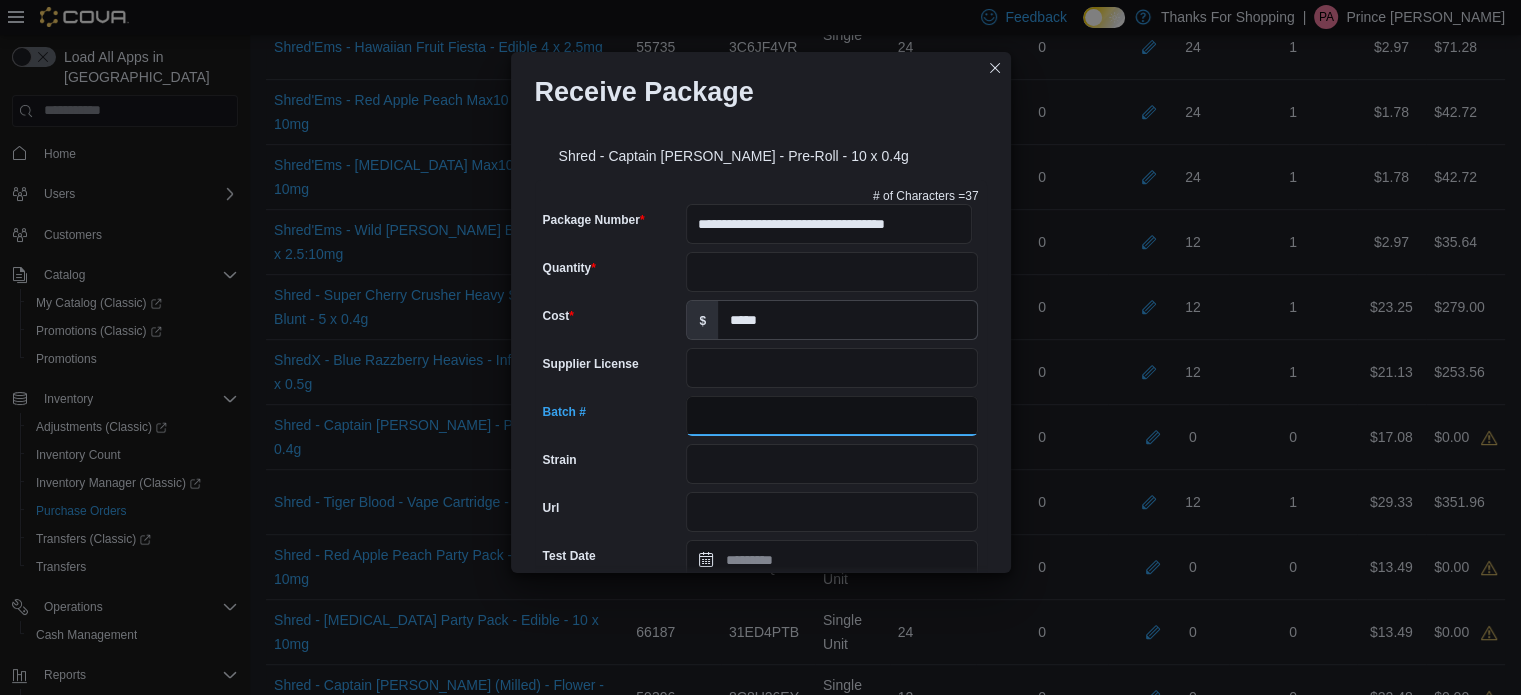 click on "Batch #" at bounding box center (832, 416) 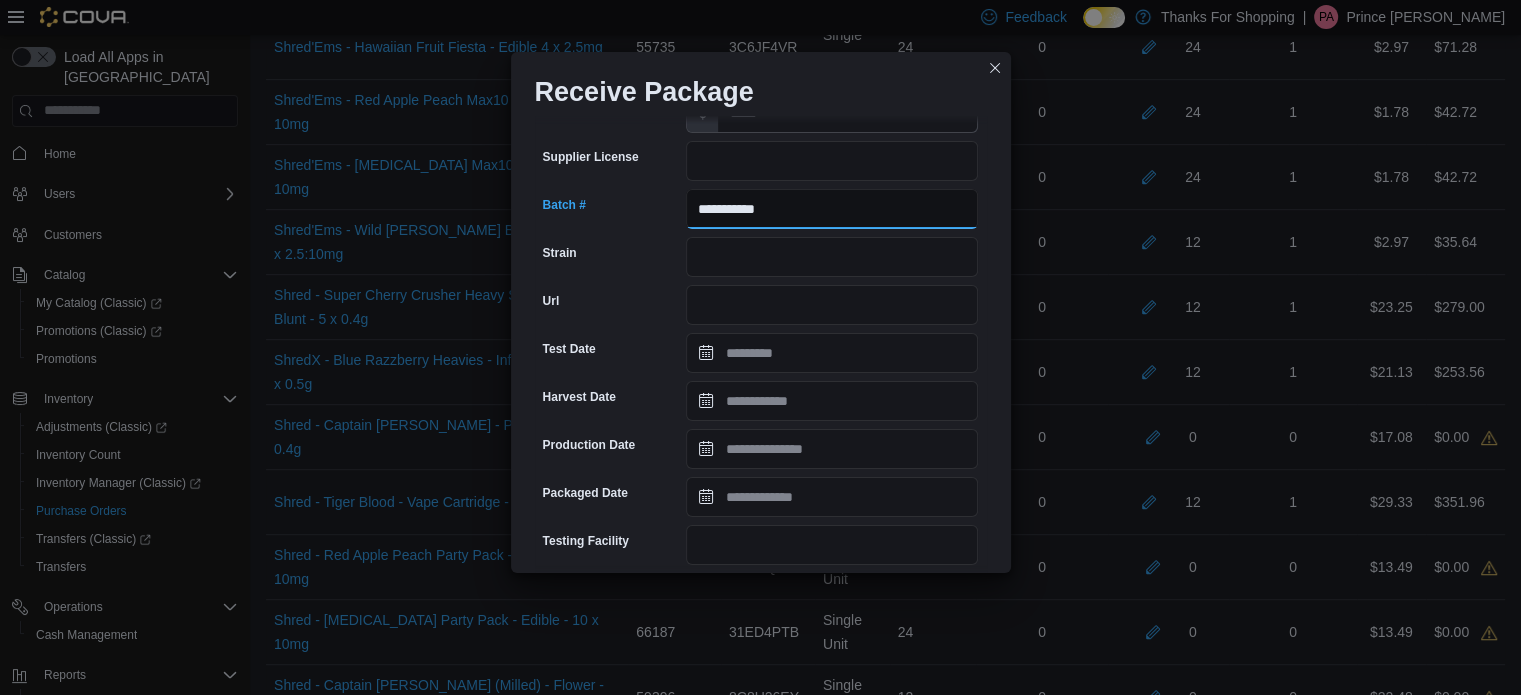 scroll, scrollTop: 208, scrollLeft: 0, axis: vertical 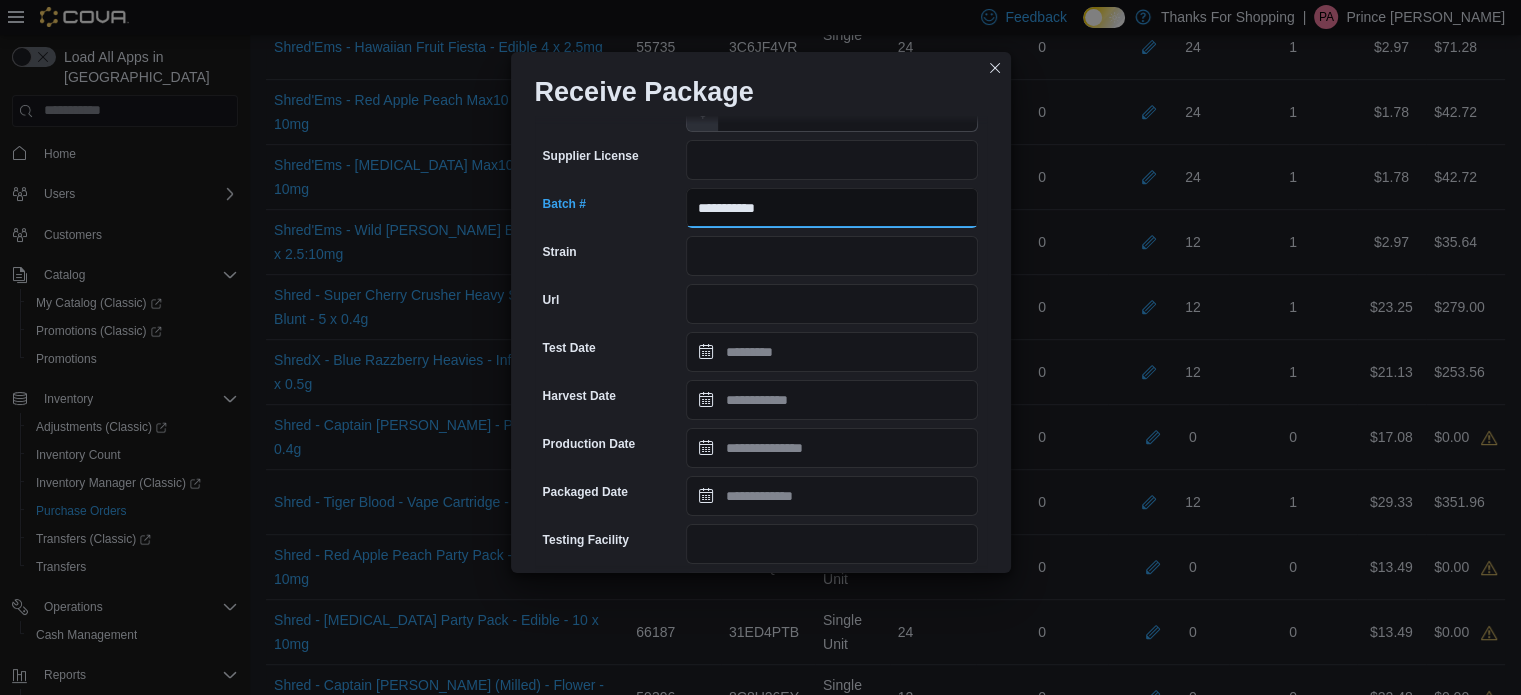 type on "**********" 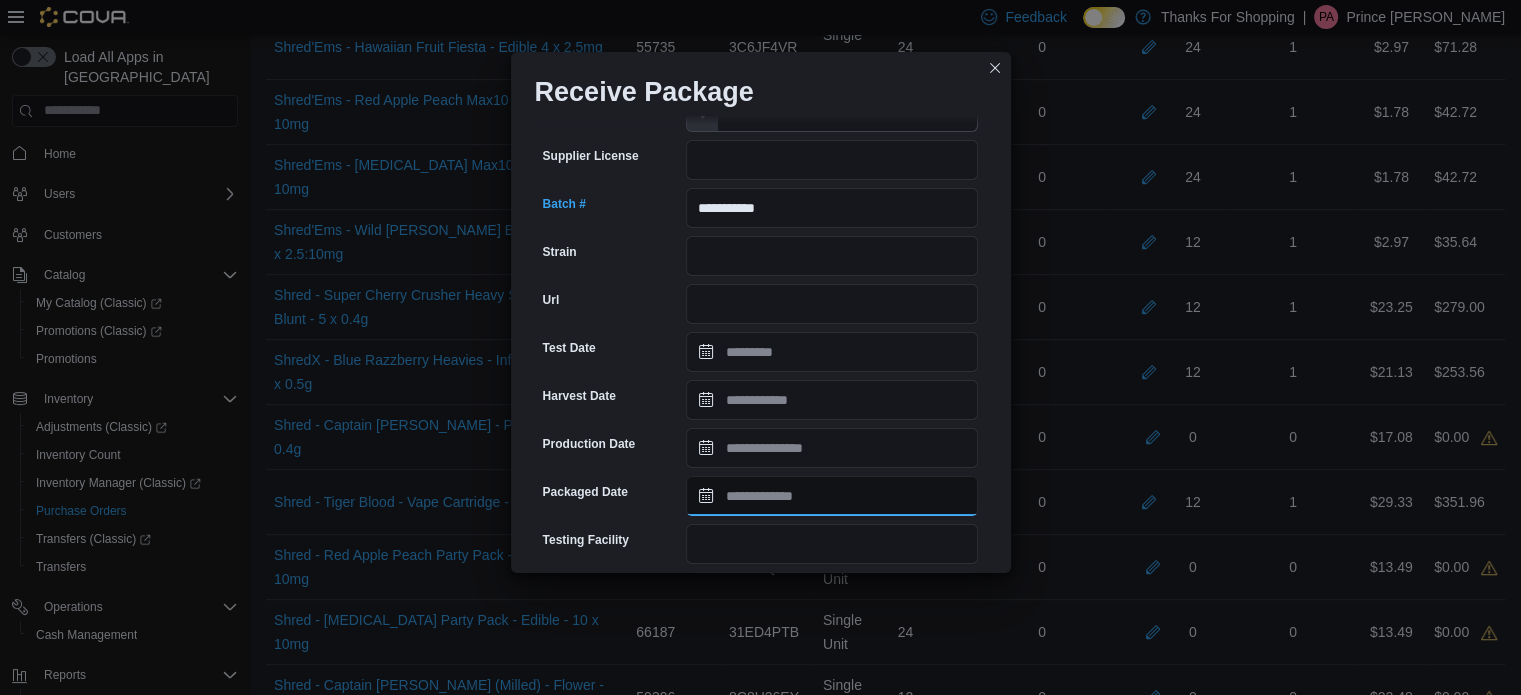 click on "Packaged Date" at bounding box center (832, 496) 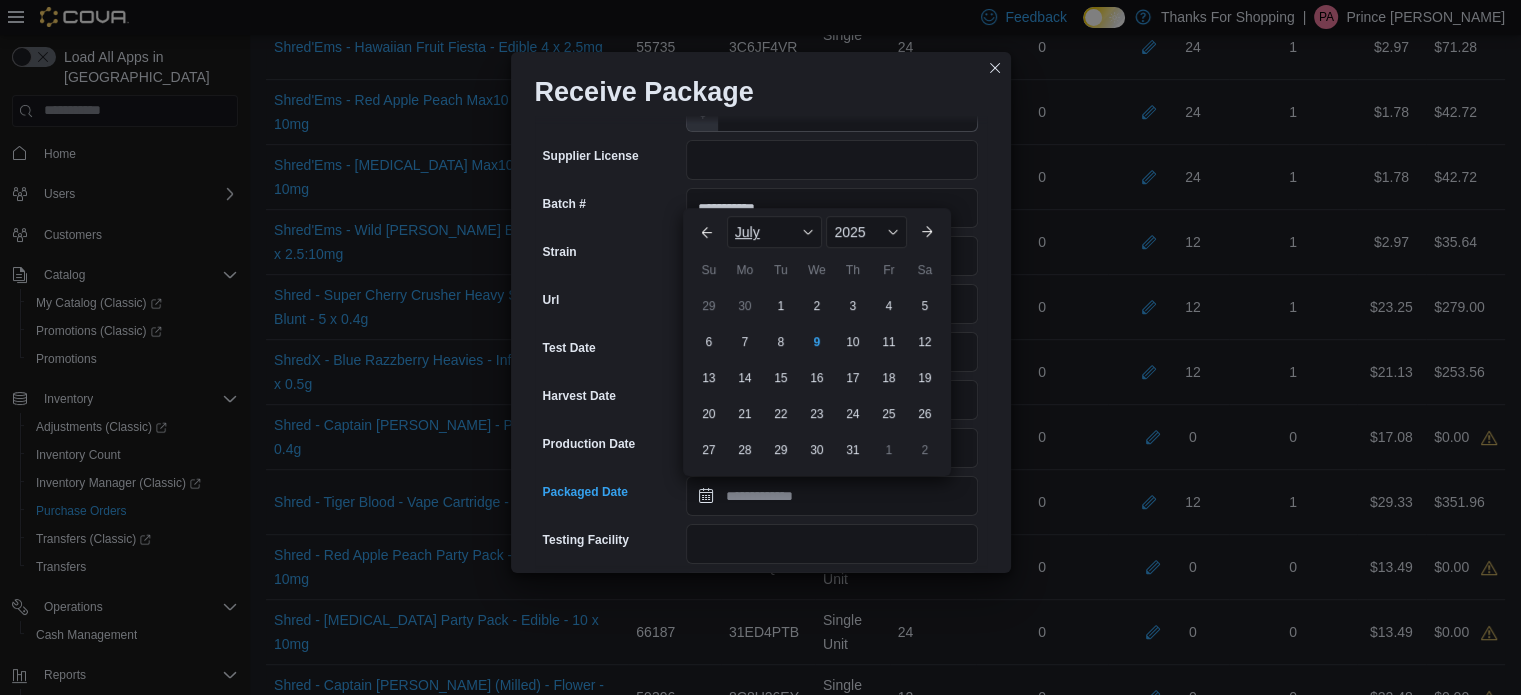 click on "July" at bounding box center (775, 232) 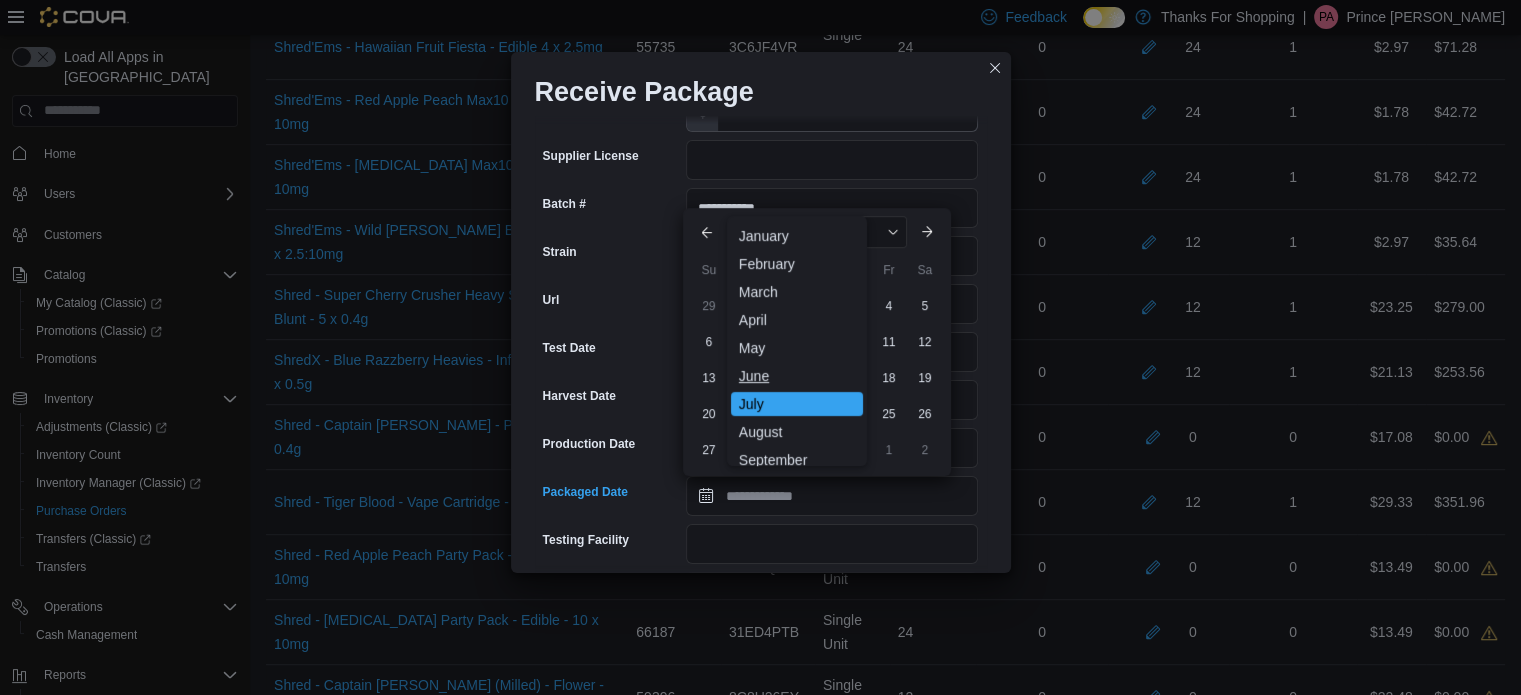 click on "June" at bounding box center (797, 376) 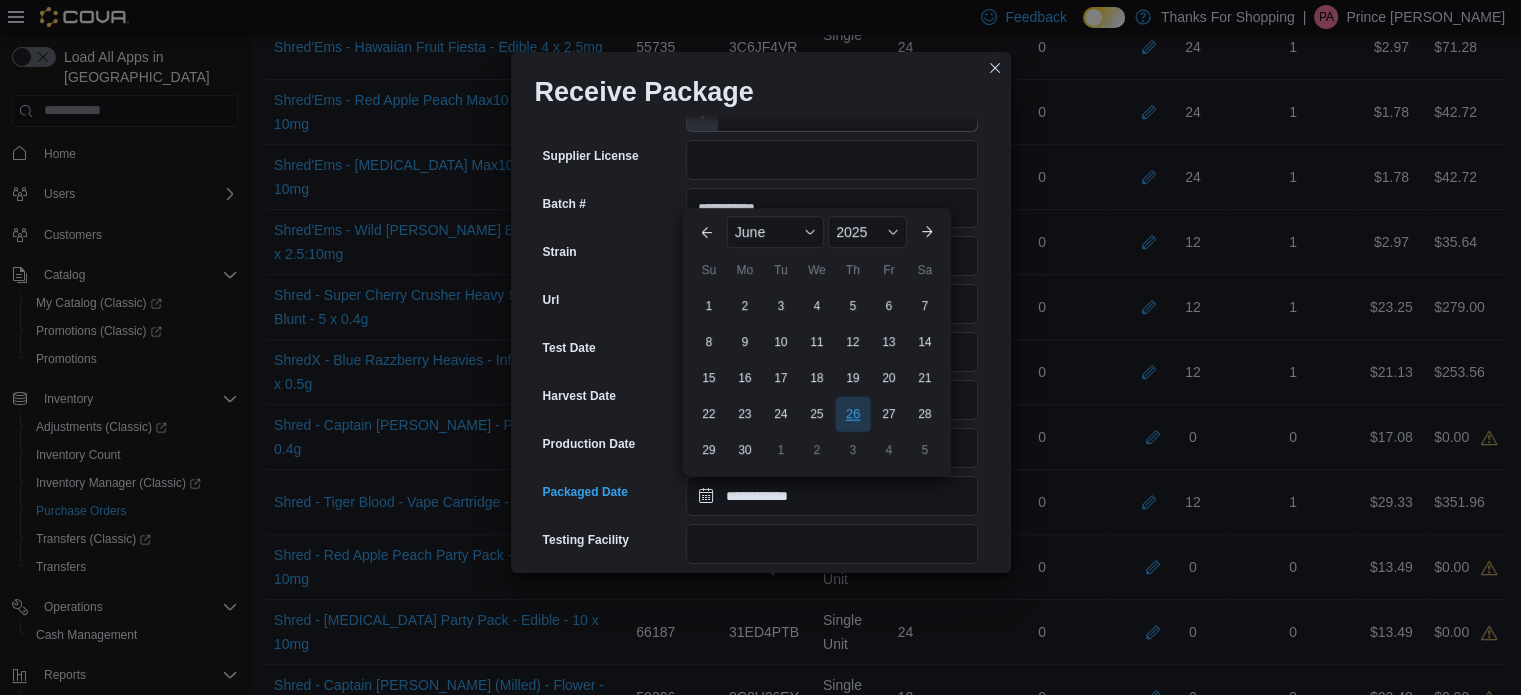 click on "26" at bounding box center (852, 414) 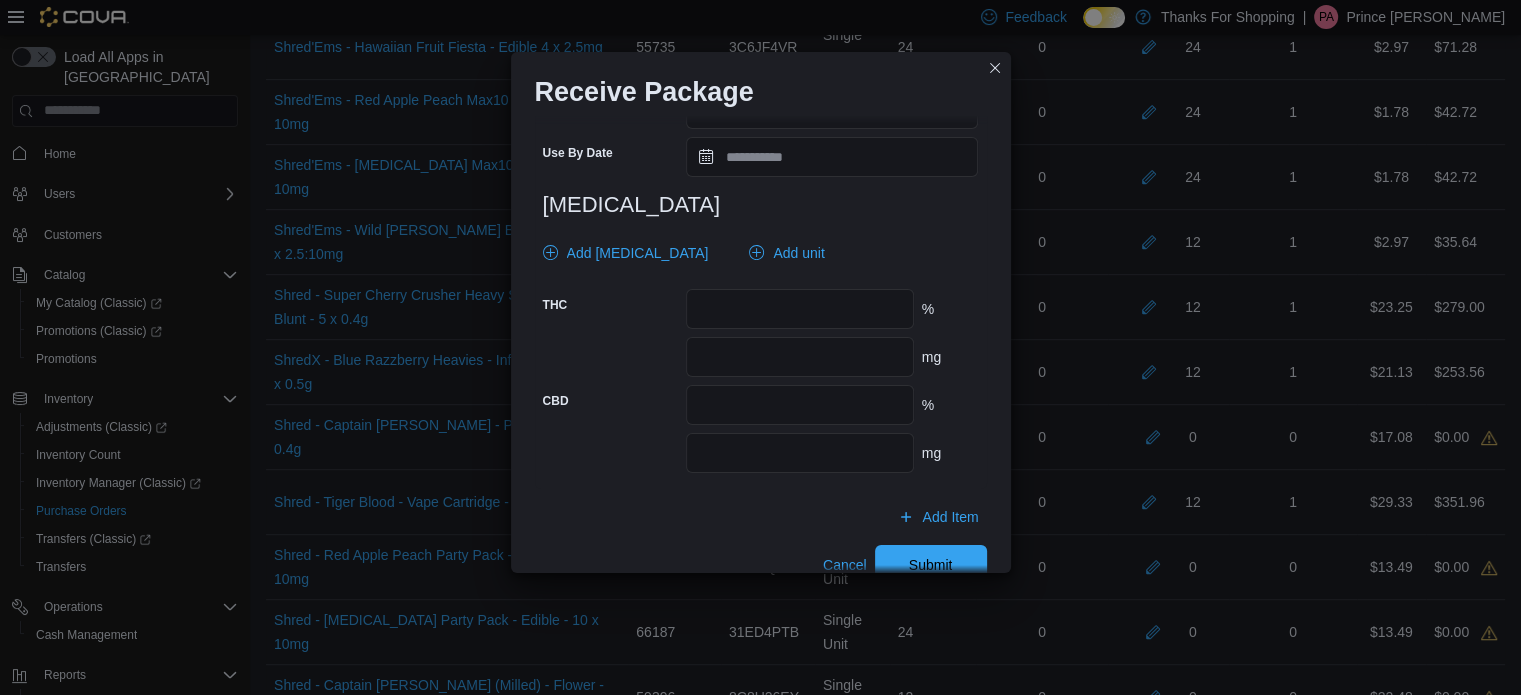 scroll, scrollTop: 788, scrollLeft: 0, axis: vertical 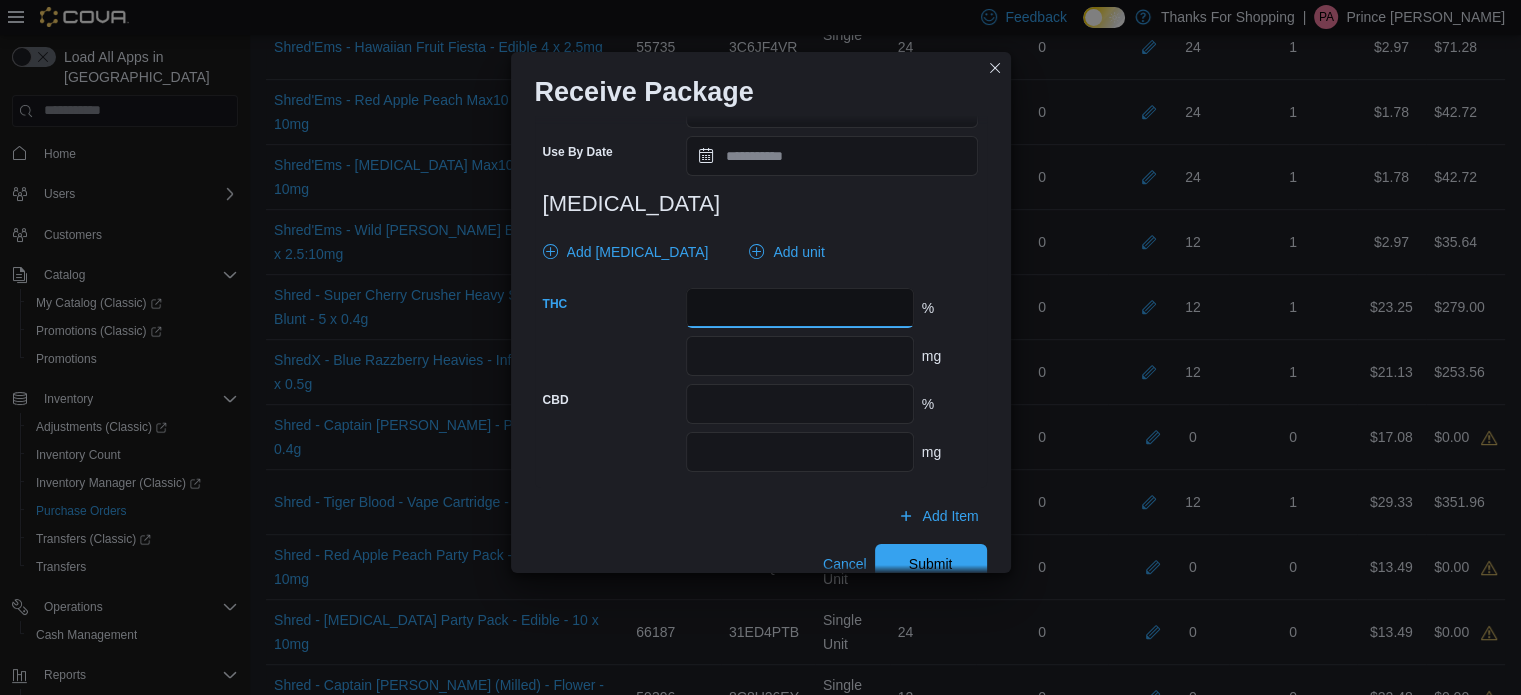 click at bounding box center [799, 308] 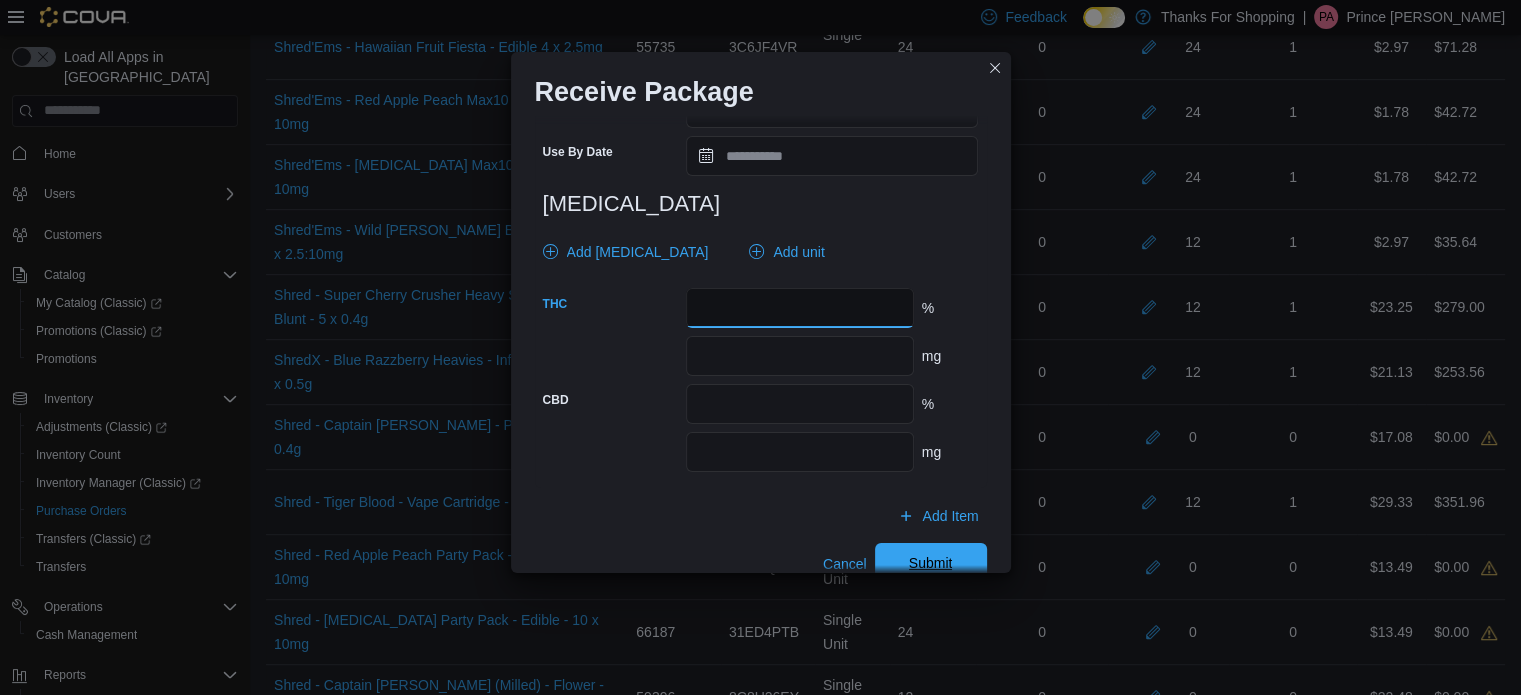 type on "****" 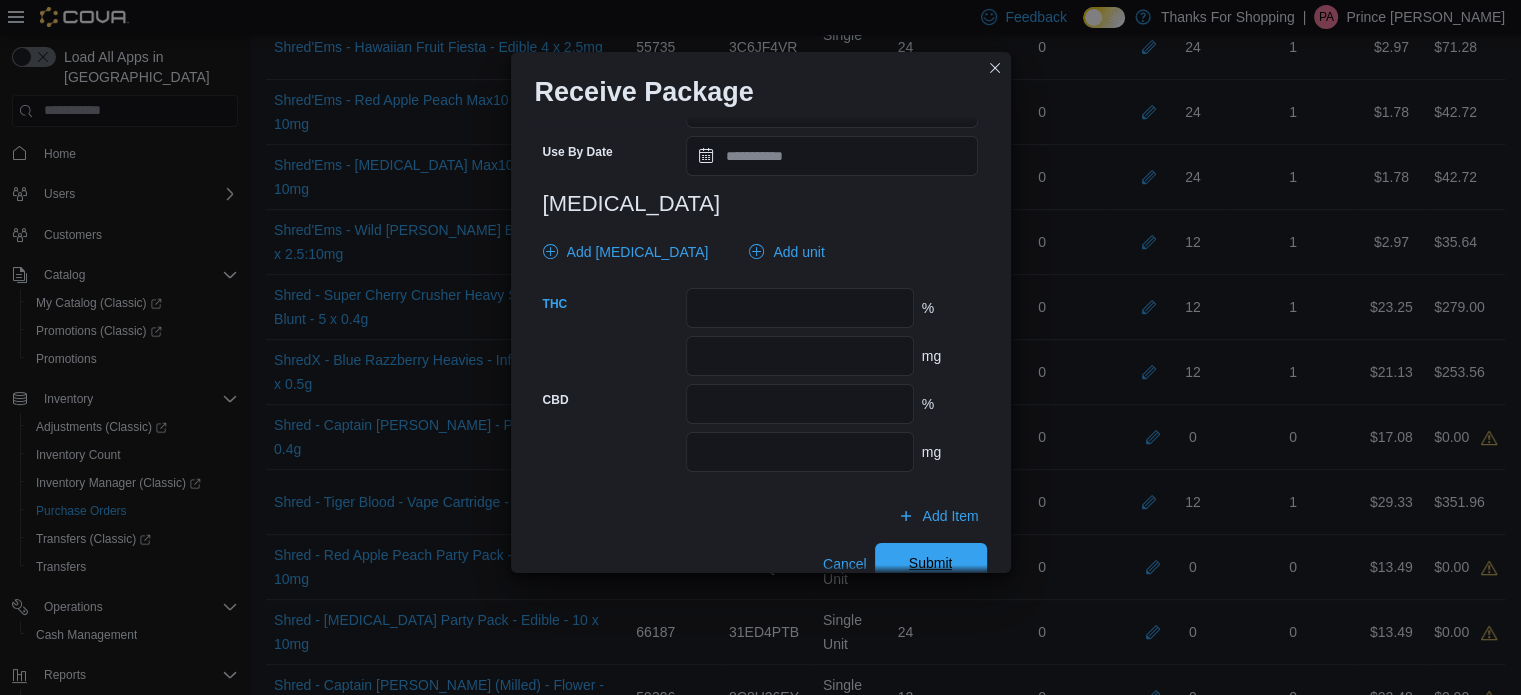 click on "Submit" at bounding box center (931, 563) 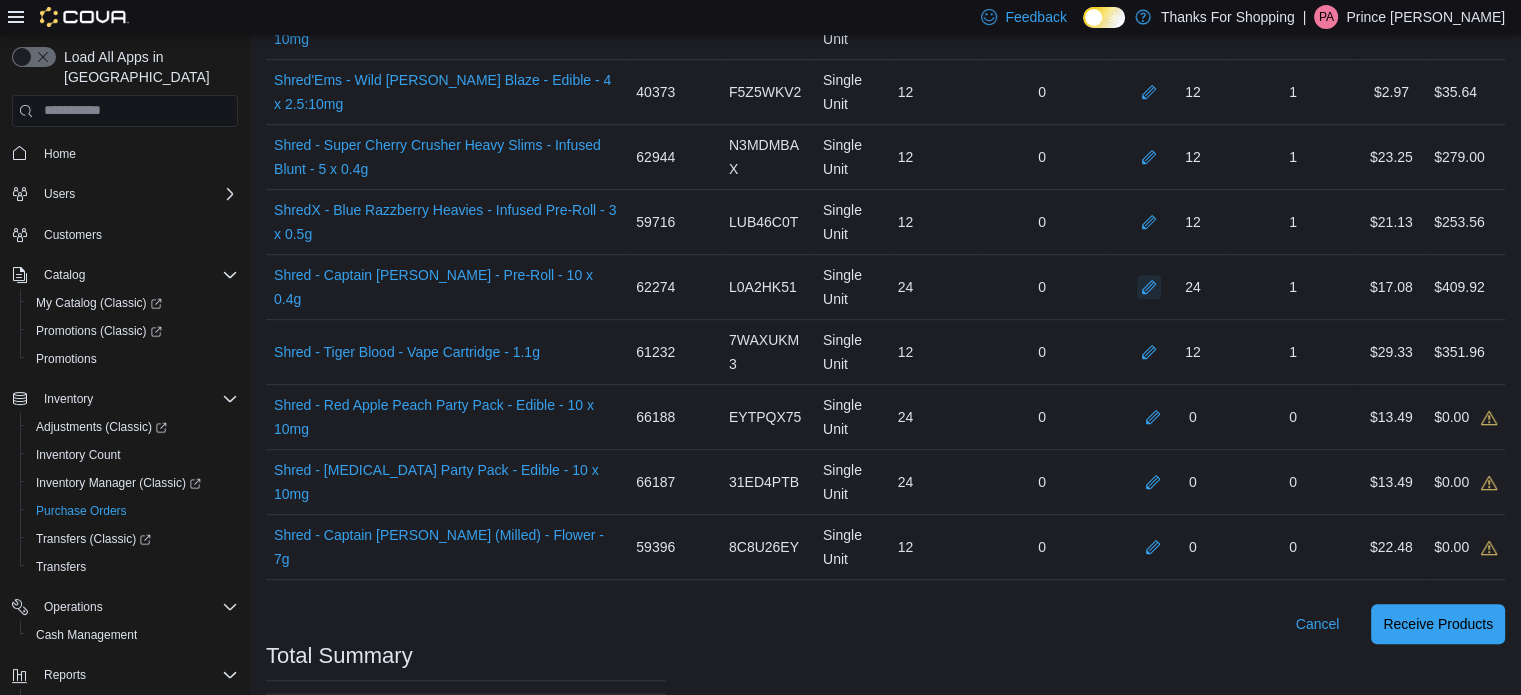 scroll, scrollTop: 1024, scrollLeft: 0, axis: vertical 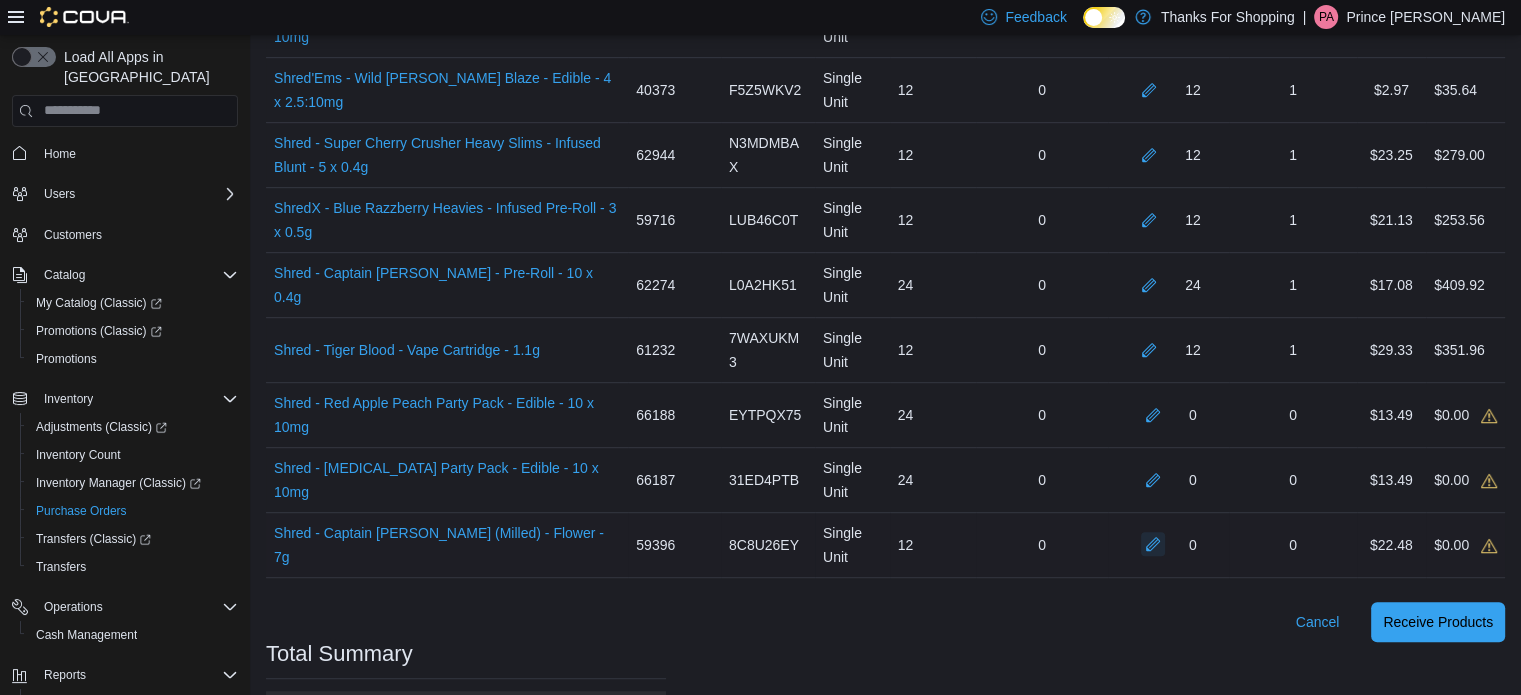 click at bounding box center (1153, 544) 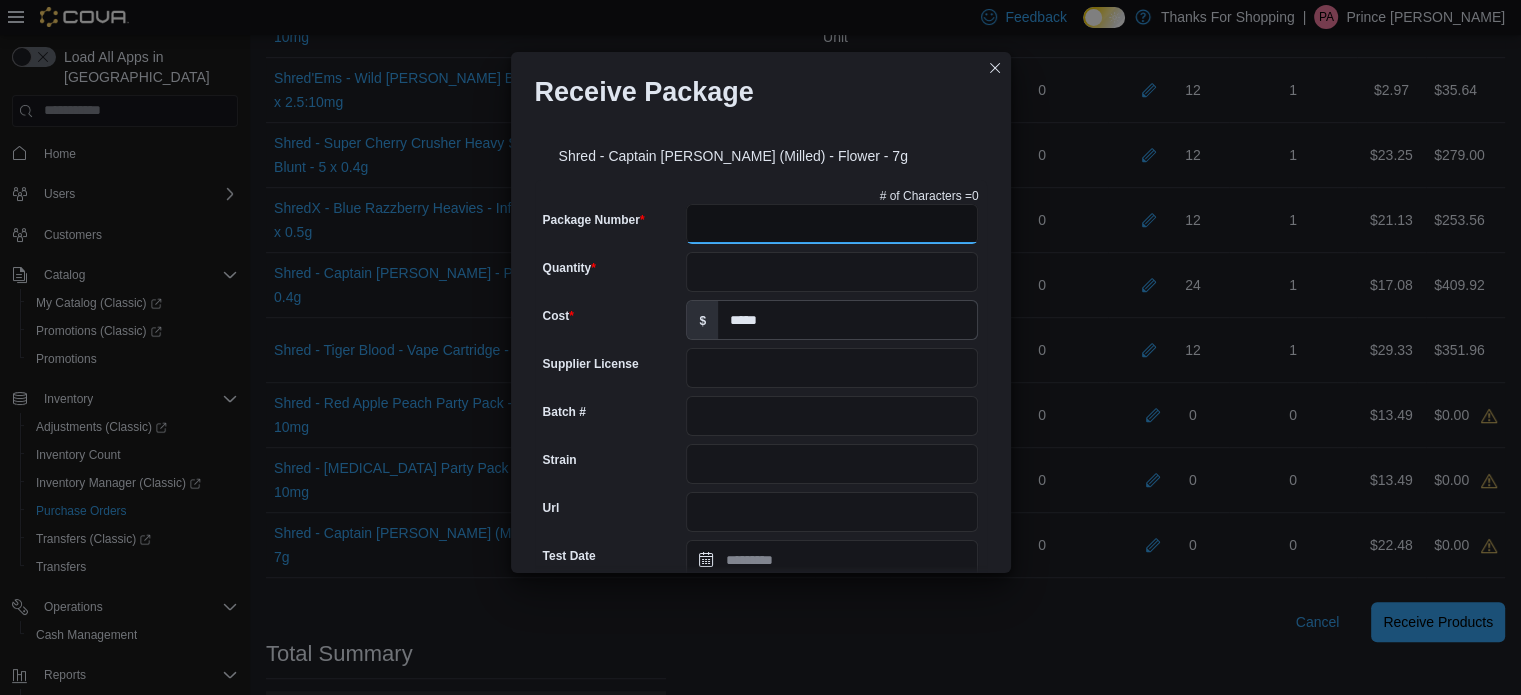 click on "Package Number" at bounding box center (832, 224) 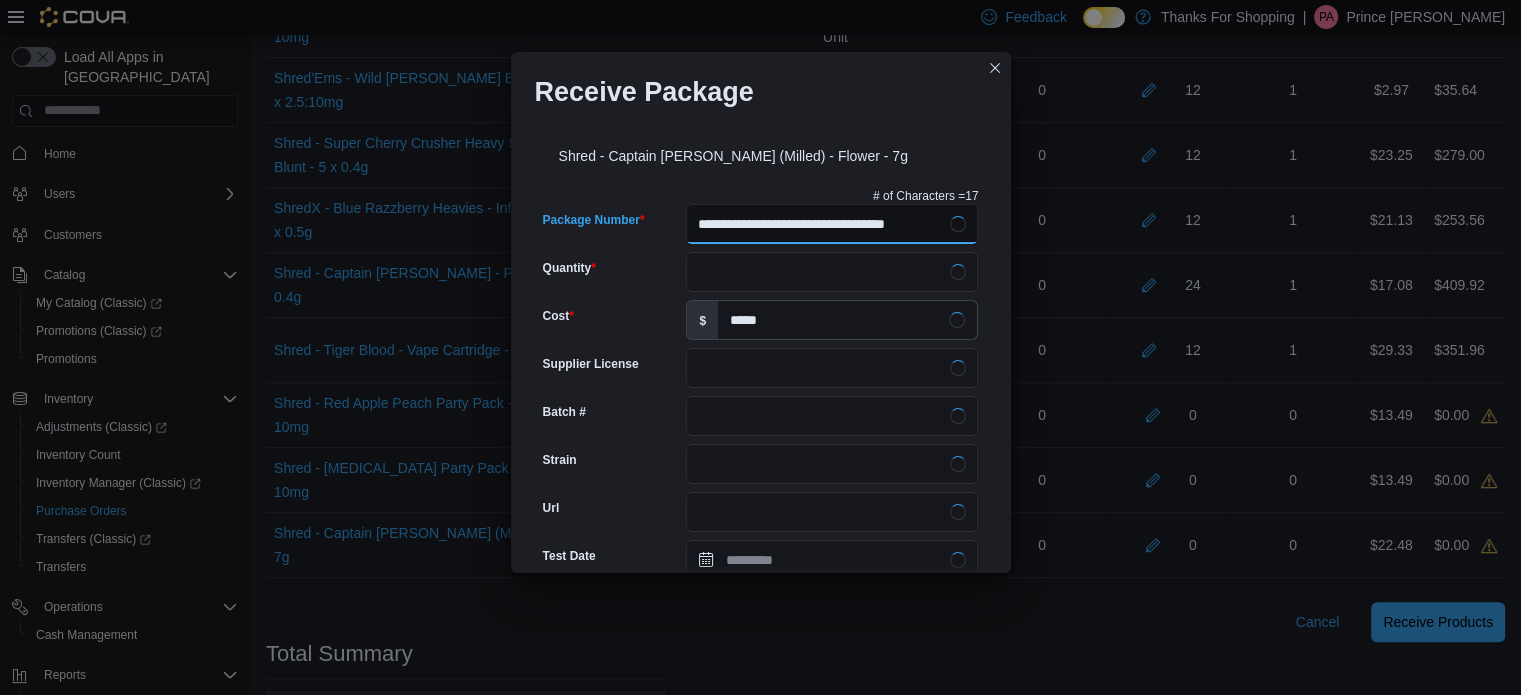 type on "**********" 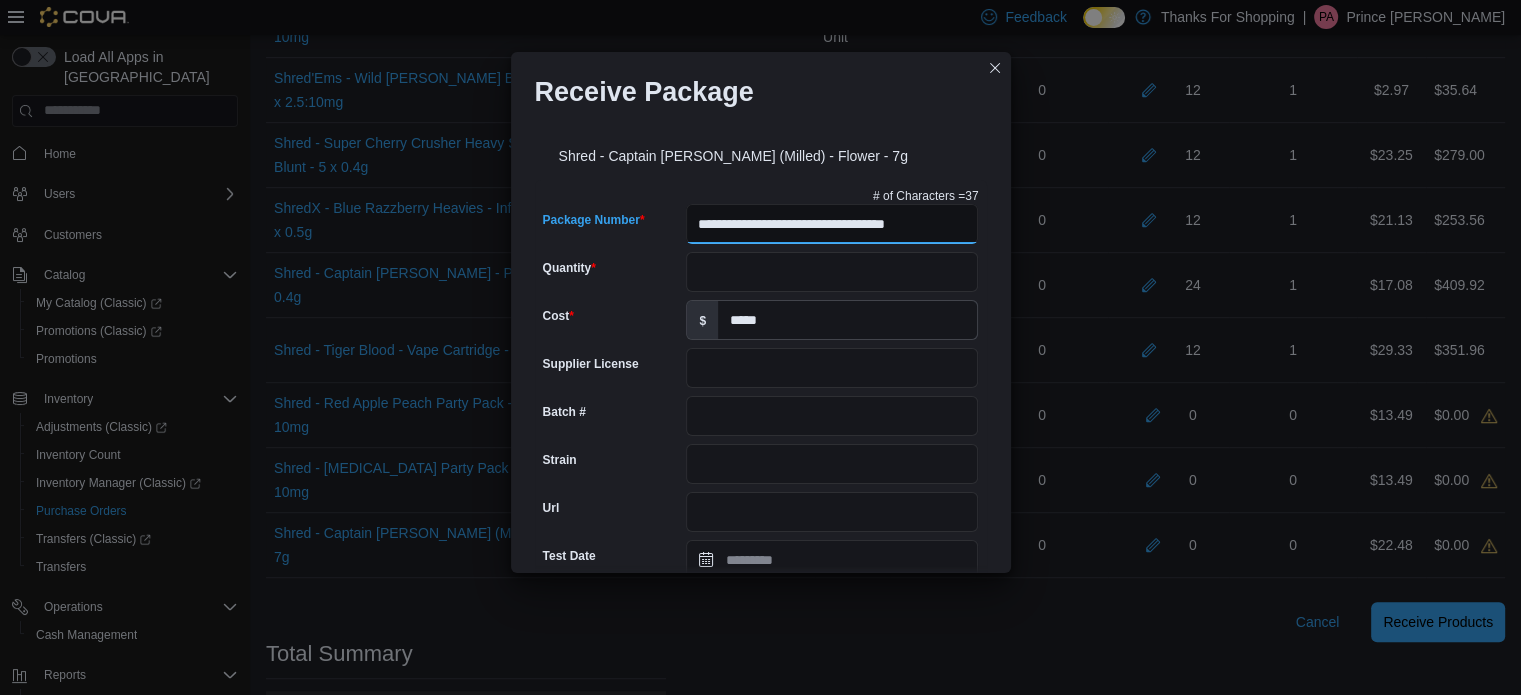 scroll, scrollTop: 0, scrollLeft: 18, axis: horizontal 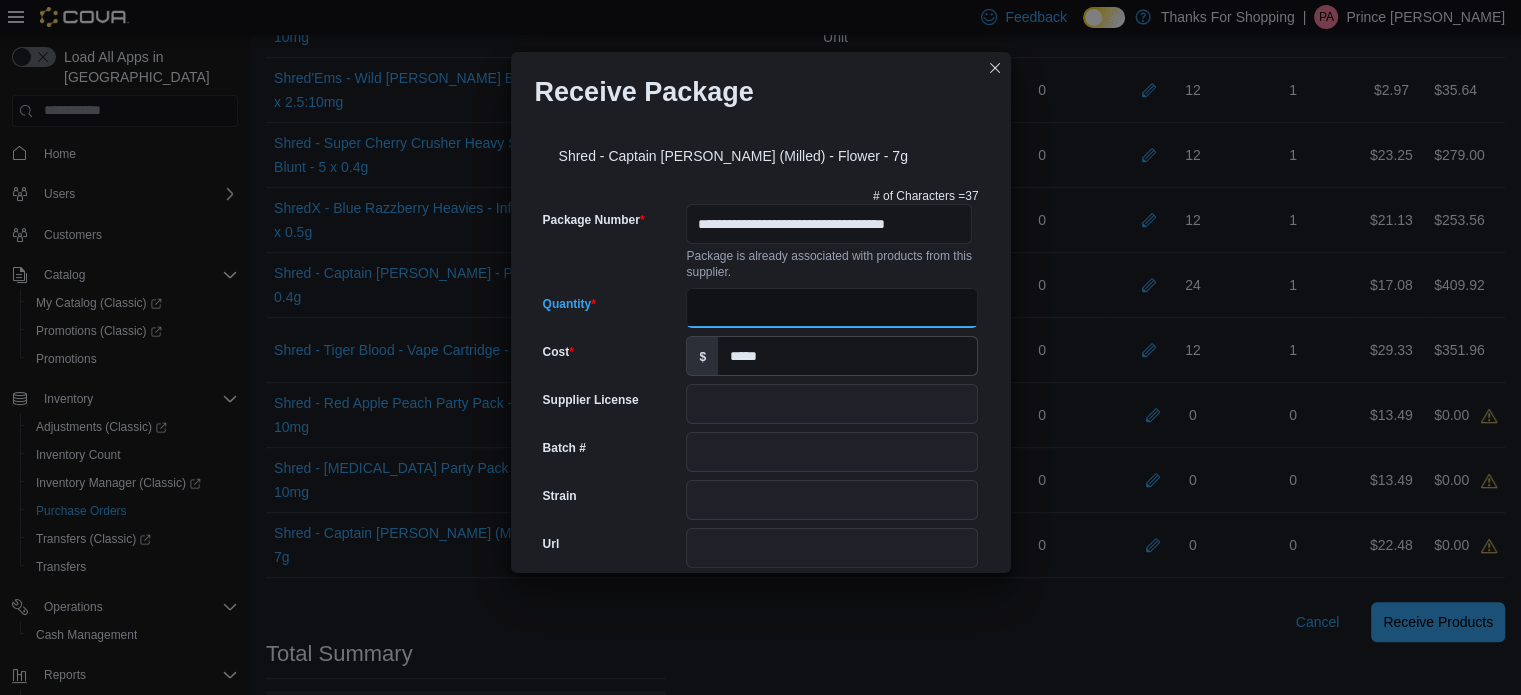 click on "Quantity" at bounding box center [832, 308] 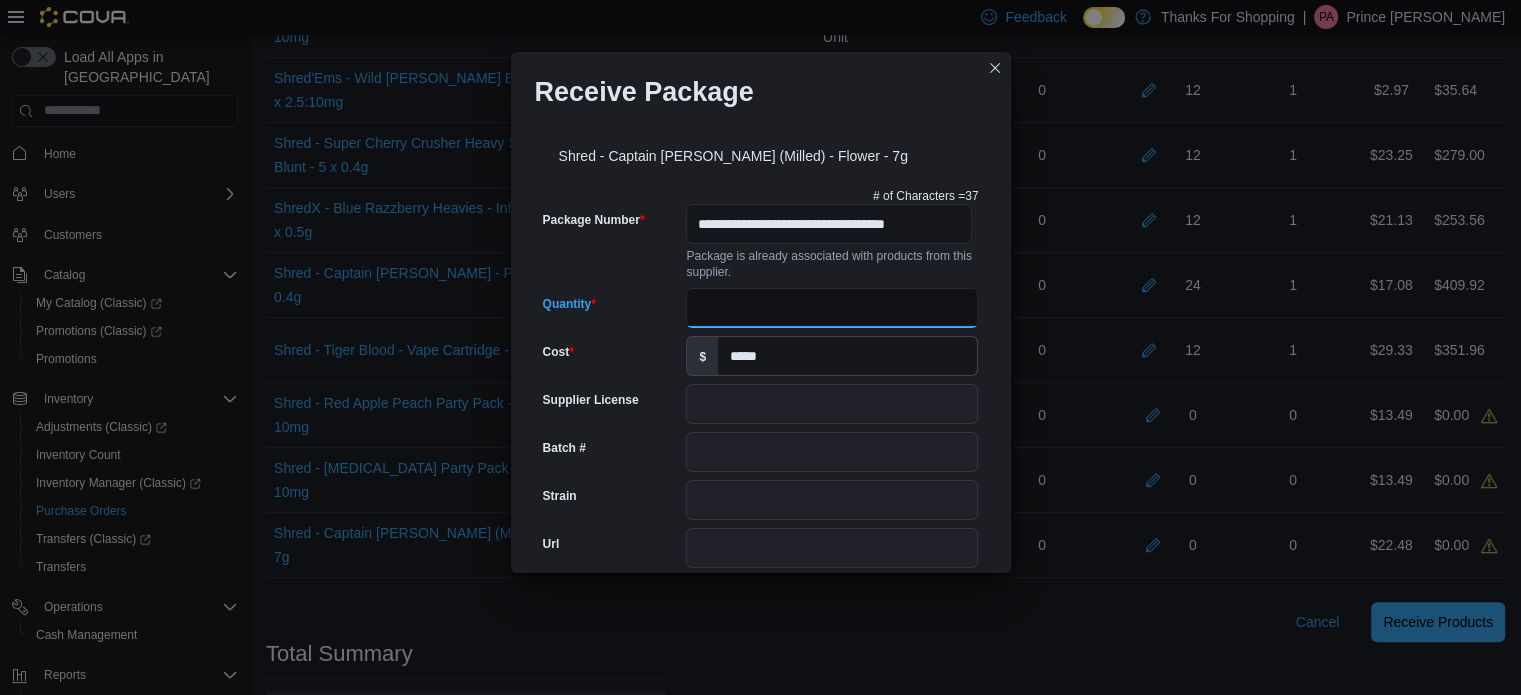 scroll, scrollTop: 706, scrollLeft: 0, axis: vertical 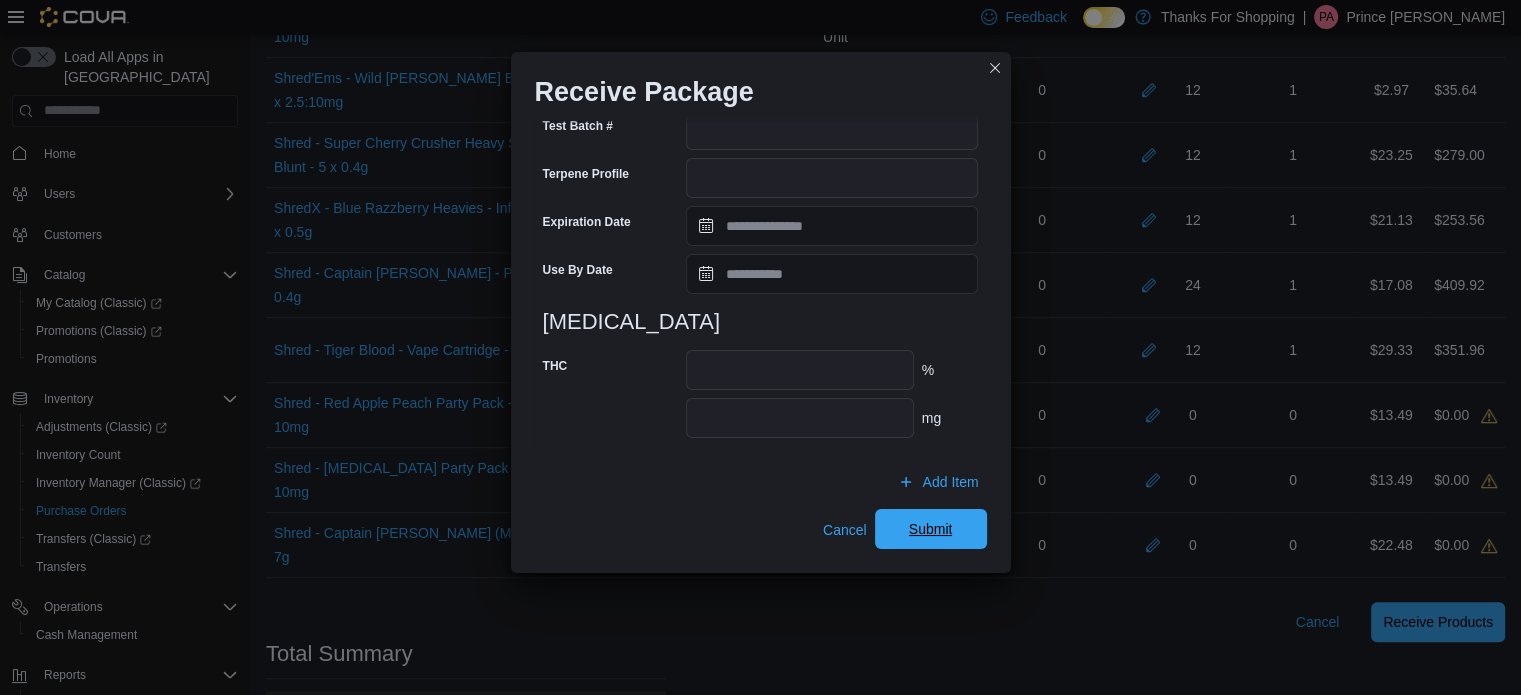 type on "**" 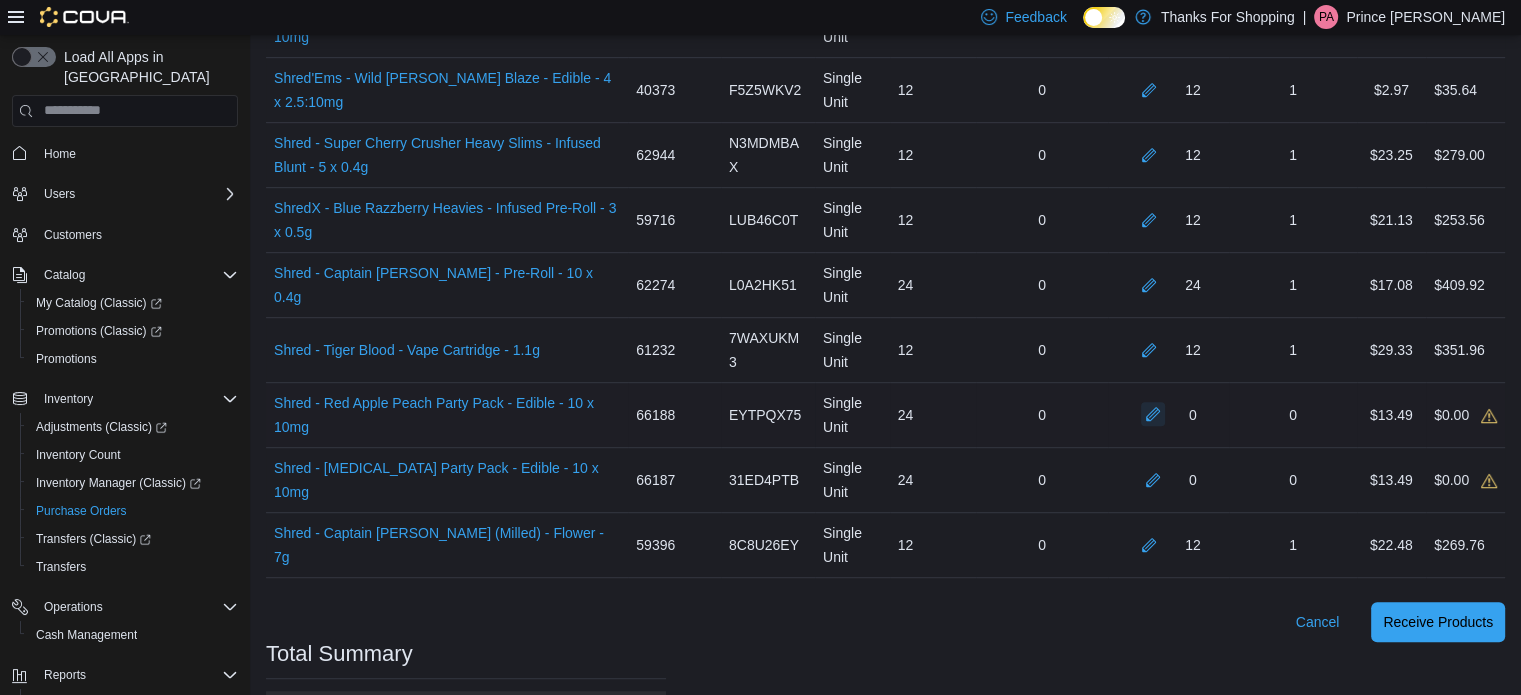 click at bounding box center (1153, 414) 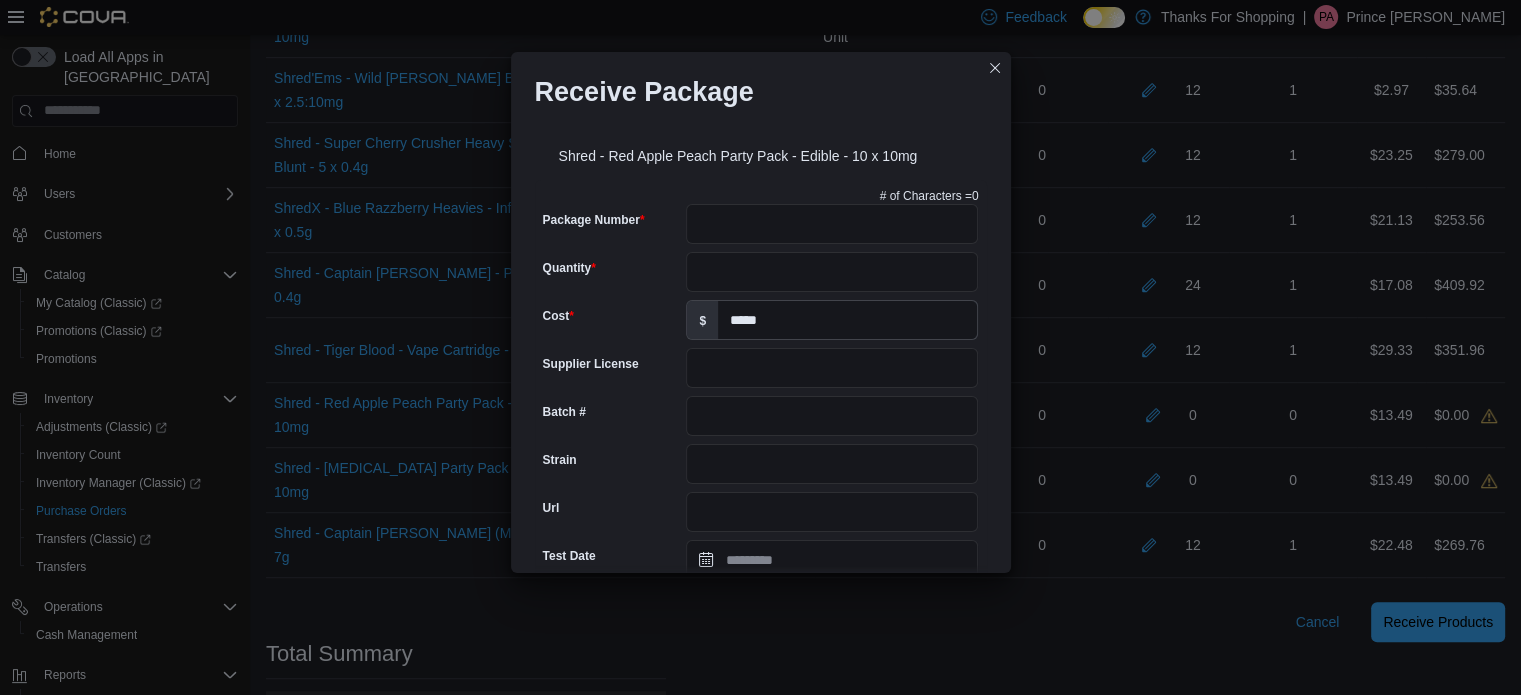 click on "# of Characters =  0" at bounding box center (761, 196) 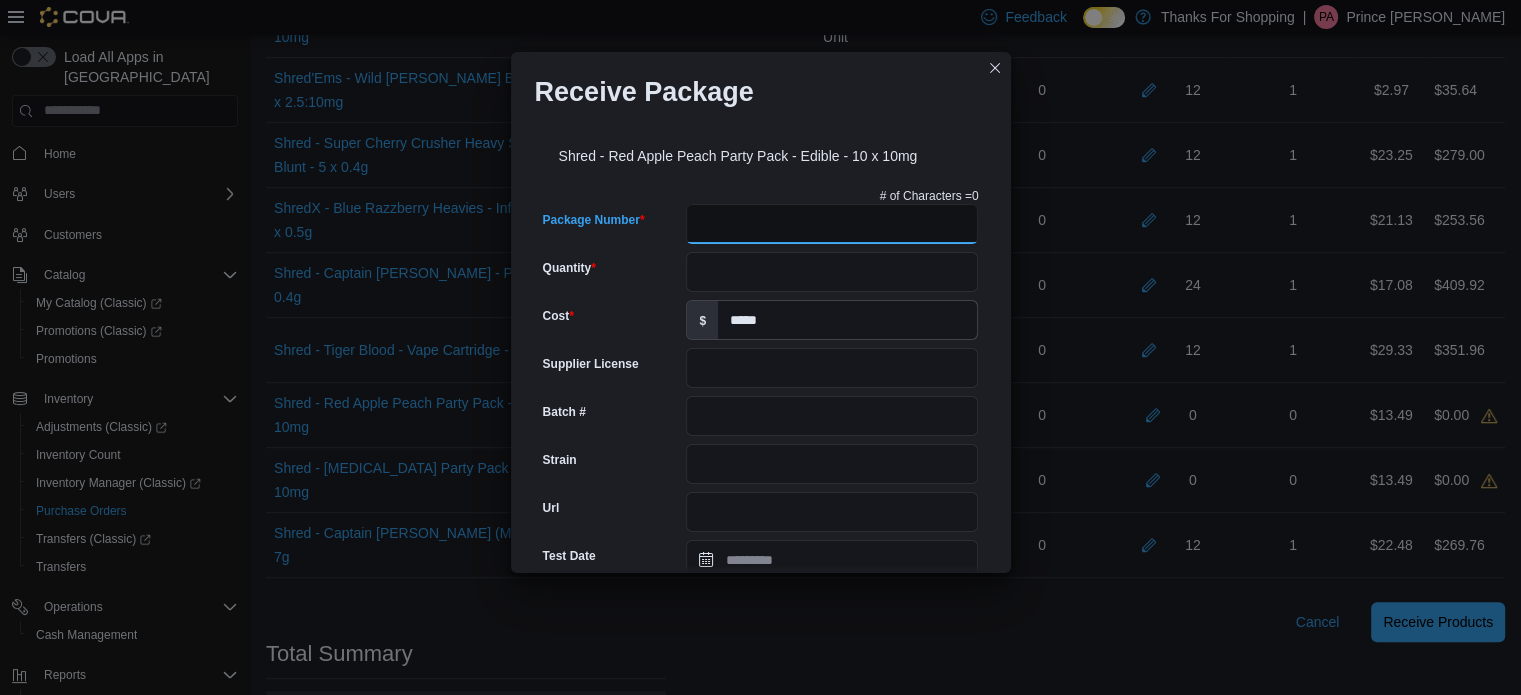 click on "Package Number" at bounding box center (832, 224) 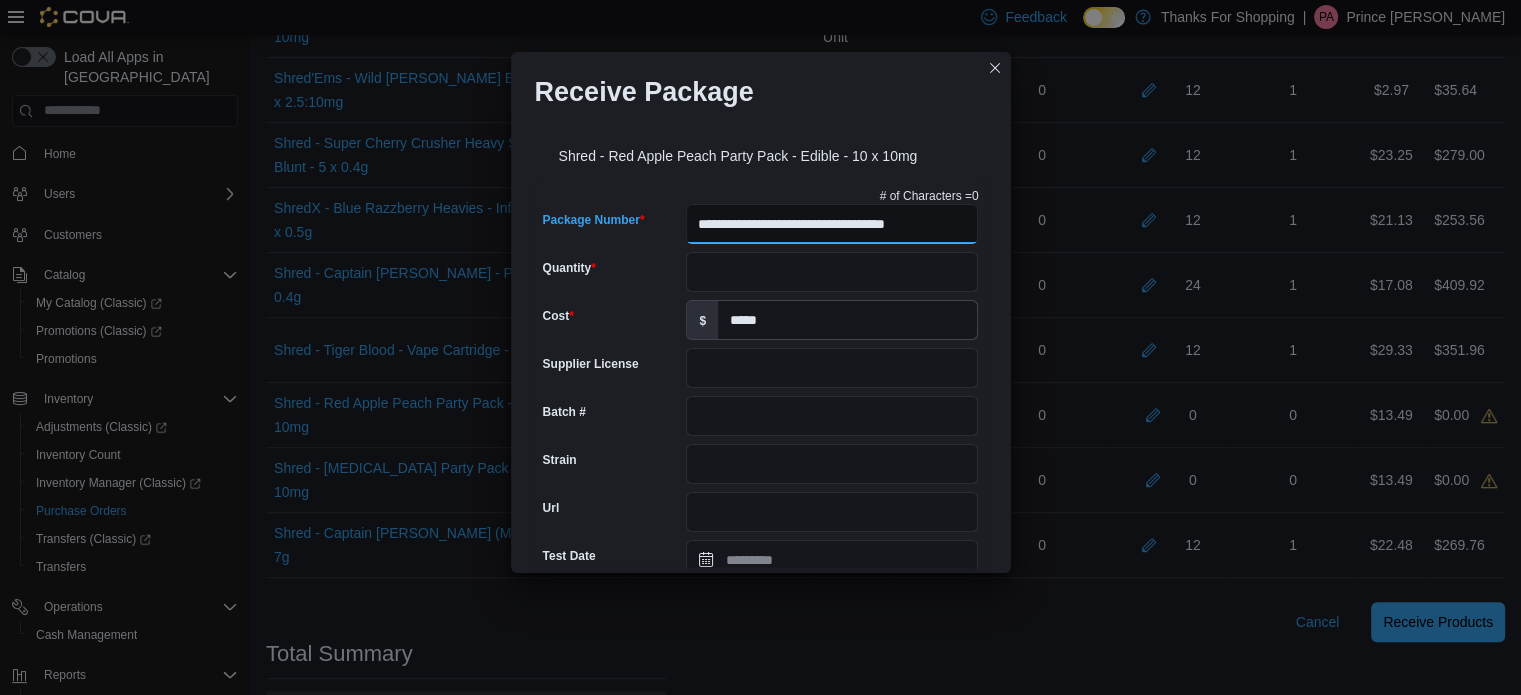 type on "**********" 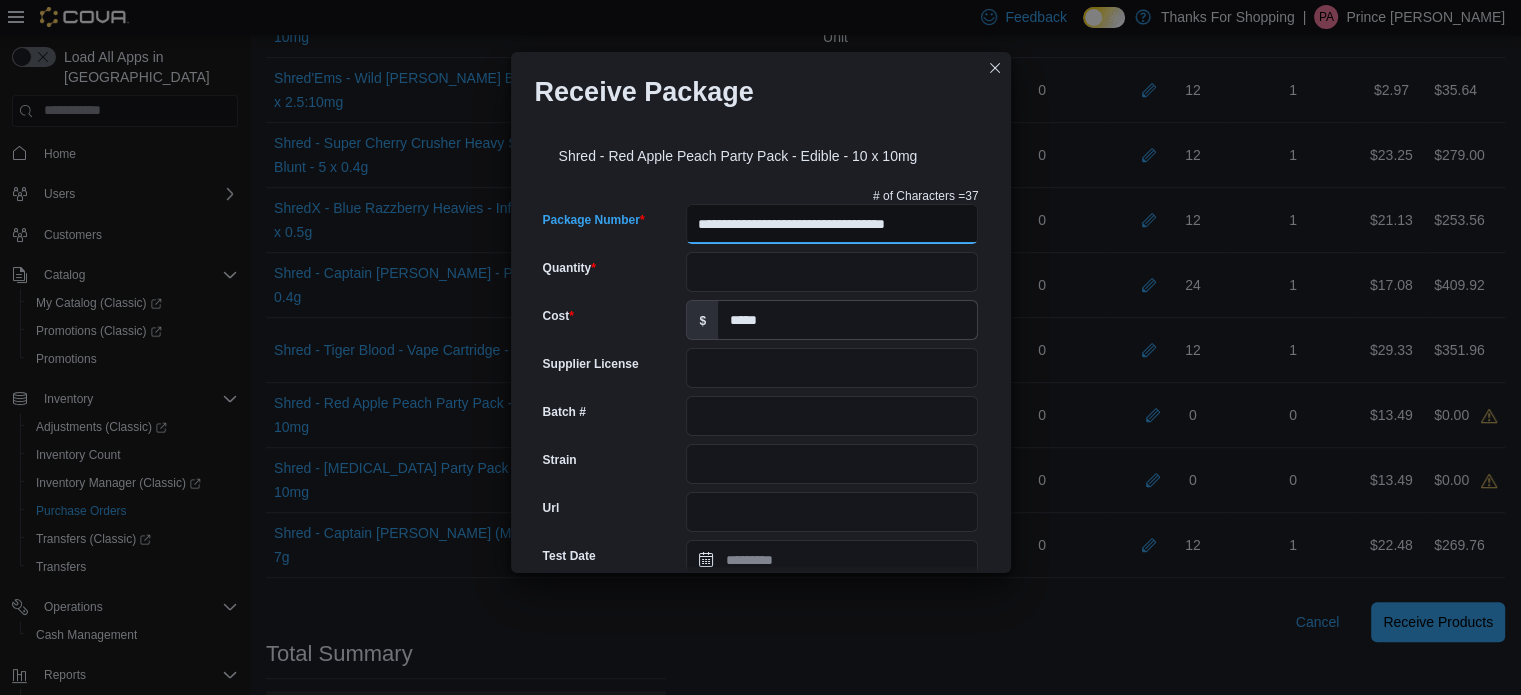 scroll, scrollTop: 0, scrollLeft: 18, axis: horizontal 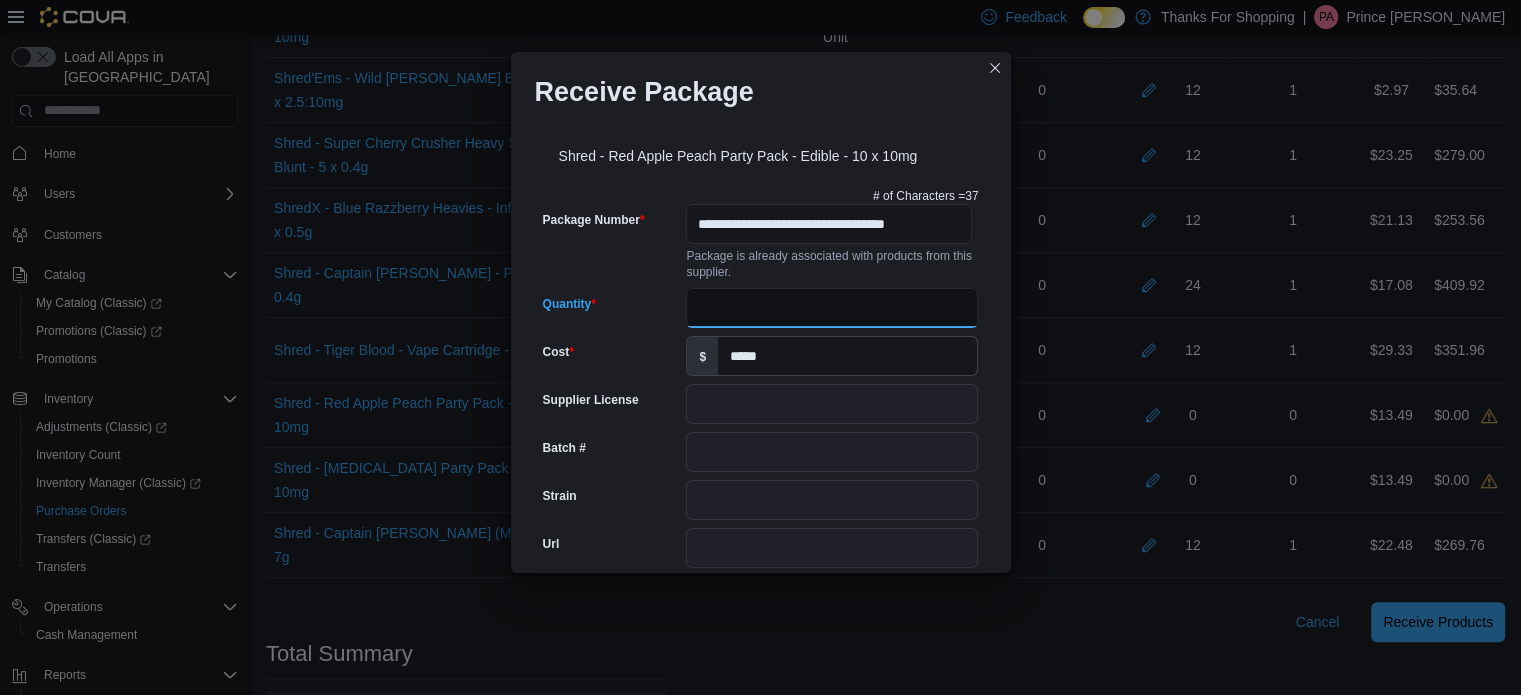 click on "Quantity" at bounding box center (832, 308) 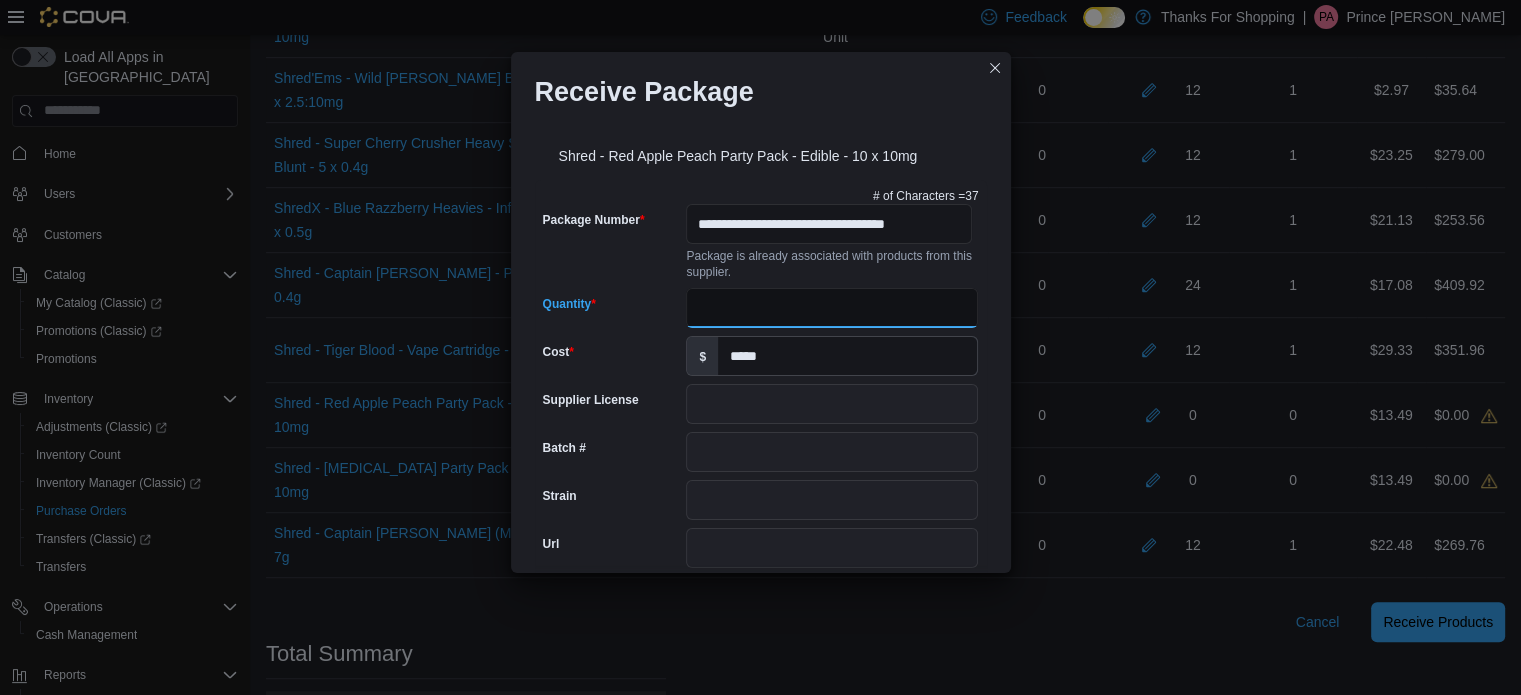 type on "**" 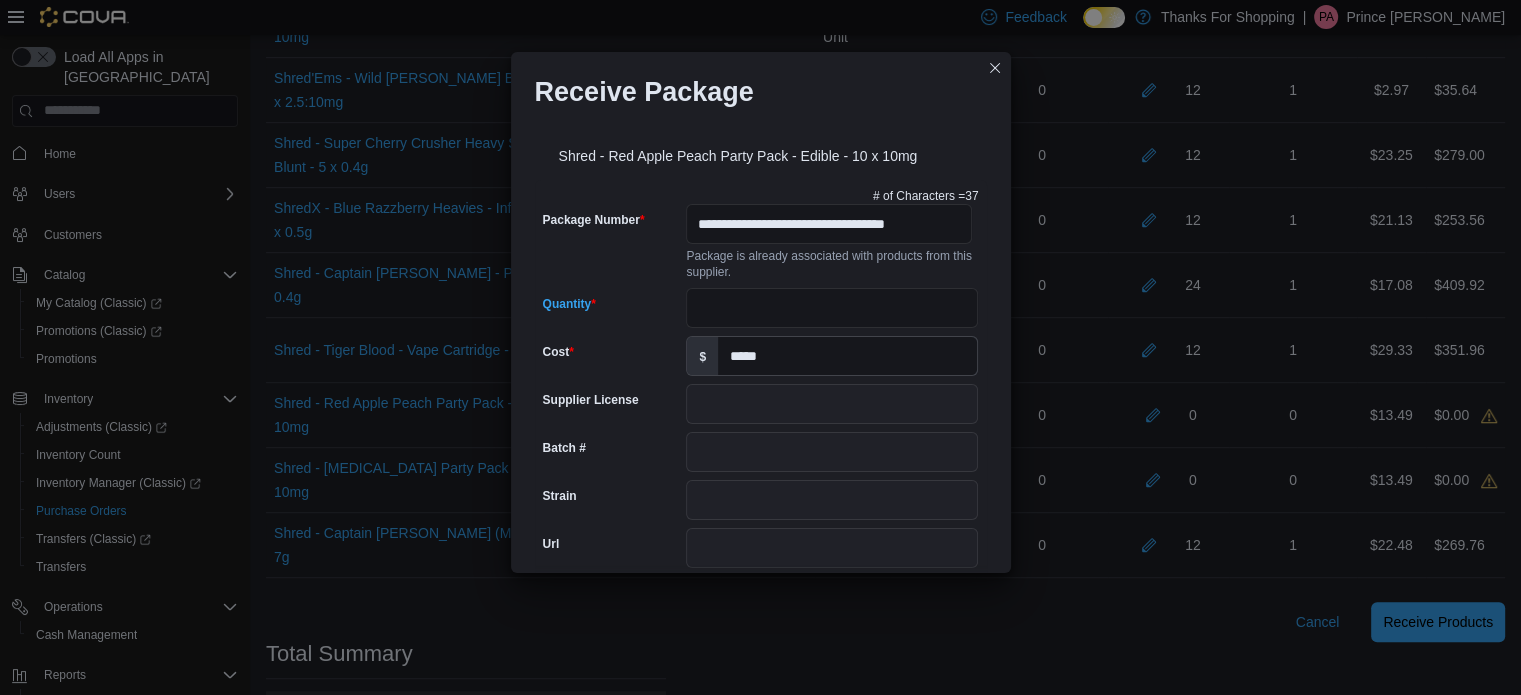 scroll, scrollTop: 802, scrollLeft: 0, axis: vertical 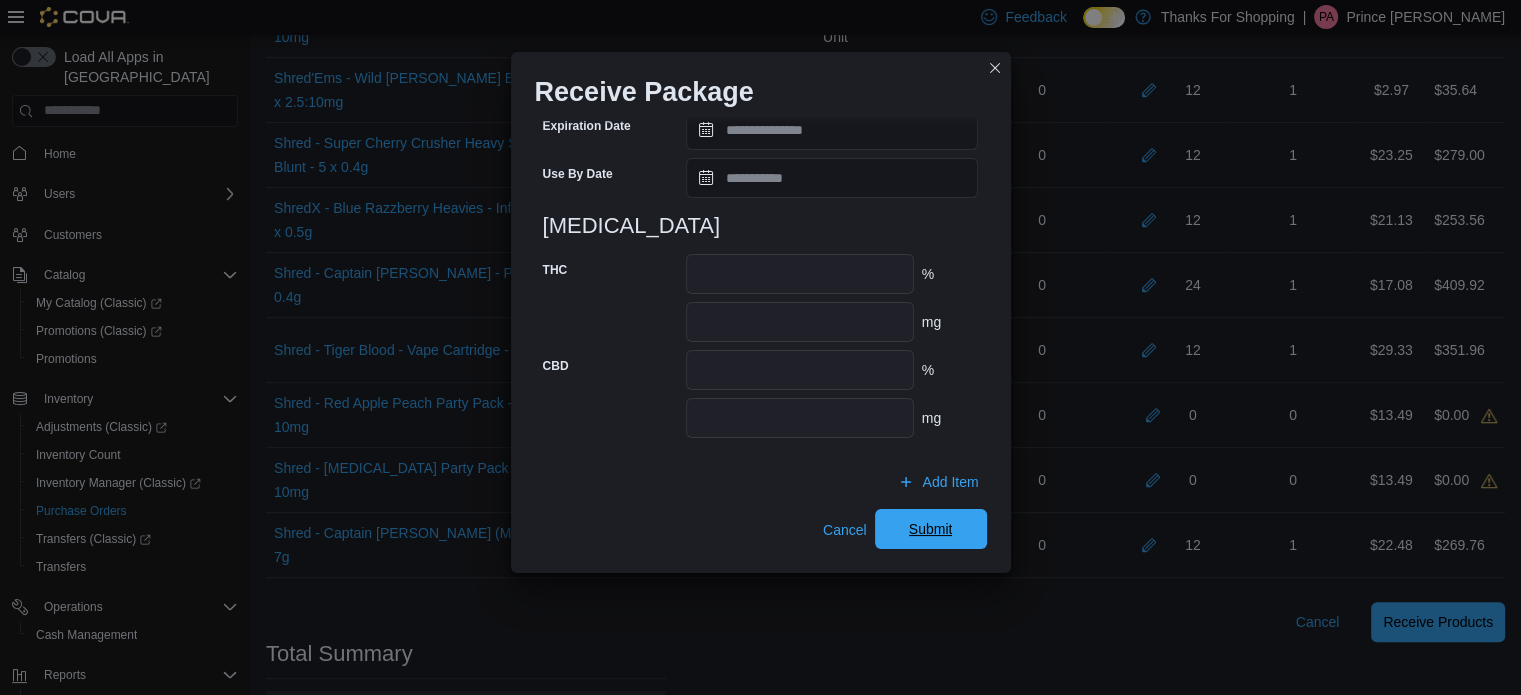 click on "Submit" at bounding box center [931, 529] 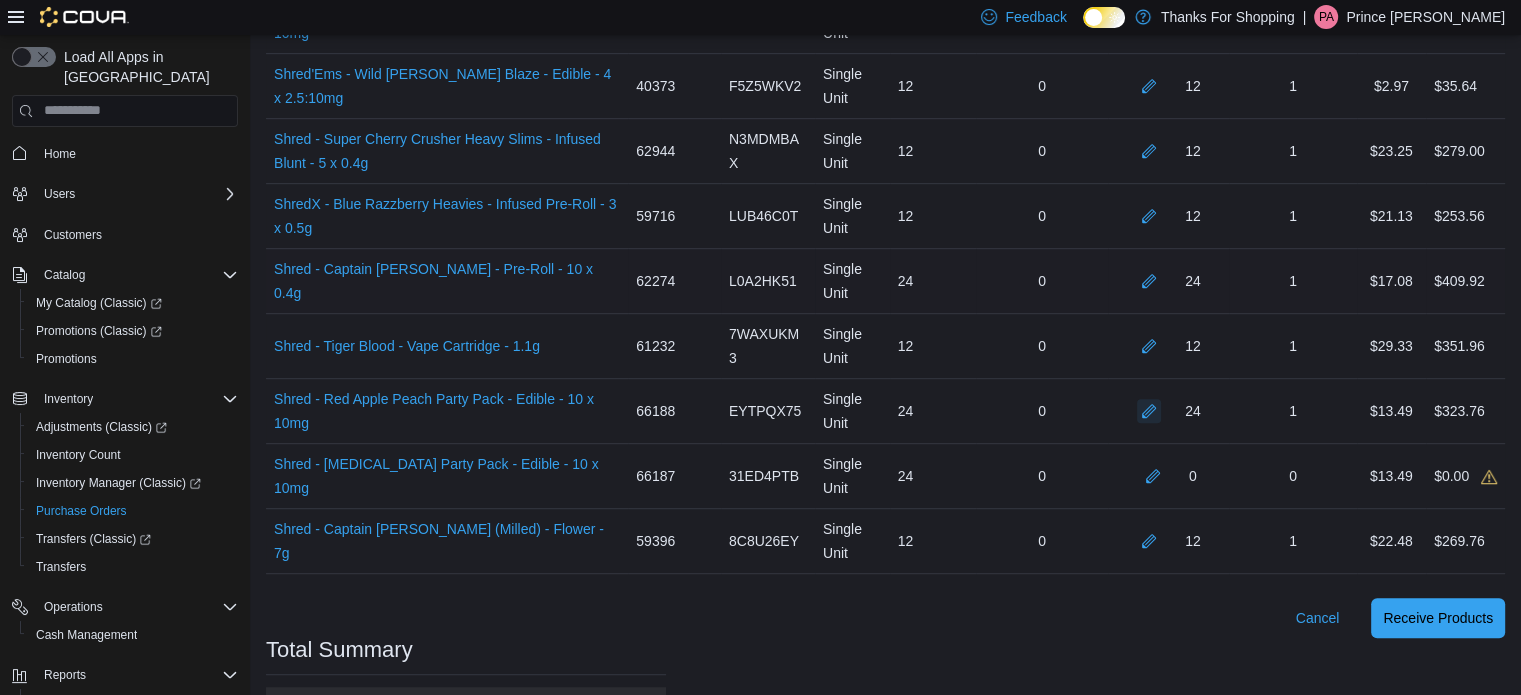 scroll, scrollTop: 1028, scrollLeft: 0, axis: vertical 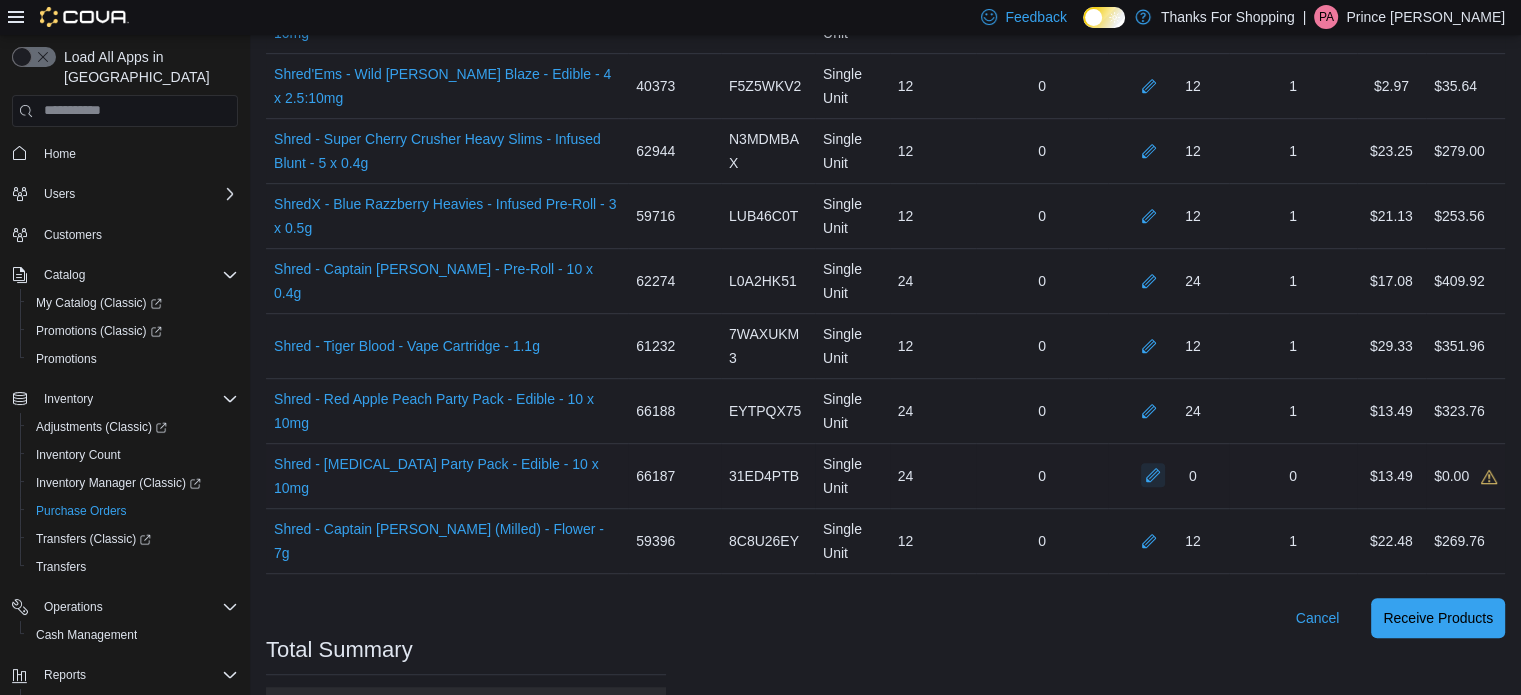 click at bounding box center [1153, 475] 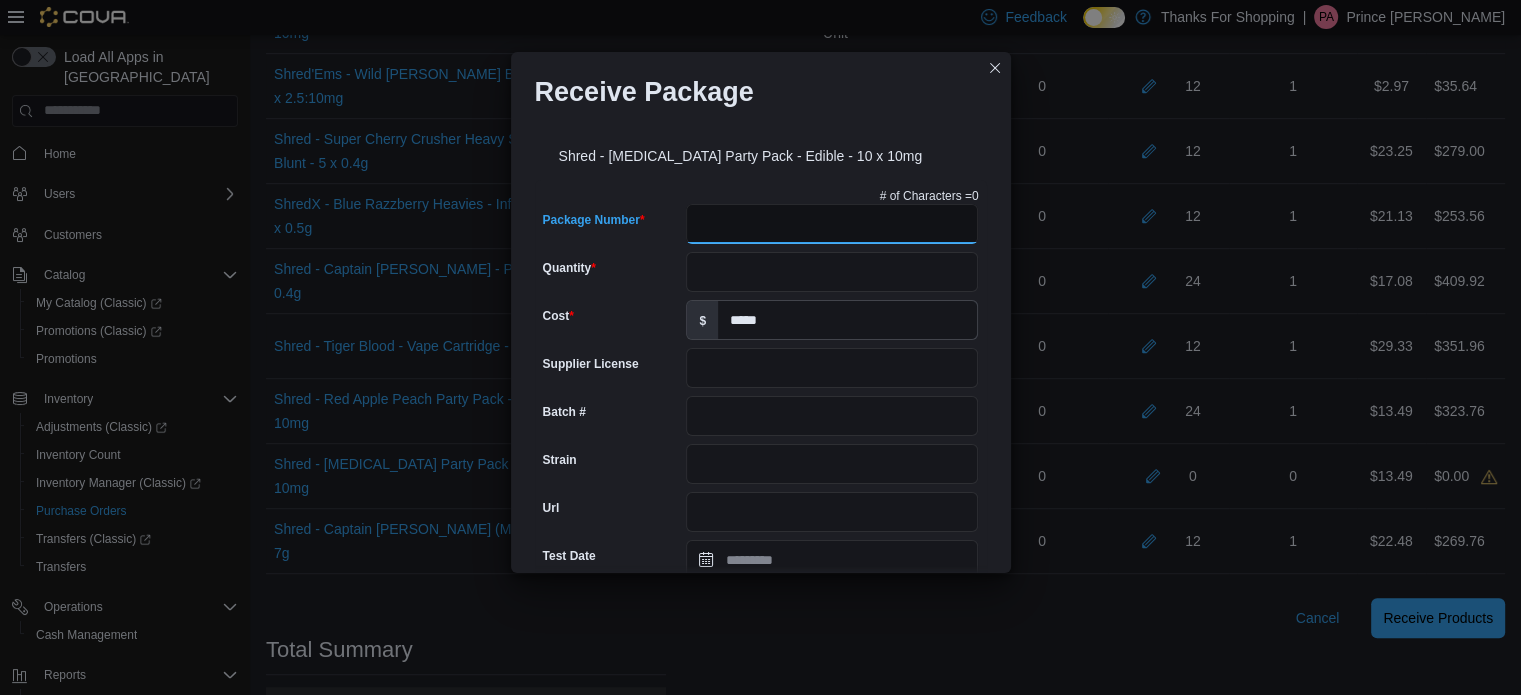 click on "Package Number" at bounding box center [832, 224] 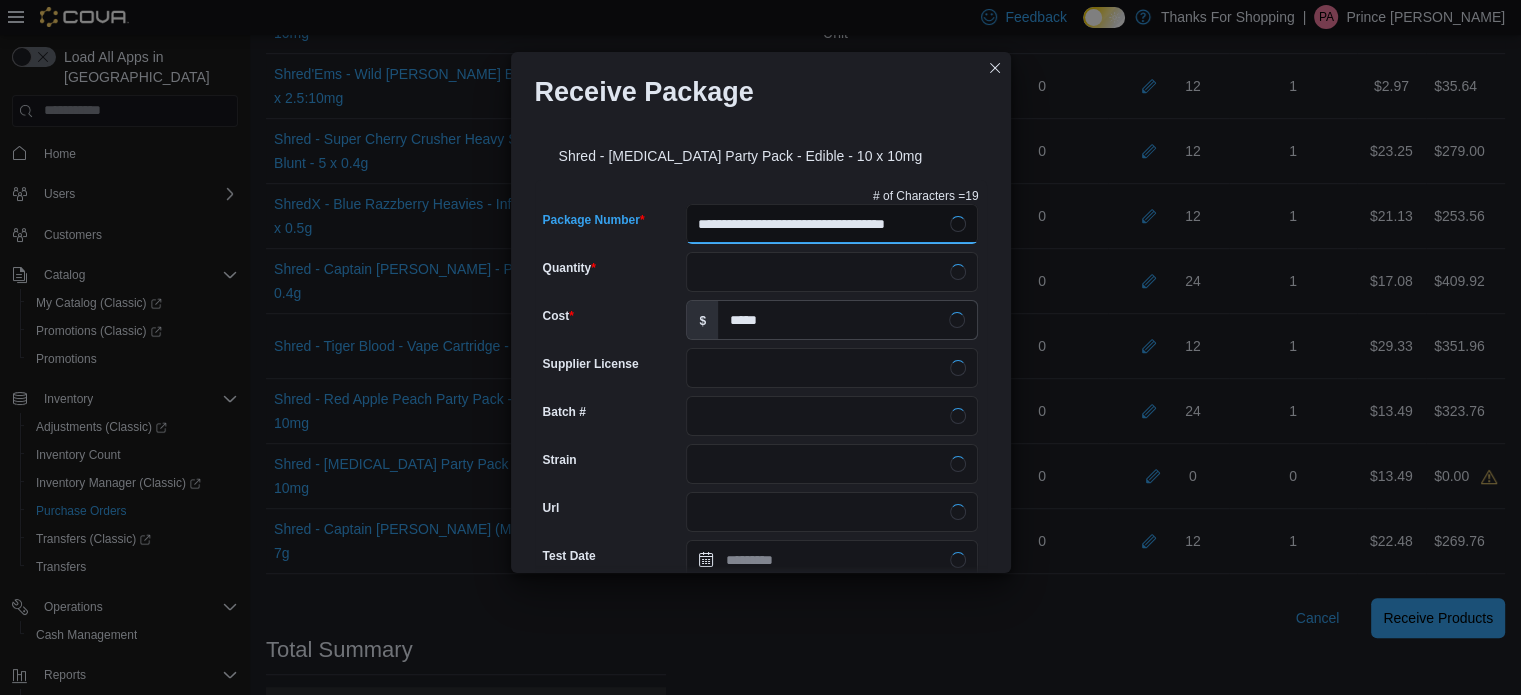 type on "**********" 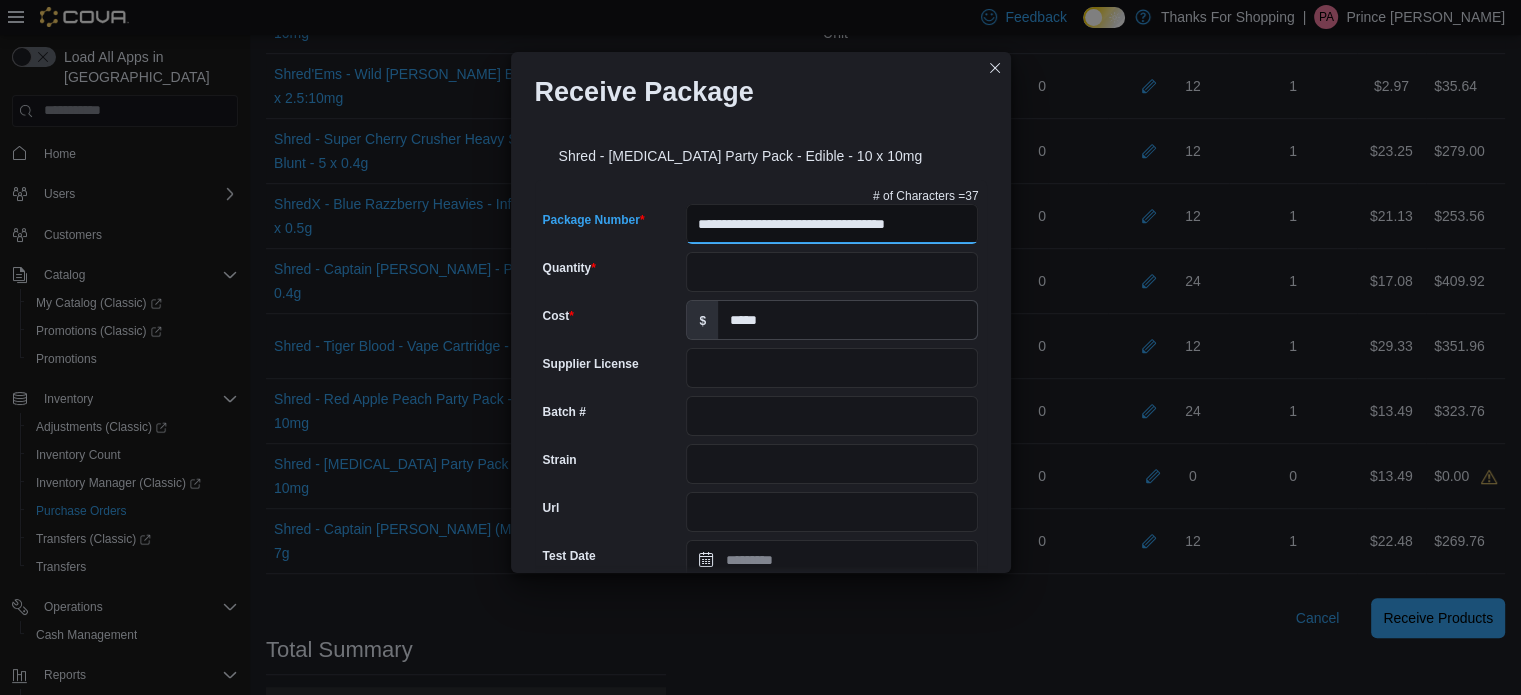 type on "**********" 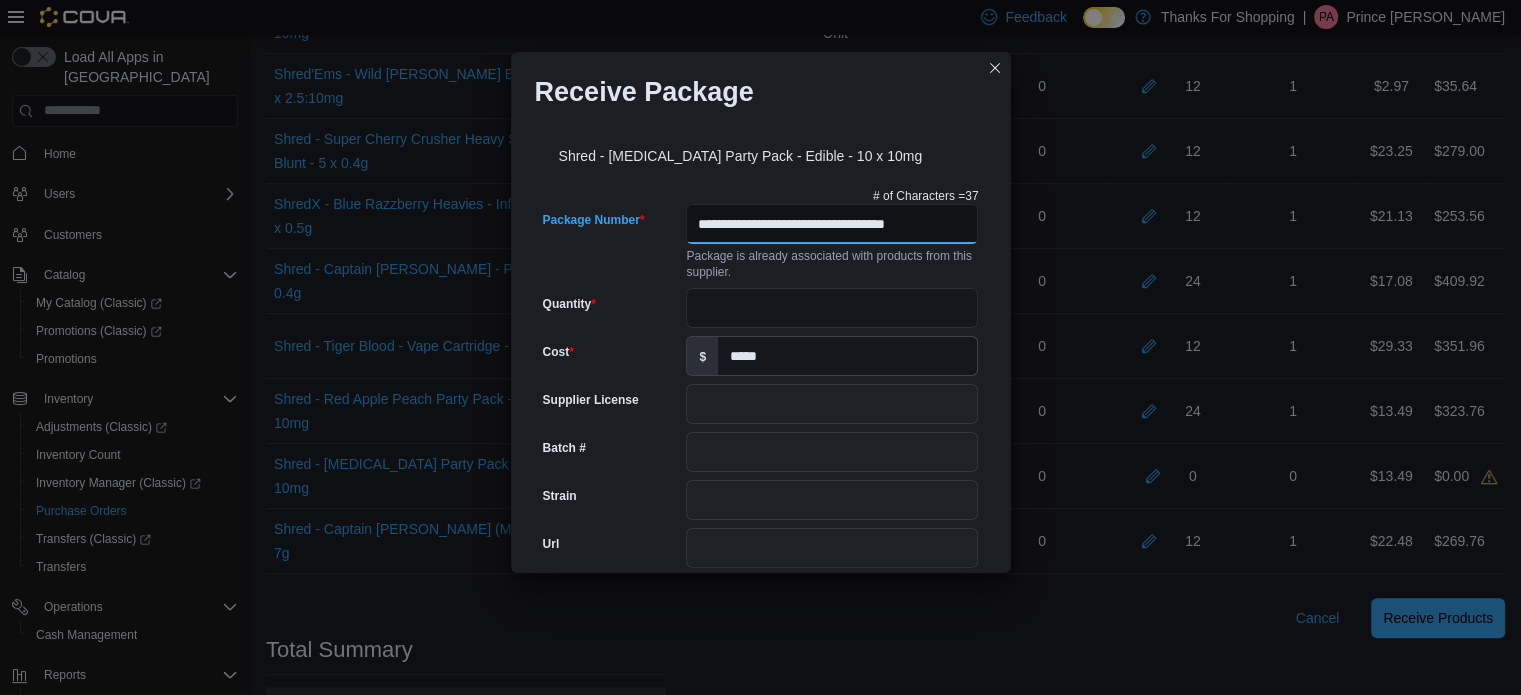 scroll, scrollTop: 0, scrollLeft: 18, axis: horizontal 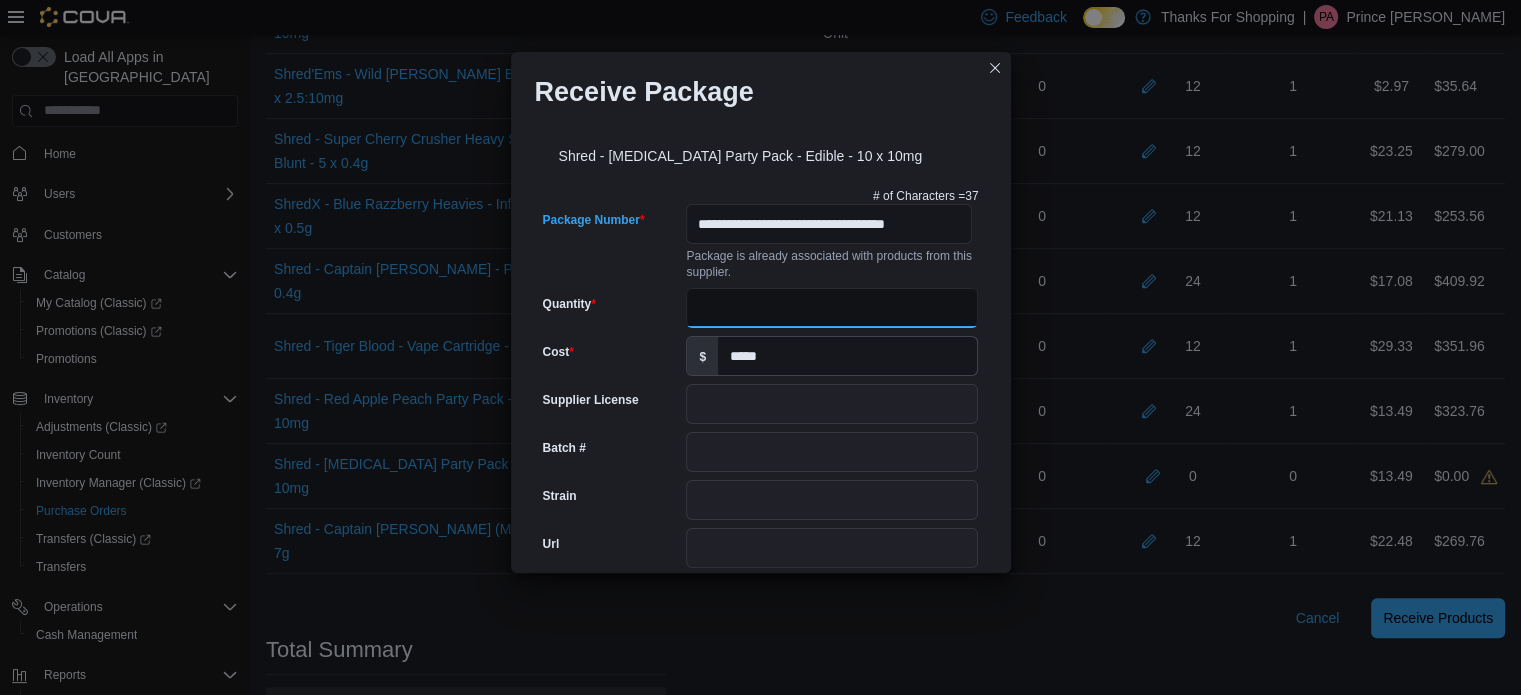 click on "Quantity" at bounding box center (832, 308) 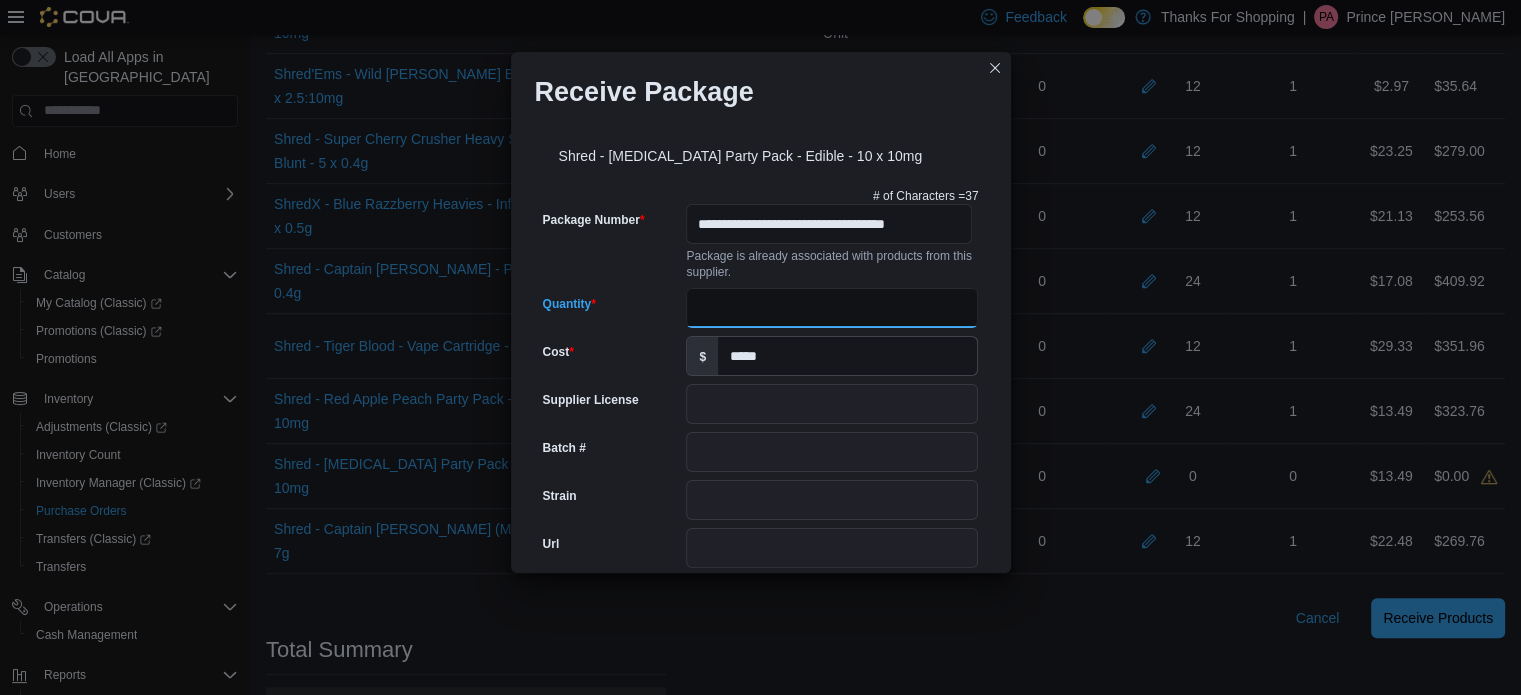 type on "**" 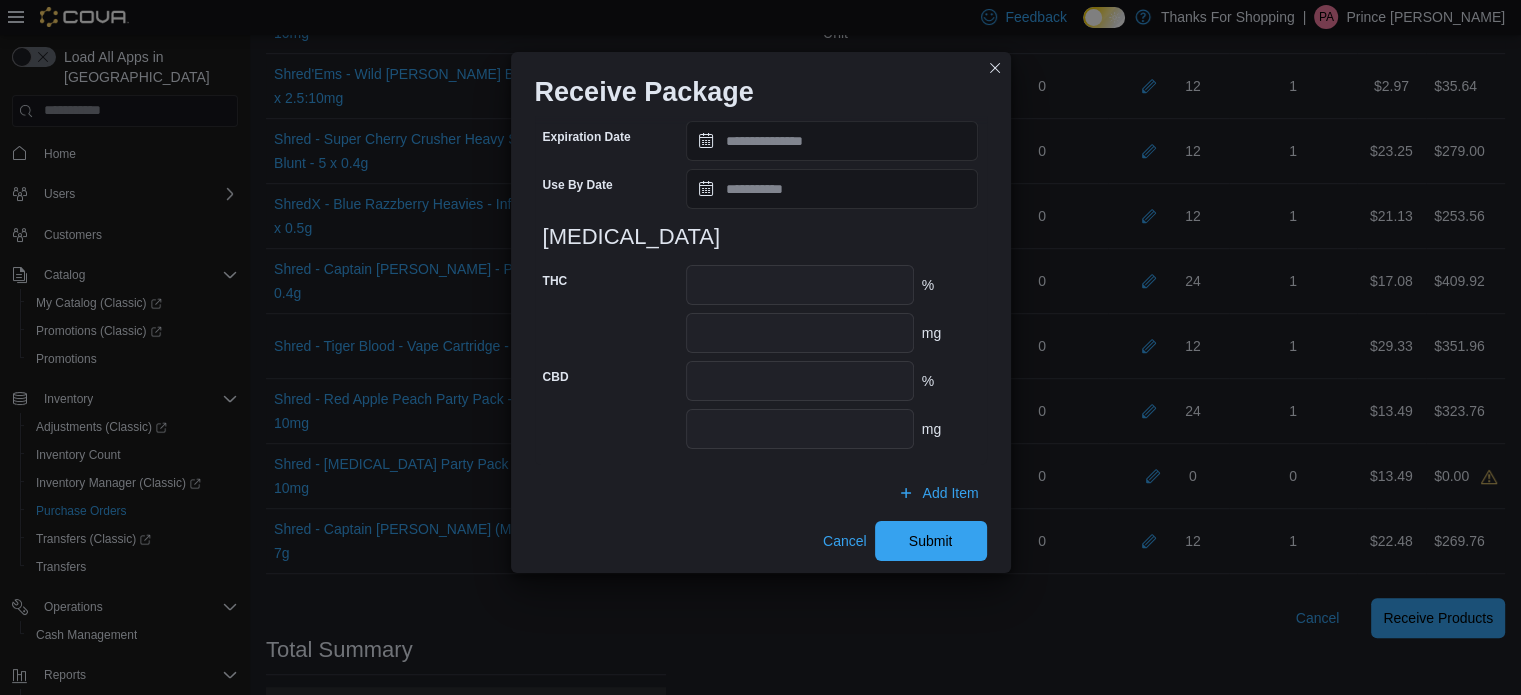 scroll, scrollTop: 802, scrollLeft: 0, axis: vertical 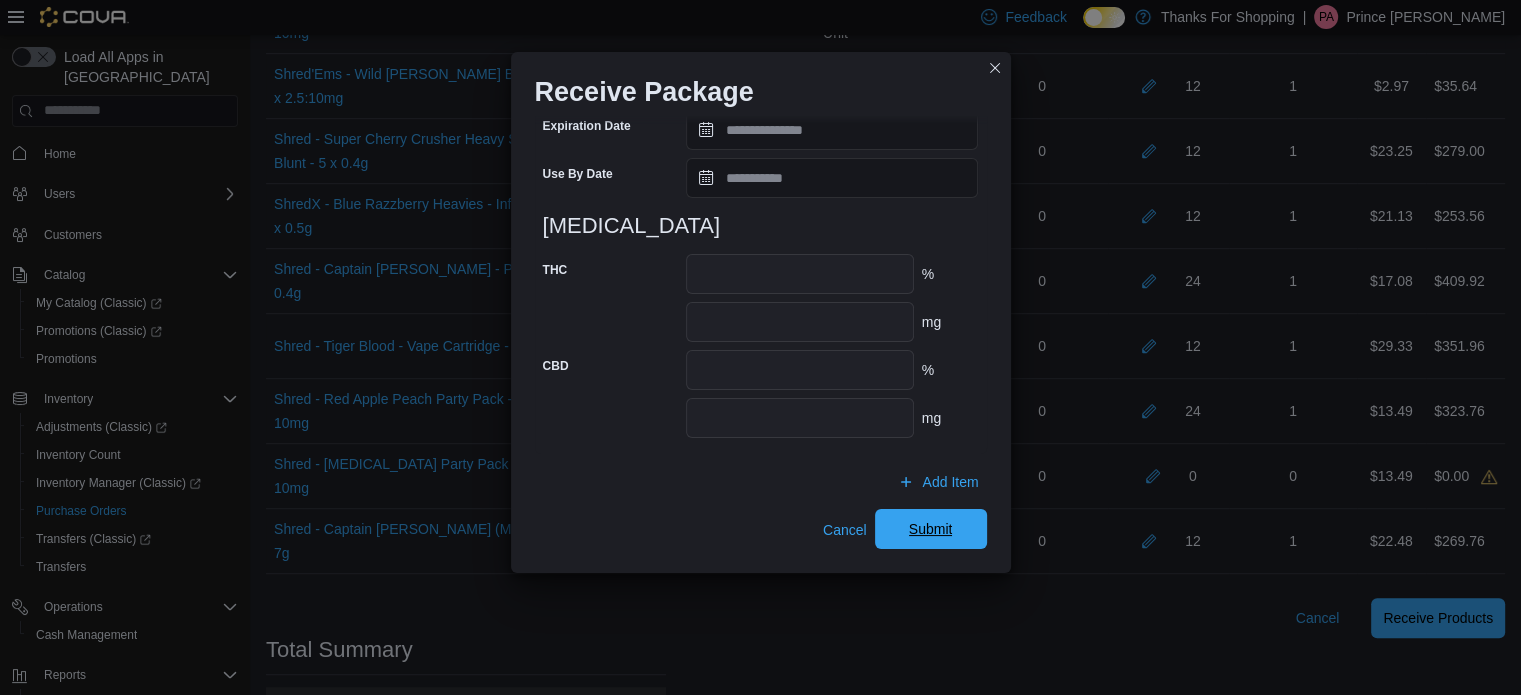 click on "Submit" at bounding box center (931, 529) 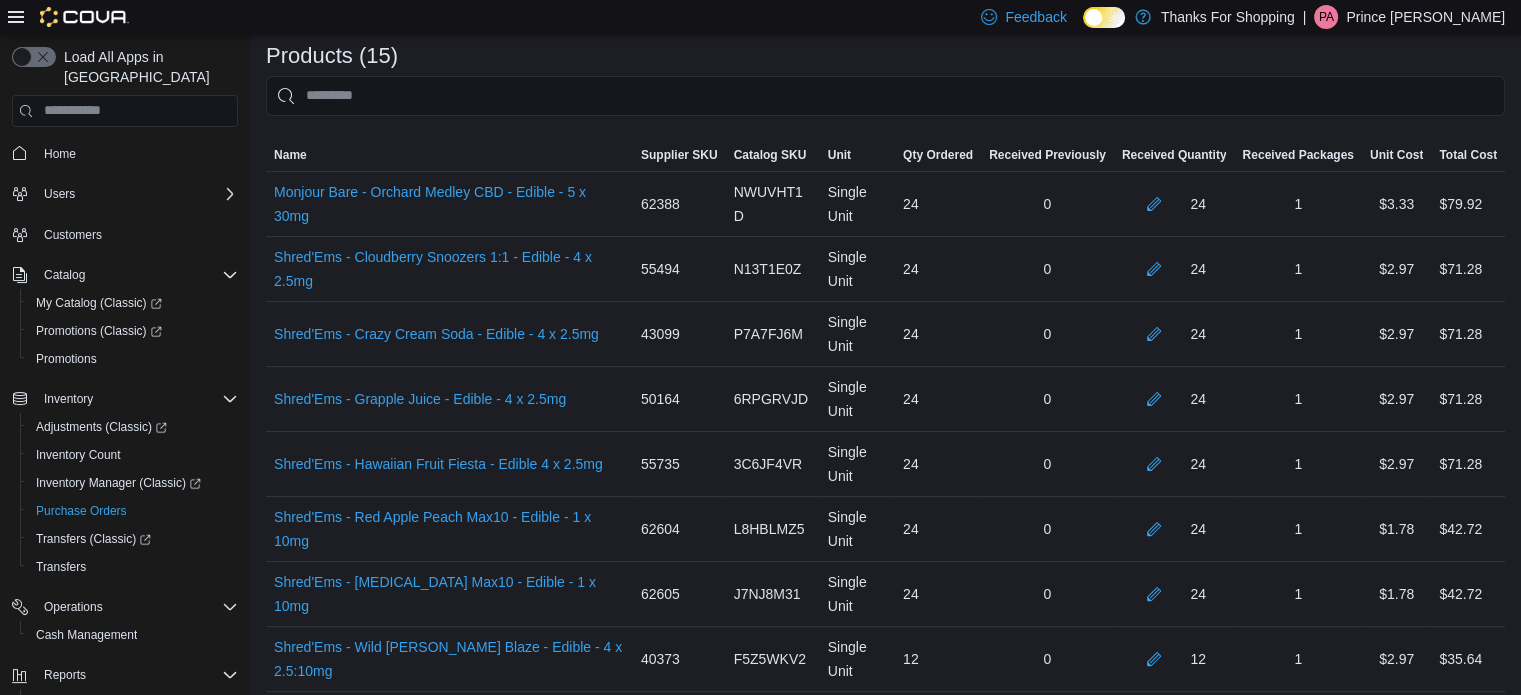 scroll, scrollTop: 458, scrollLeft: 0, axis: vertical 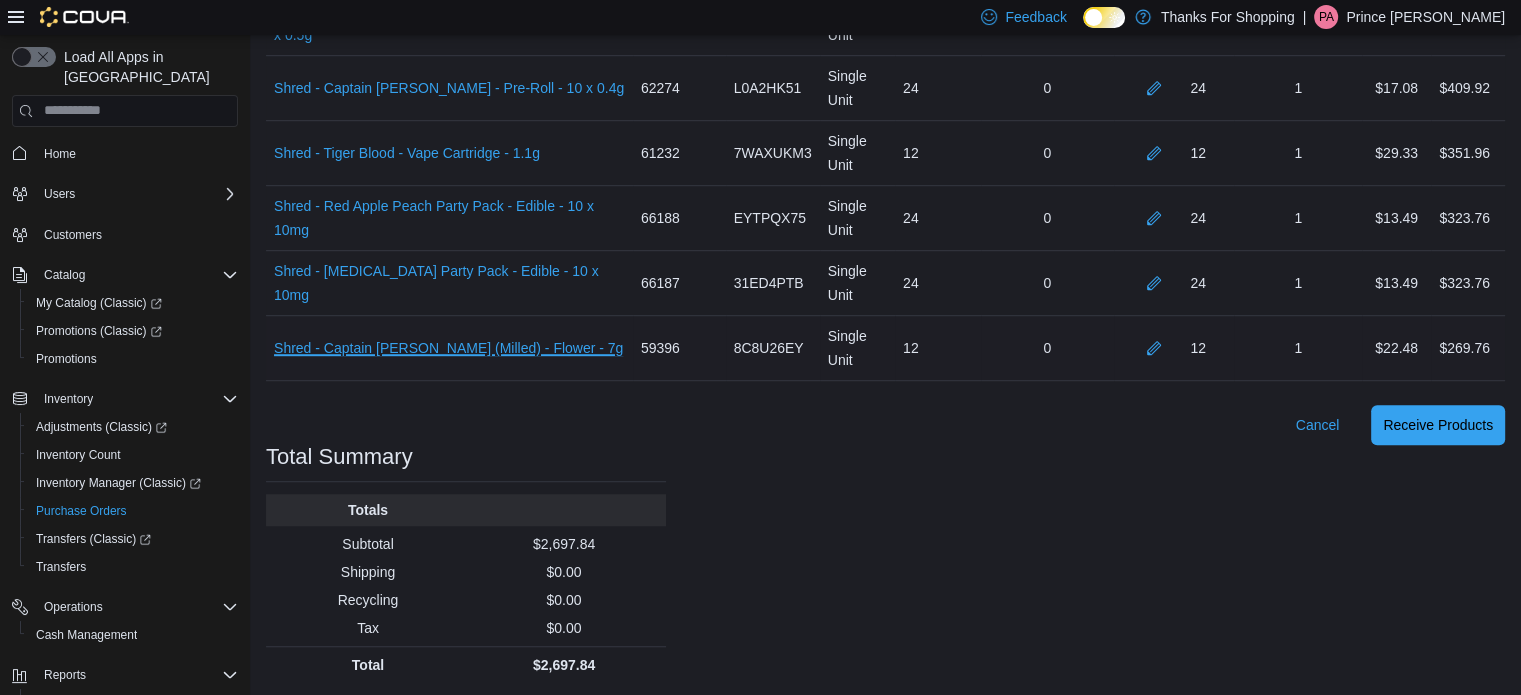 click on "Shred - Captain [PERSON_NAME] (Milled)  - Flower - 7g (opens in a new tab or window)" at bounding box center (448, 348) 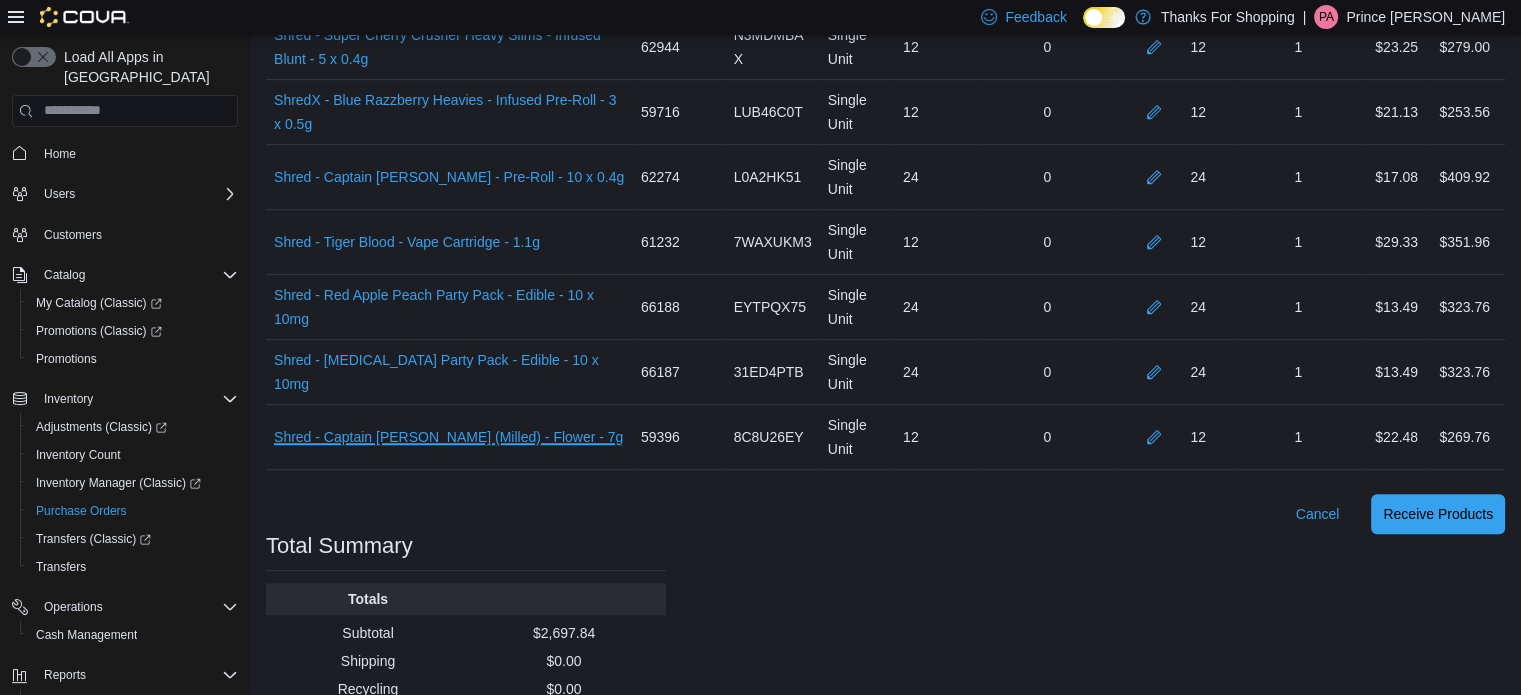 scroll, scrollTop: 1158, scrollLeft: 0, axis: vertical 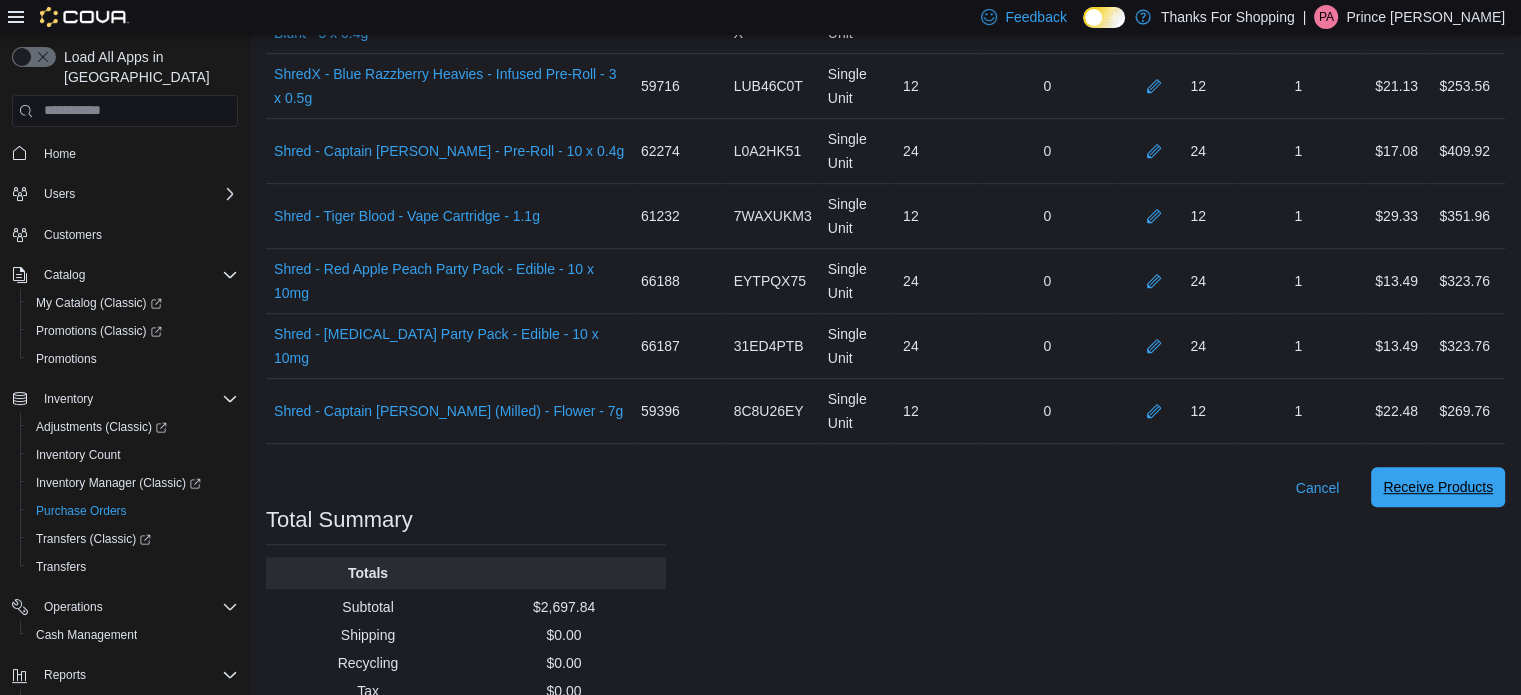 click on "Receive Products" at bounding box center (1438, 487) 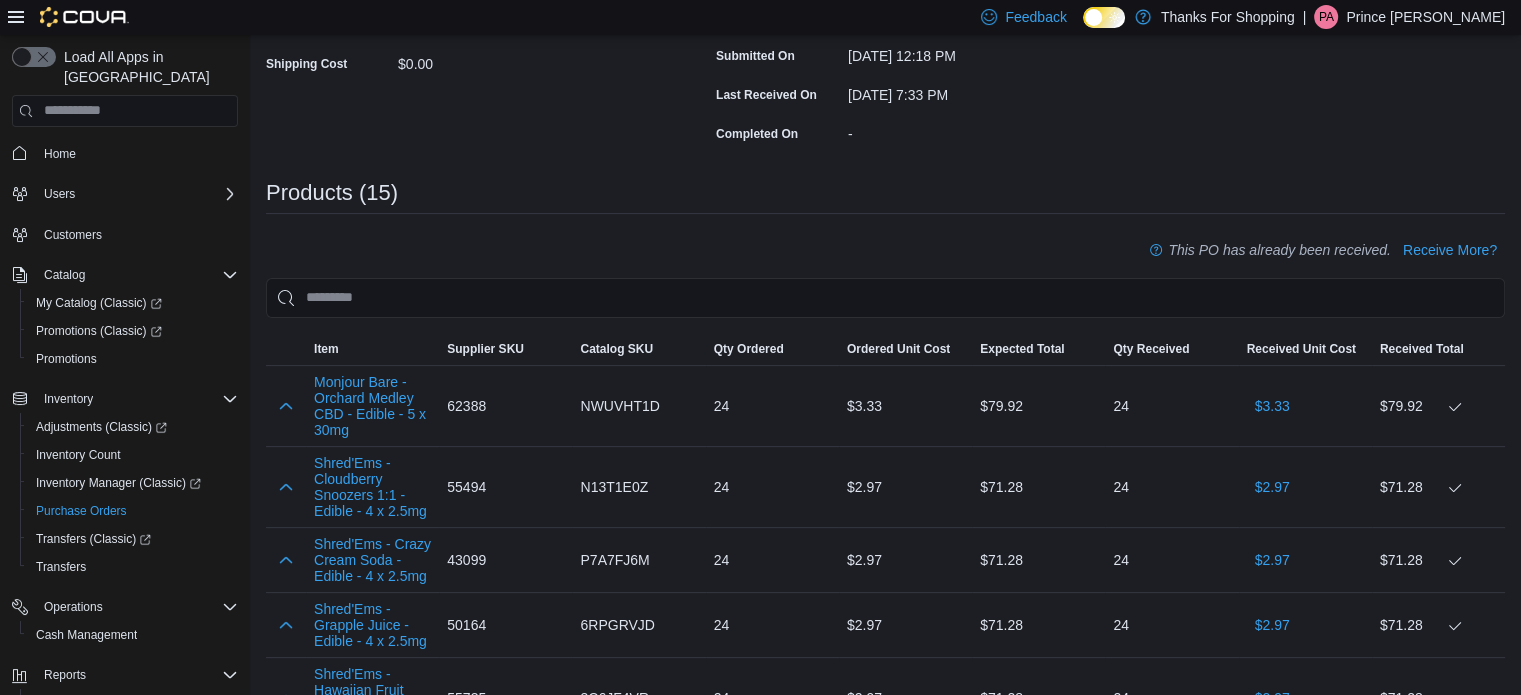 scroll, scrollTop: 0, scrollLeft: 0, axis: both 